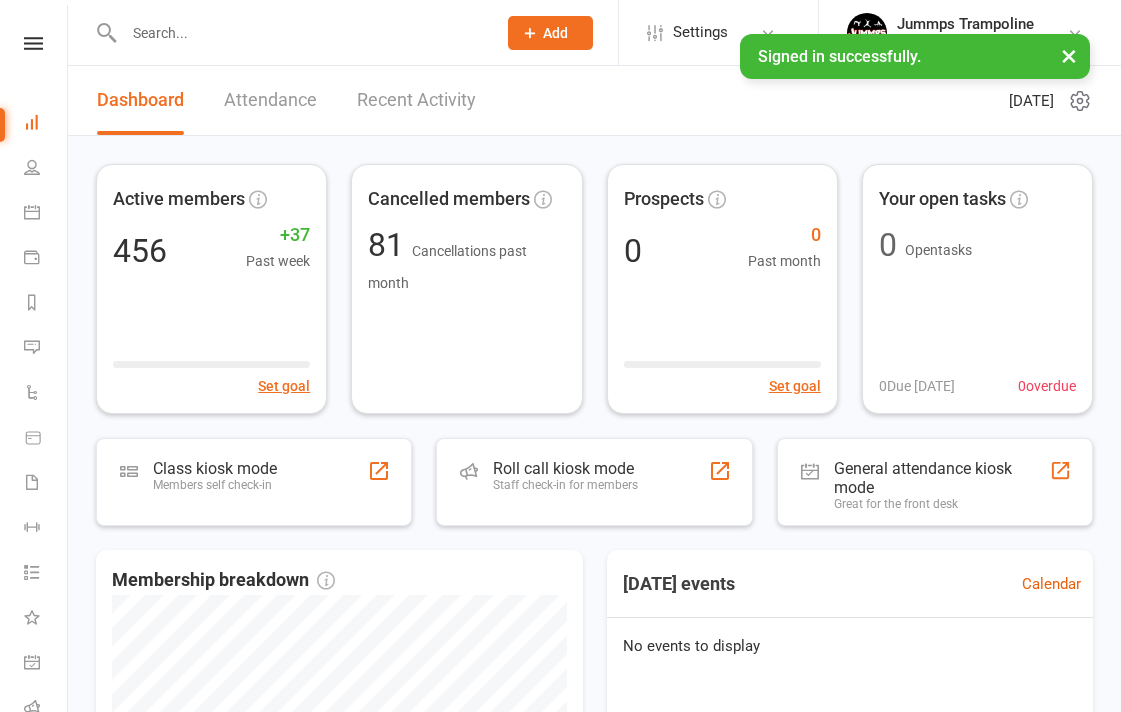 scroll, scrollTop: 0, scrollLeft: 0, axis: both 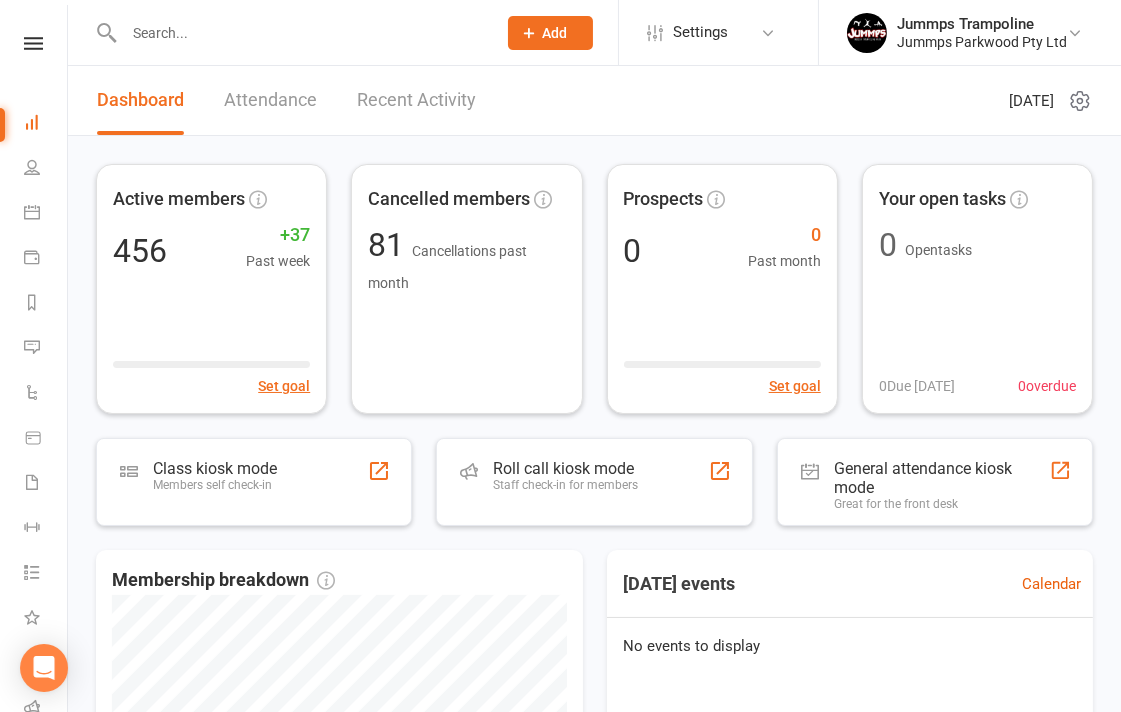 click at bounding box center [300, 33] 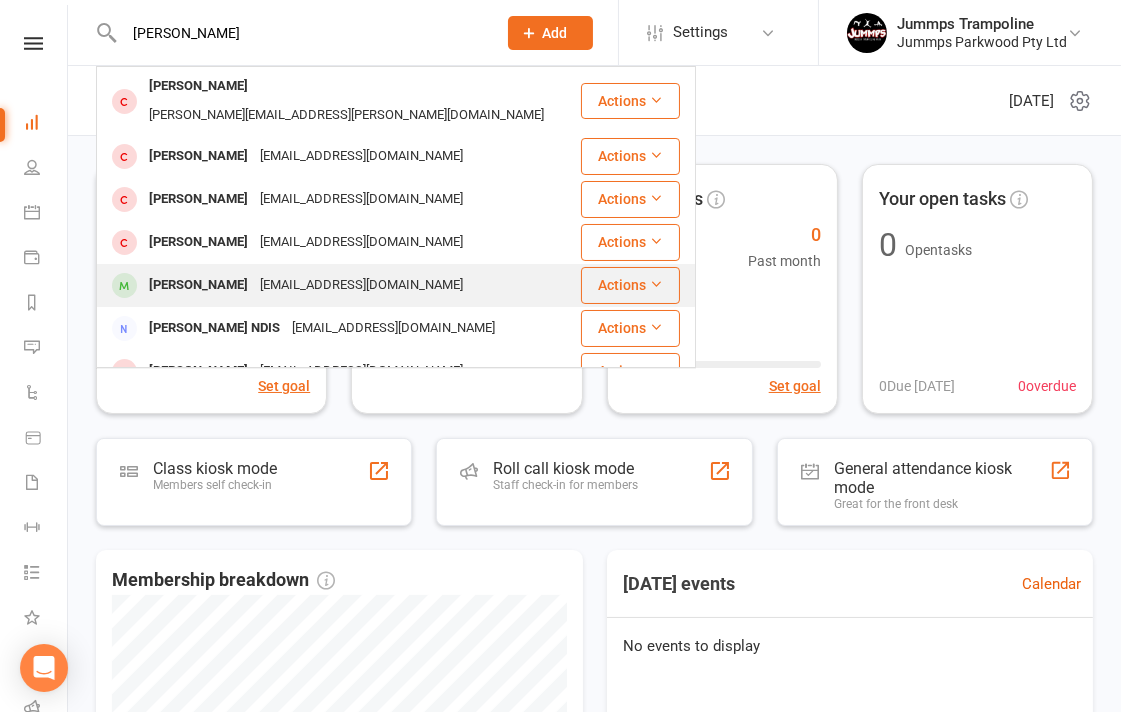 type on "[PERSON_NAME]" 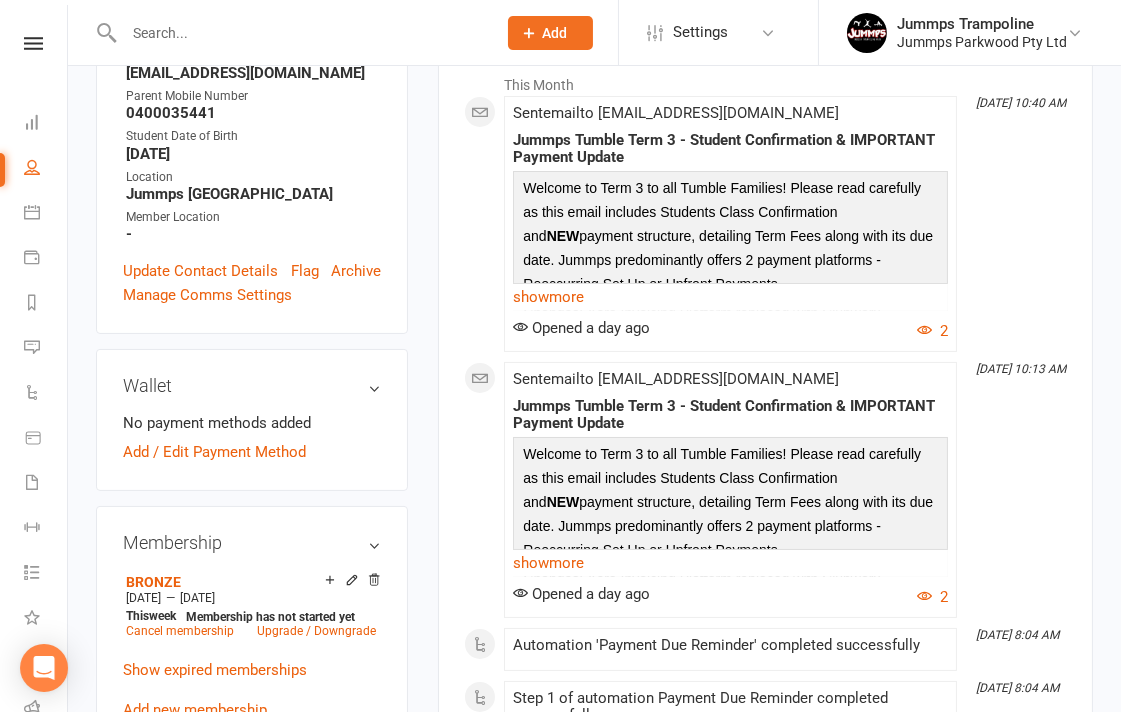 scroll, scrollTop: 328, scrollLeft: 0, axis: vertical 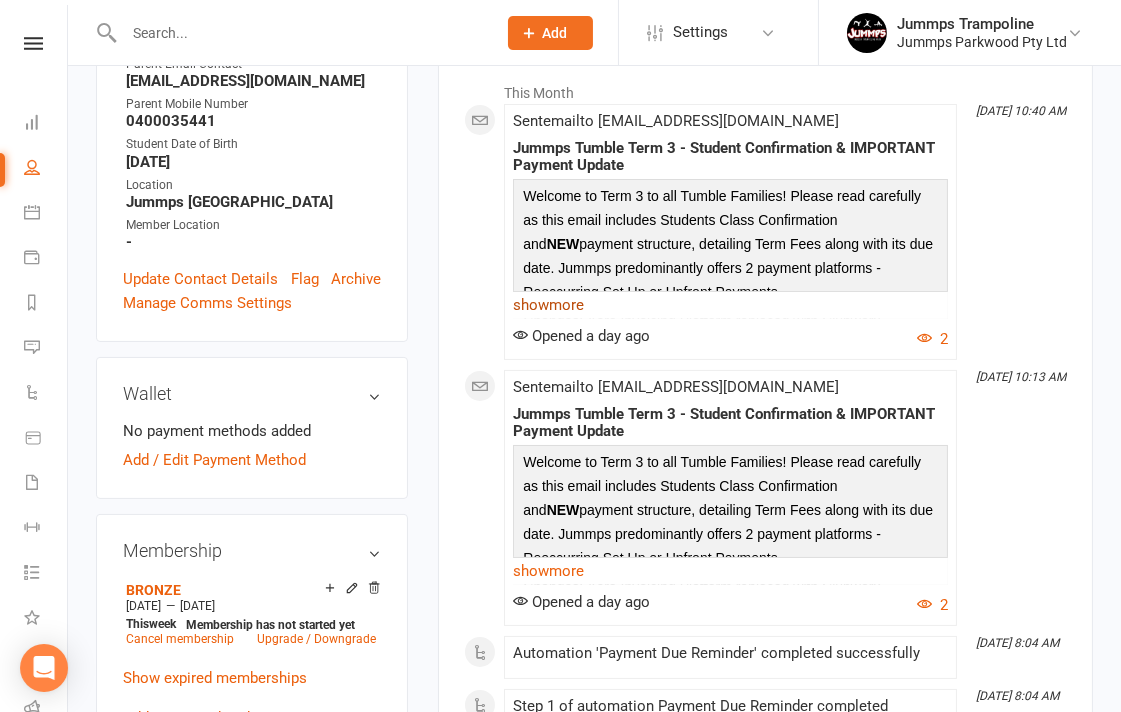 click on "show  more" at bounding box center (730, 305) 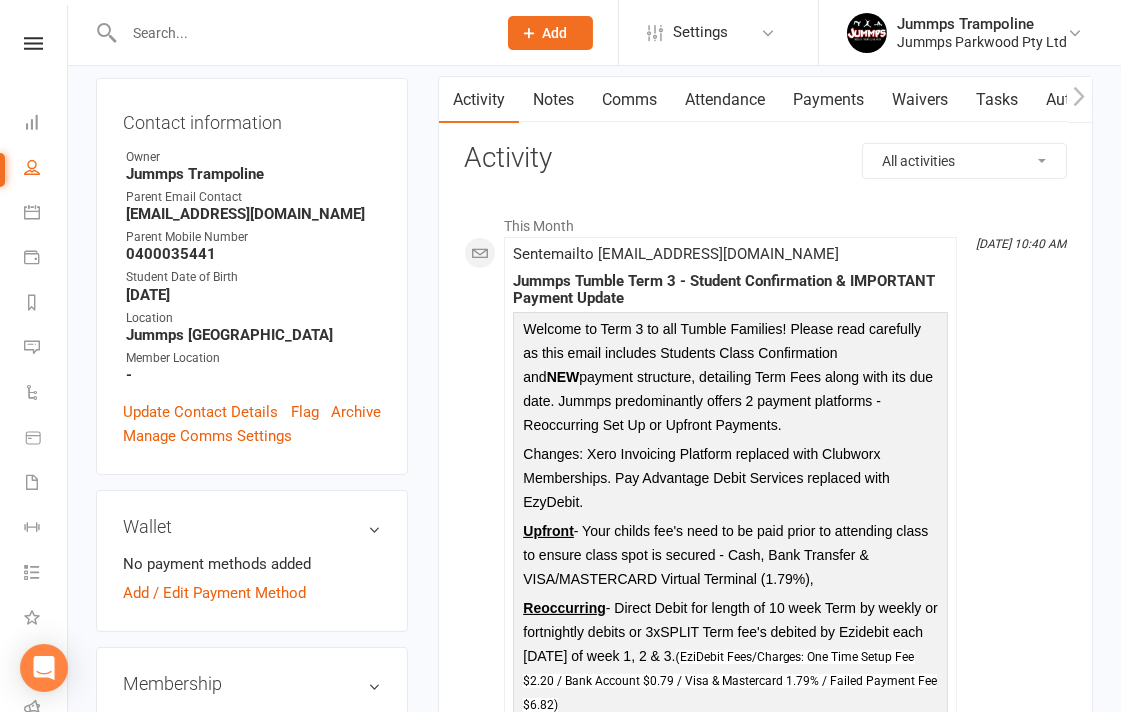scroll, scrollTop: 181, scrollLeft: 0, axis: vertical 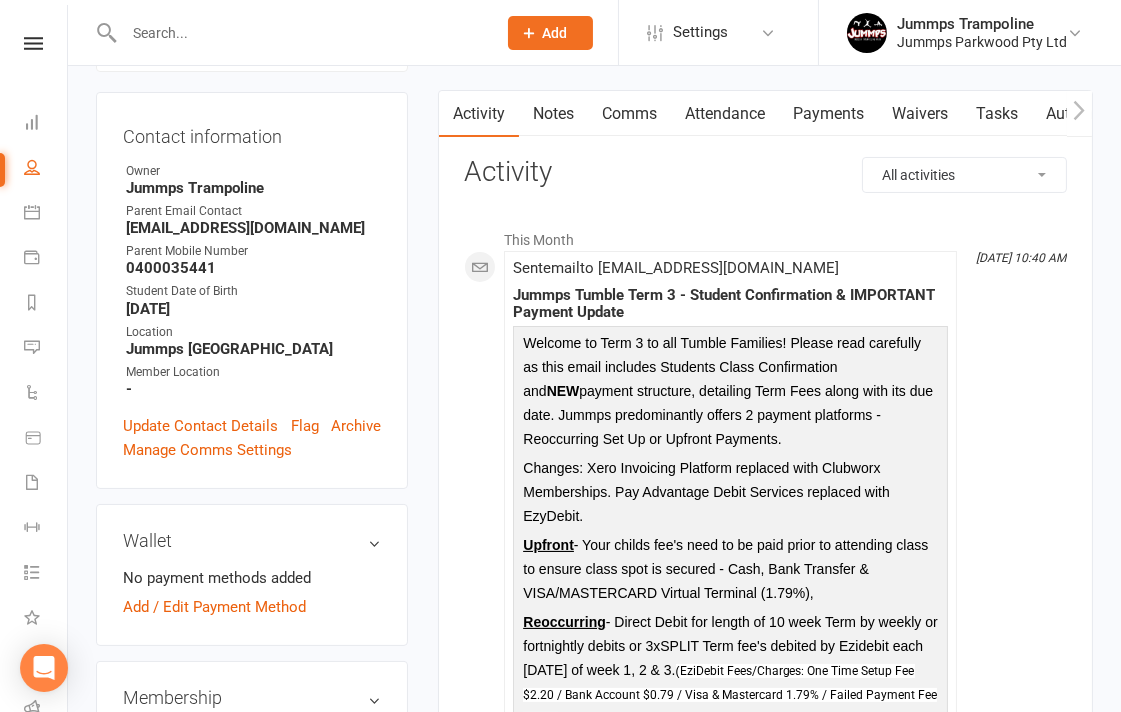 click on "Calendar" at bounding box center [33, 214] 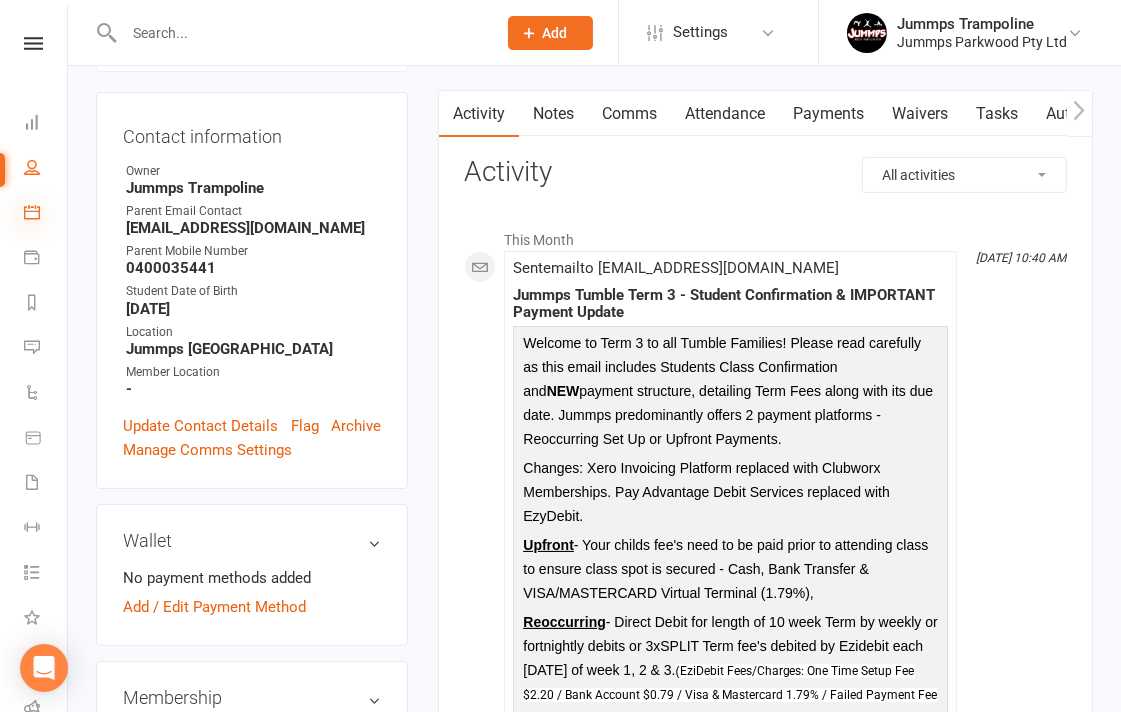 click at bounding box center (32, 212) 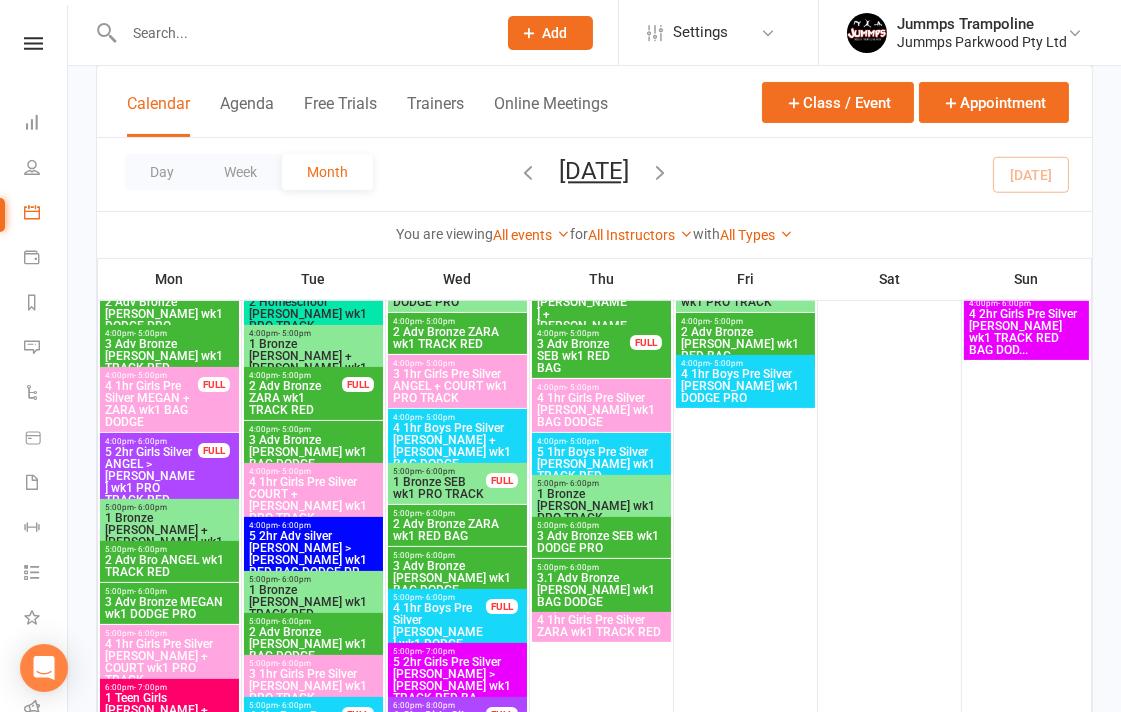 scroll, scrollTop: 548, scrollLeft: 0, axis: vertical 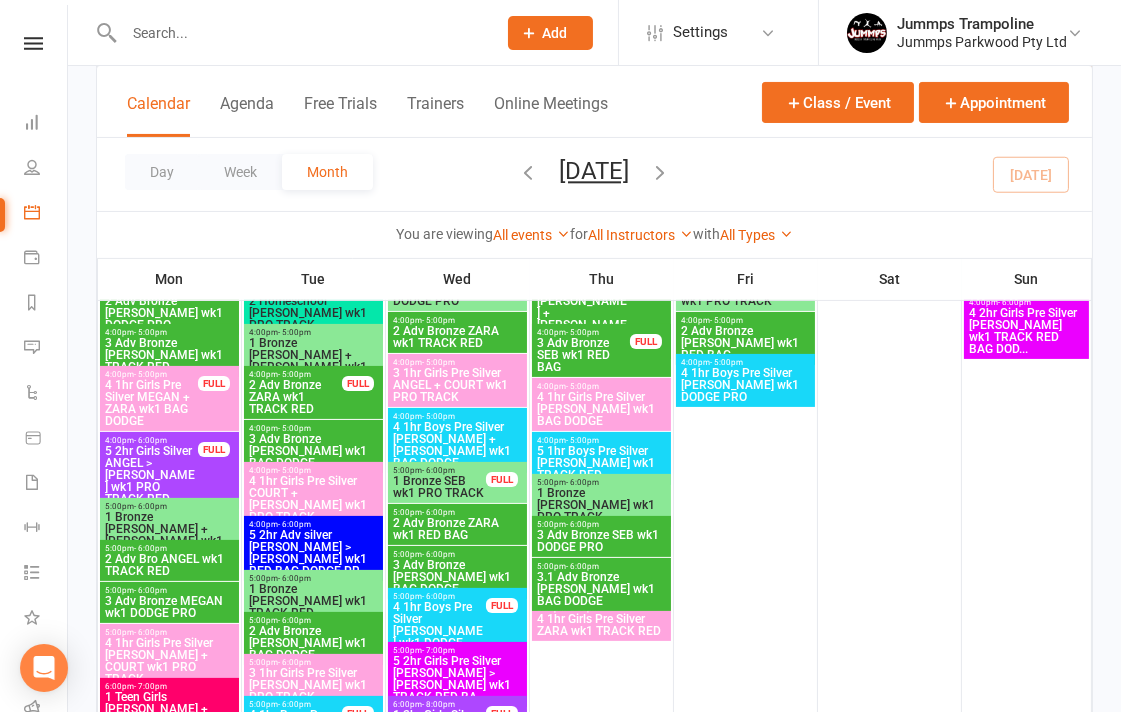 click on "1 Bronze SEB wk1 PRO TRACK" at bounding box center (439, 487) 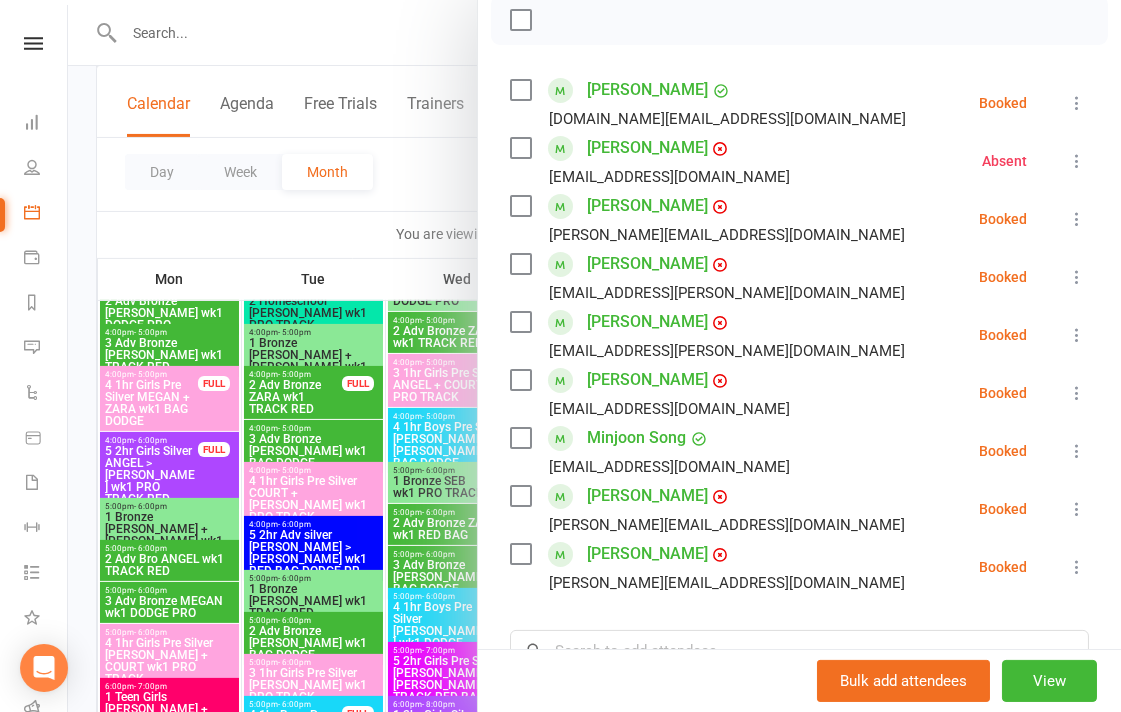 scroll, scrollTop: 300, scrollLeft: 0, axis: vertical 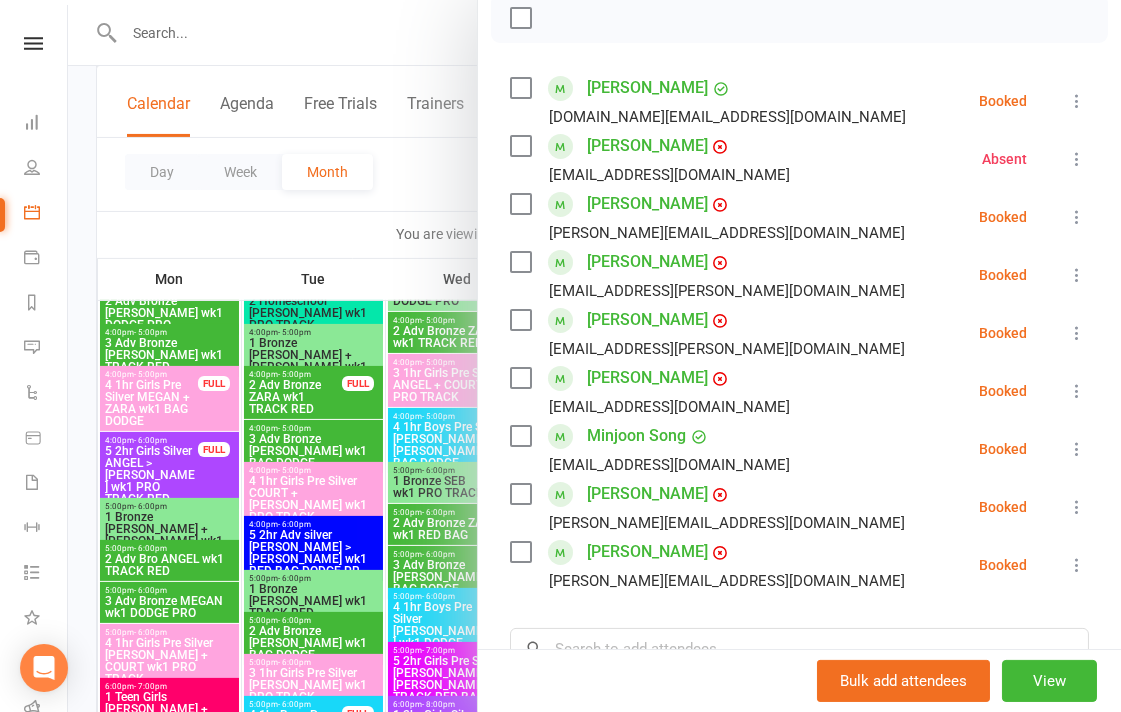 click at bounding box center [594, 356] 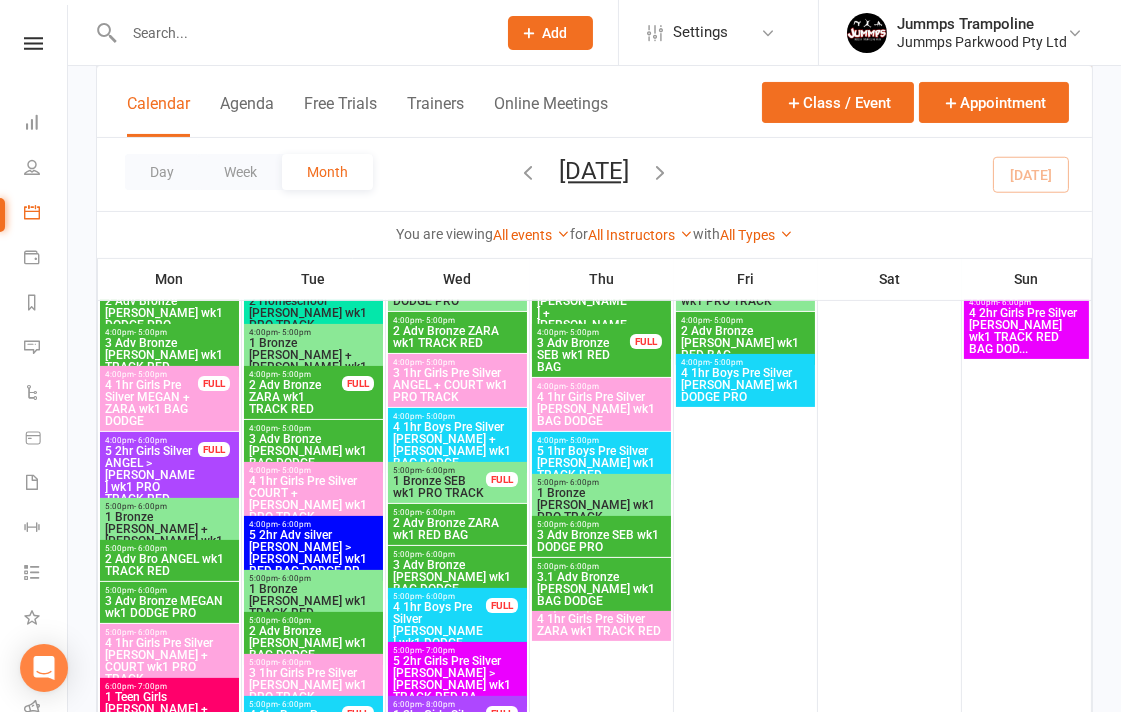 click on "2 Adv Bronze ZARA wk1 RED BAG" at bounding box center (457, 529) 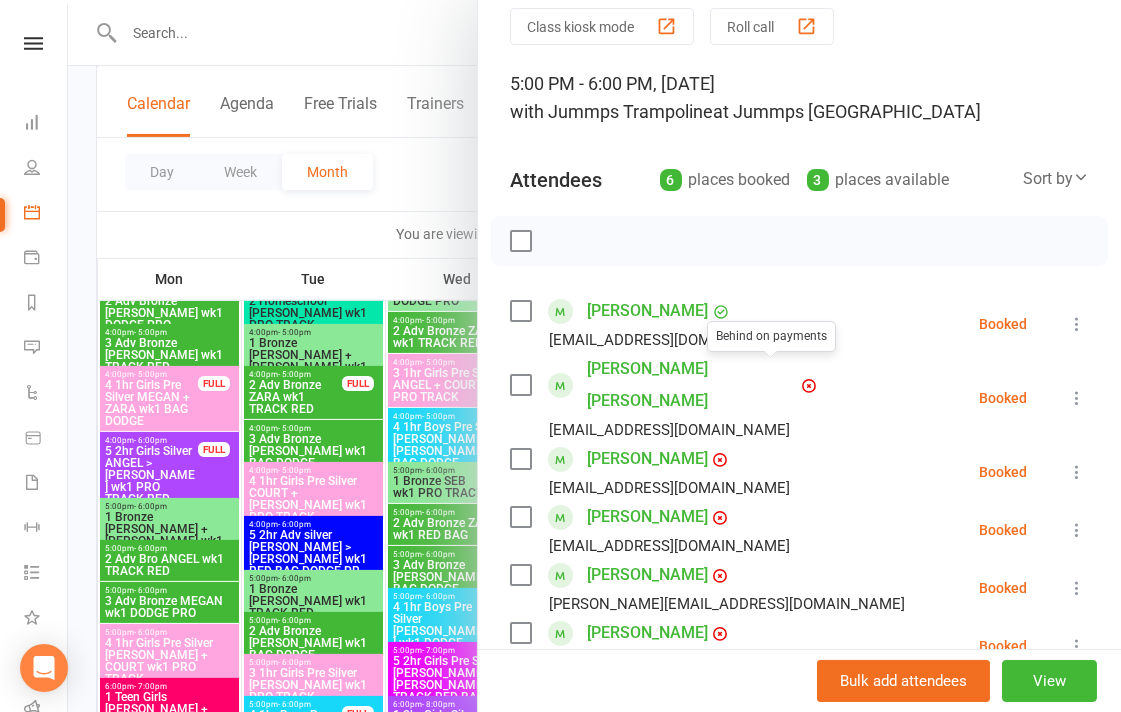 scroll, scrollTop: 111, scrollLeft: 0, axis: vertical 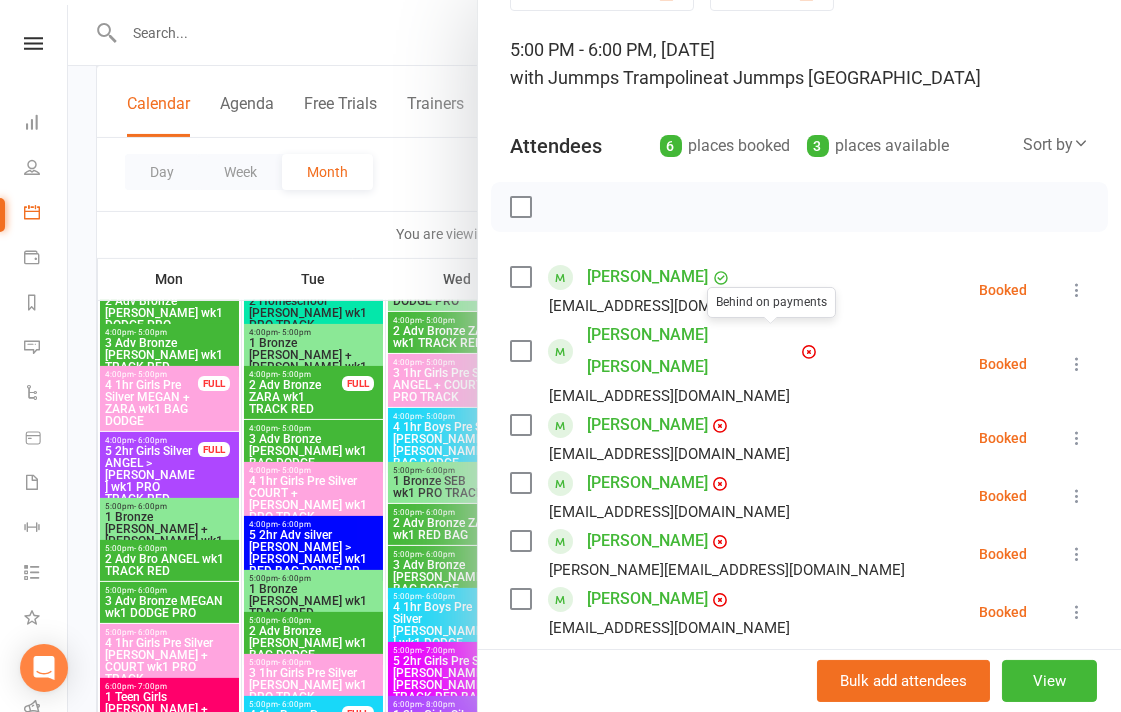 click at bounding box center (594, 356) 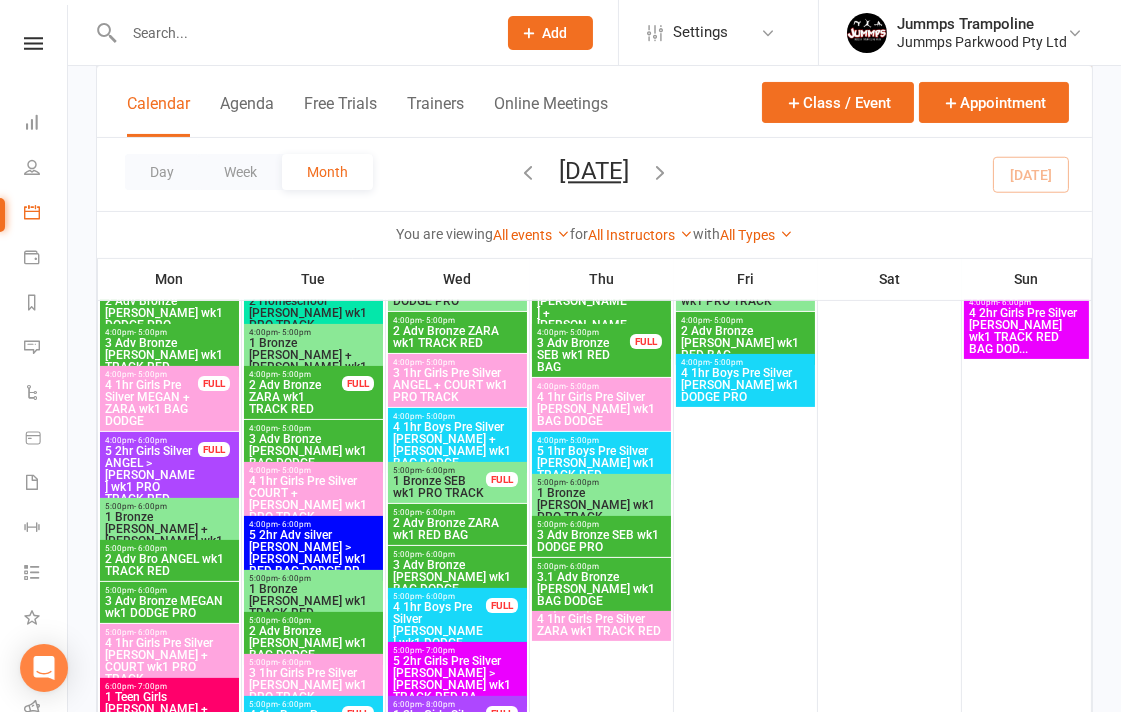 click on "- 6:00pm" at bounding box center (438, 554) 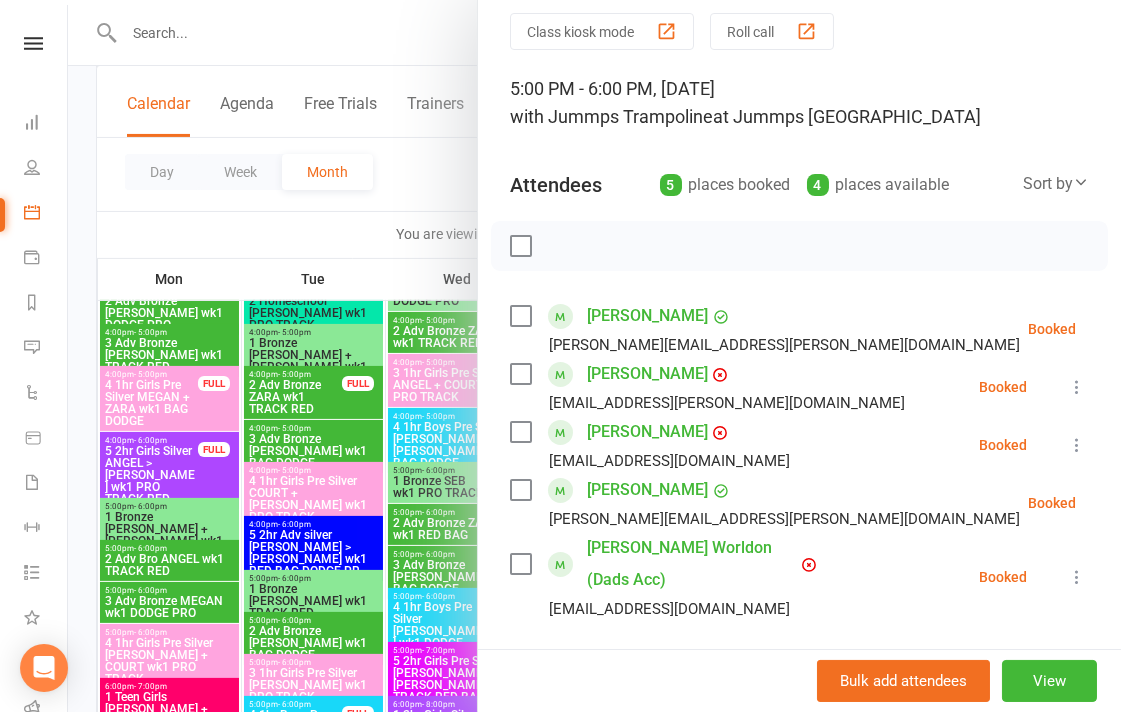scroll, scrollTop: 111, scrollLeft: 0, axis: vertical 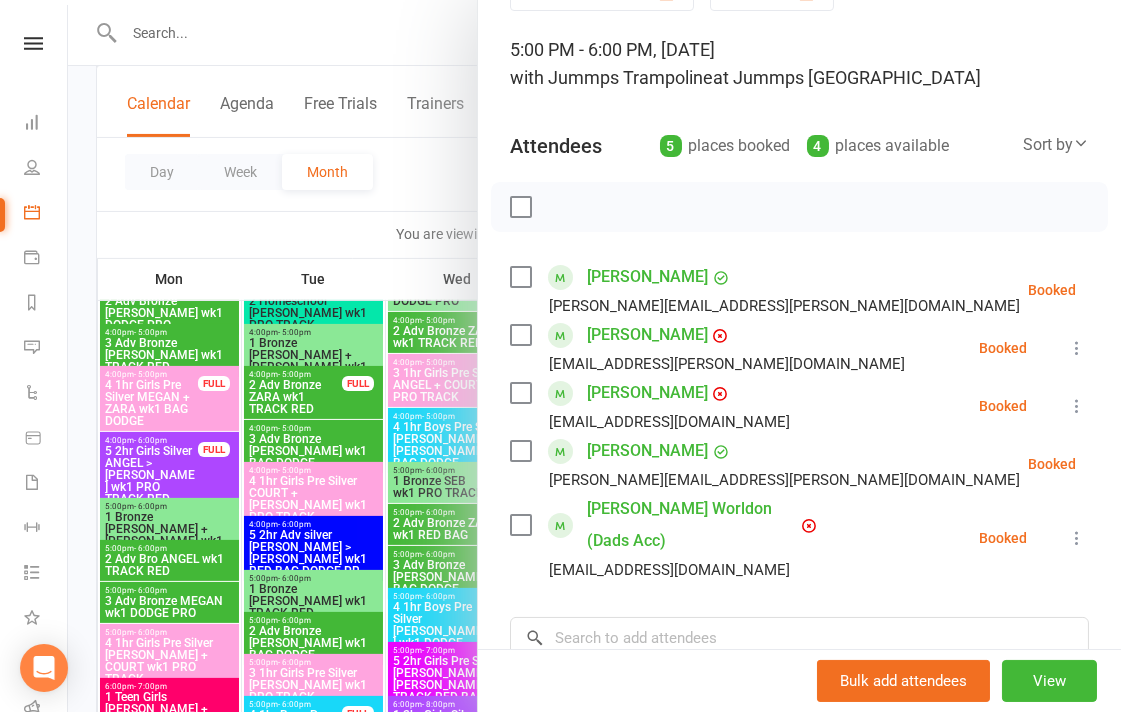 drag, startPoint x: 308, startPoint y: 441, endPoint x: 314, endPoint y: 422, distance: 19.924858 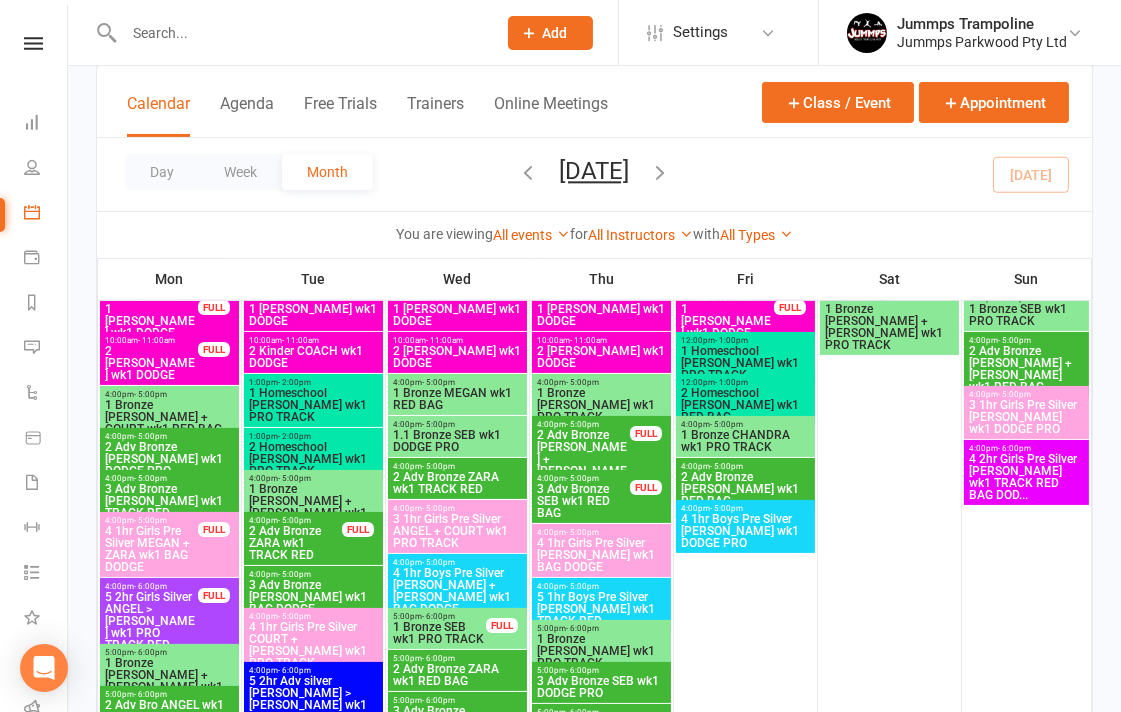scroll, scrollTop: 437, scrollLeft: 0, axis: vertical 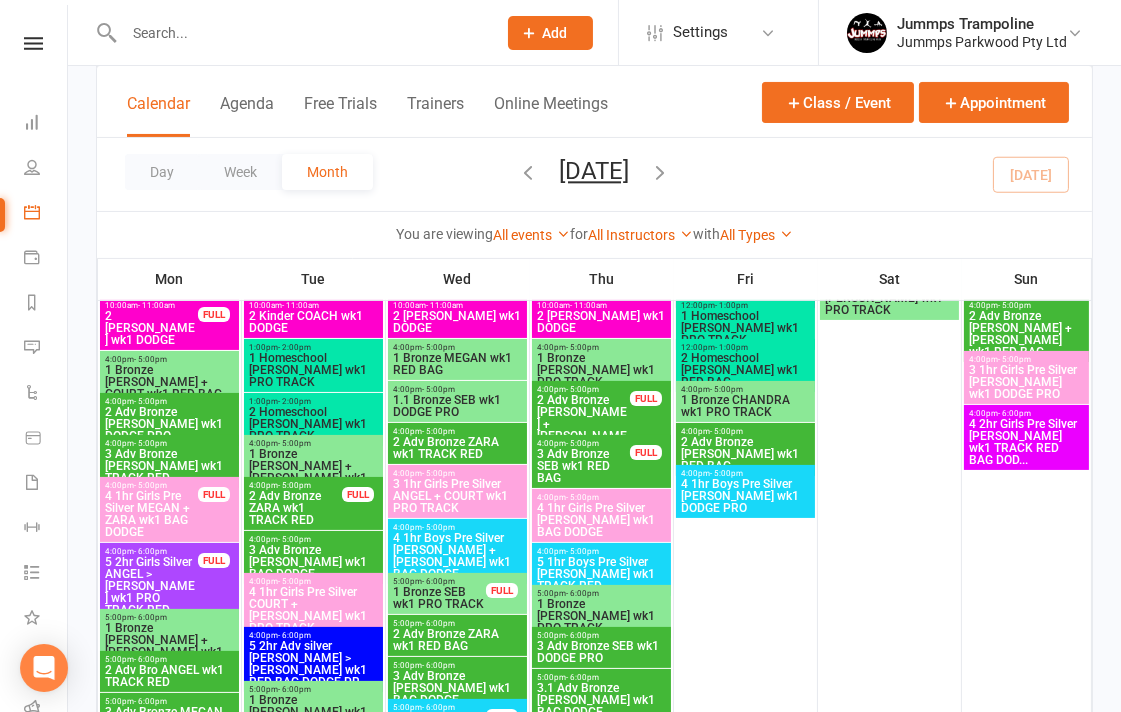 click on "1 Bronze SEB wk1 PRO TRACK" at bounding box center [439, 598] 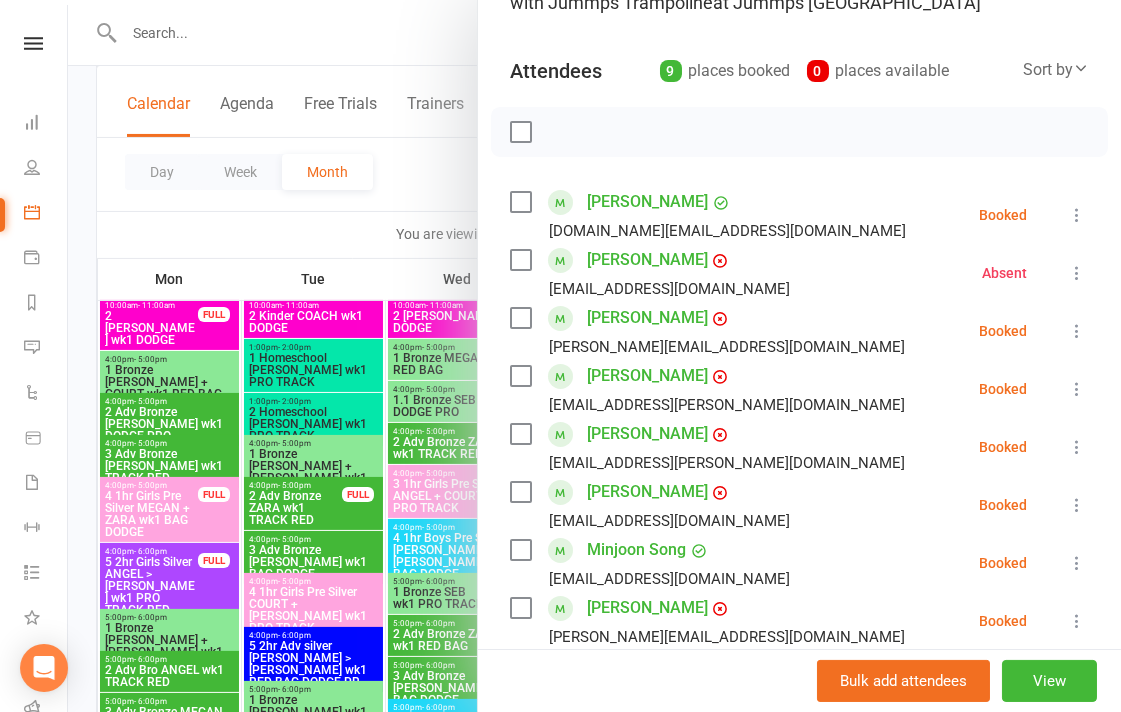 scroll, scrollTop: 222, scrollLeft: 0, axis: vertical 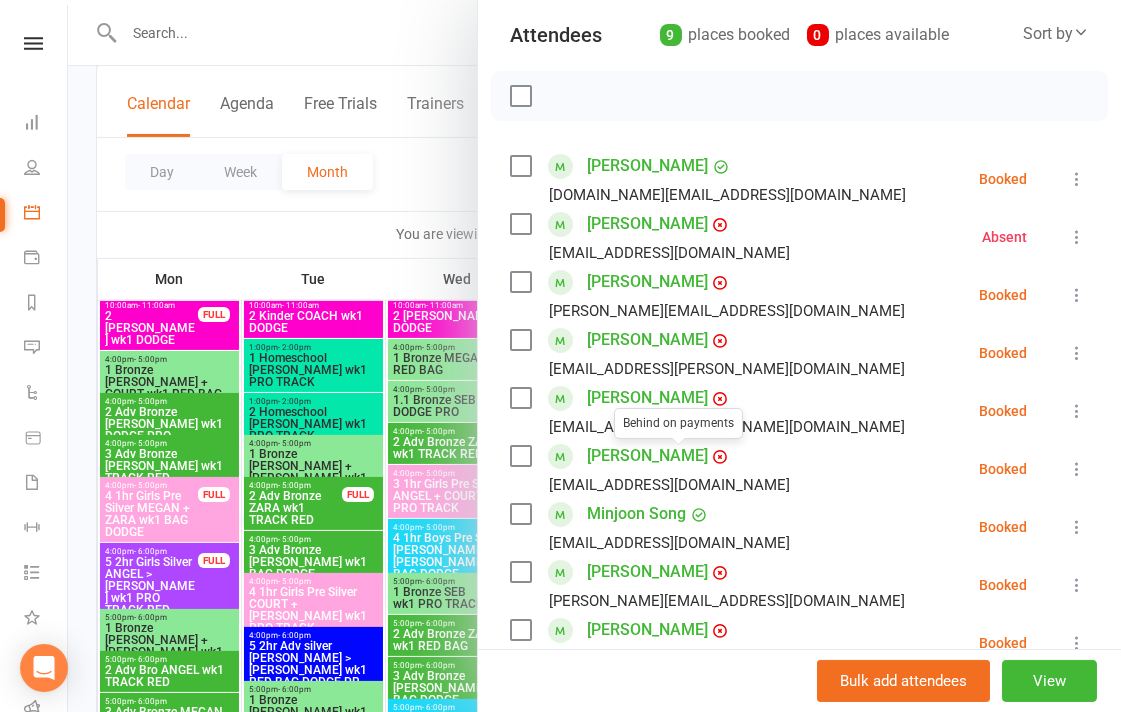 click at bounding box center [594, 356] 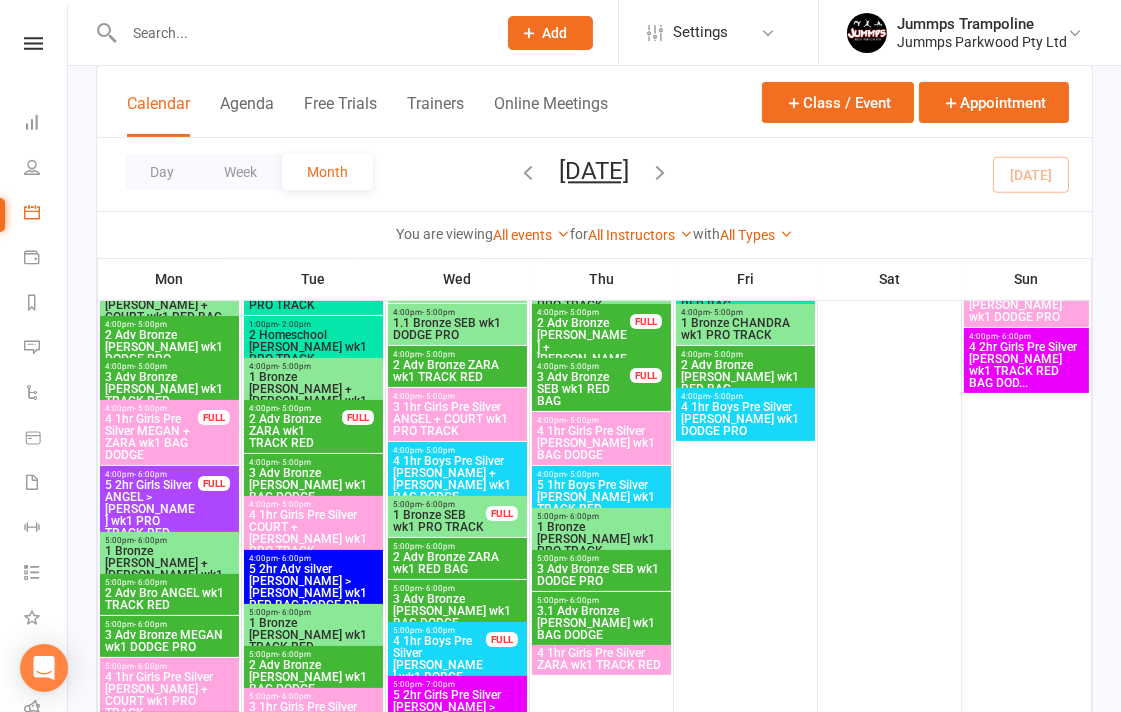 scroll, scrollTop: 548, scrollLeft: 0, axis: vertical 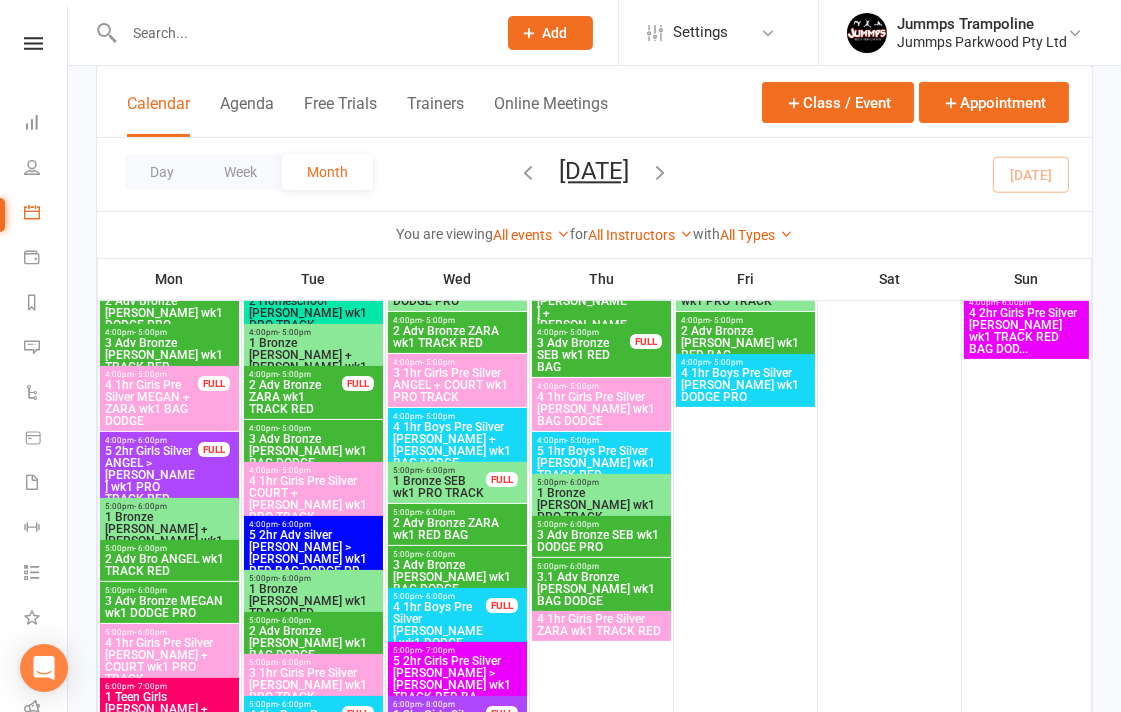 click on "5:00pm  - 6:00pm" at bounding box center (457, 512) 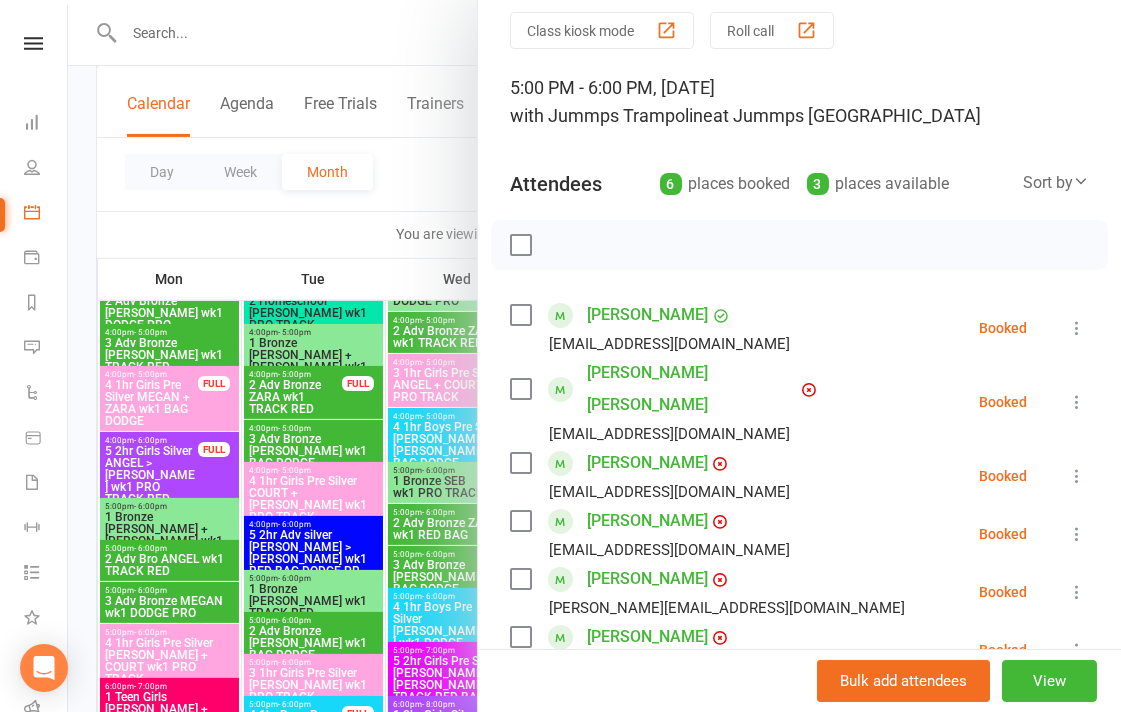 scroll, scrollTop: 111, scrollLeft: 0, axis: vertical 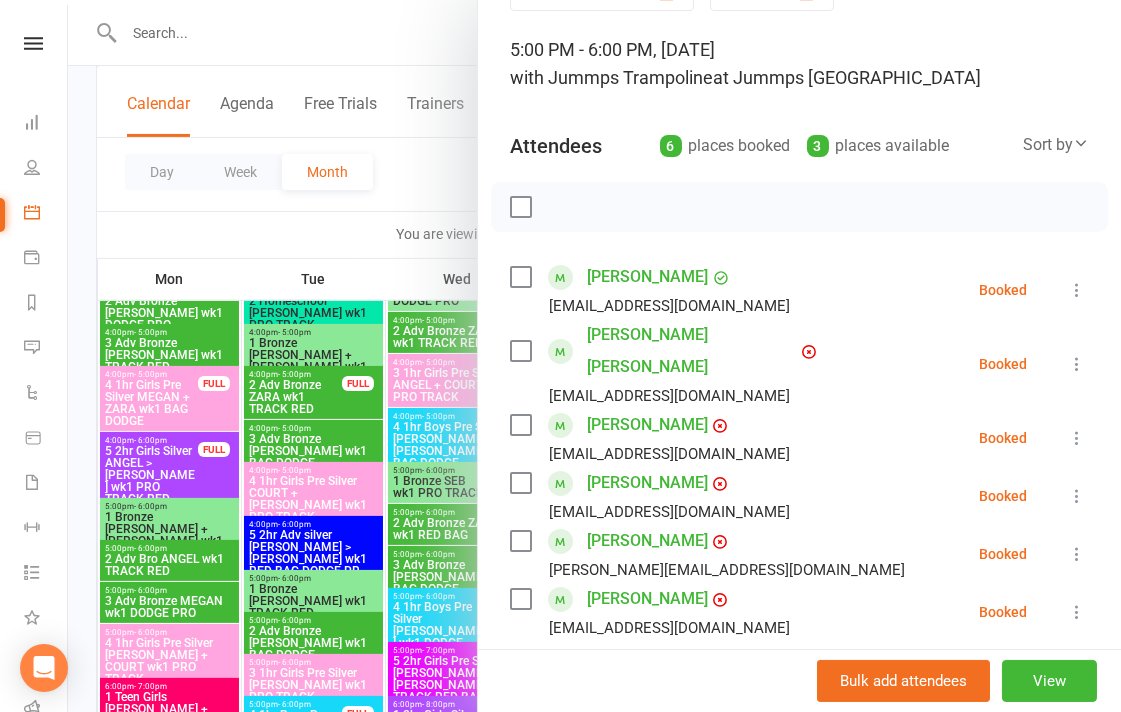 click at bounding box center (594, 356) 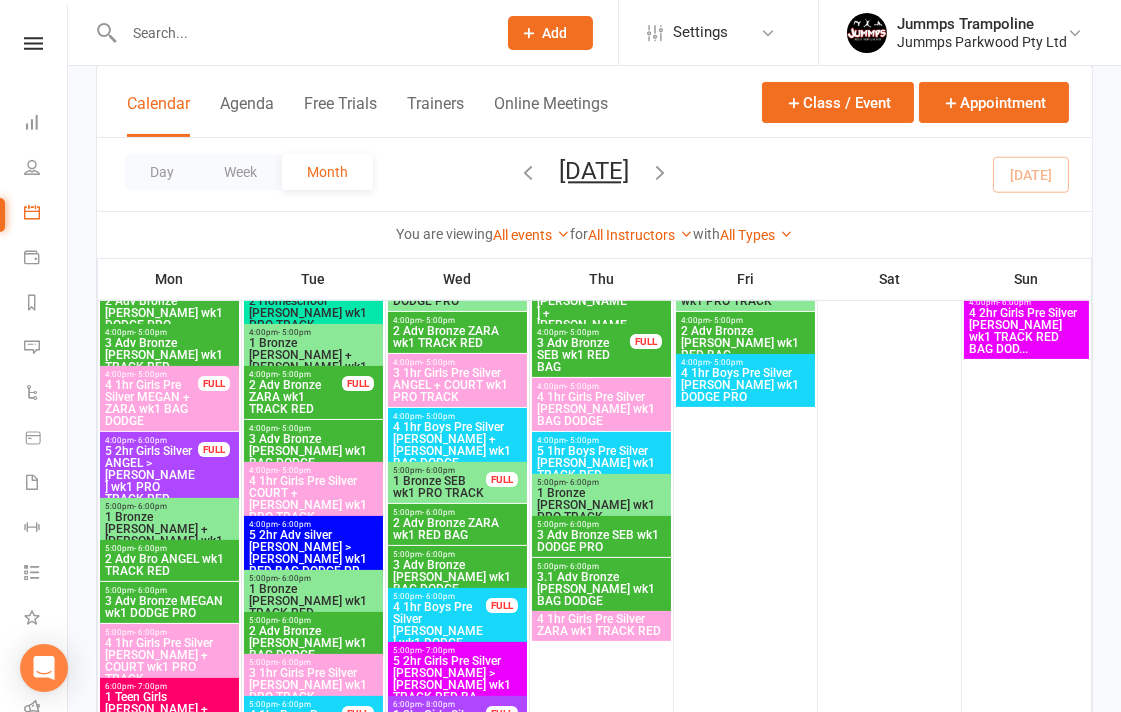 click on "3 Adv Bronze [PERSON_NAME] wk1 BAG DODGE" at bounding box center [457, 577] 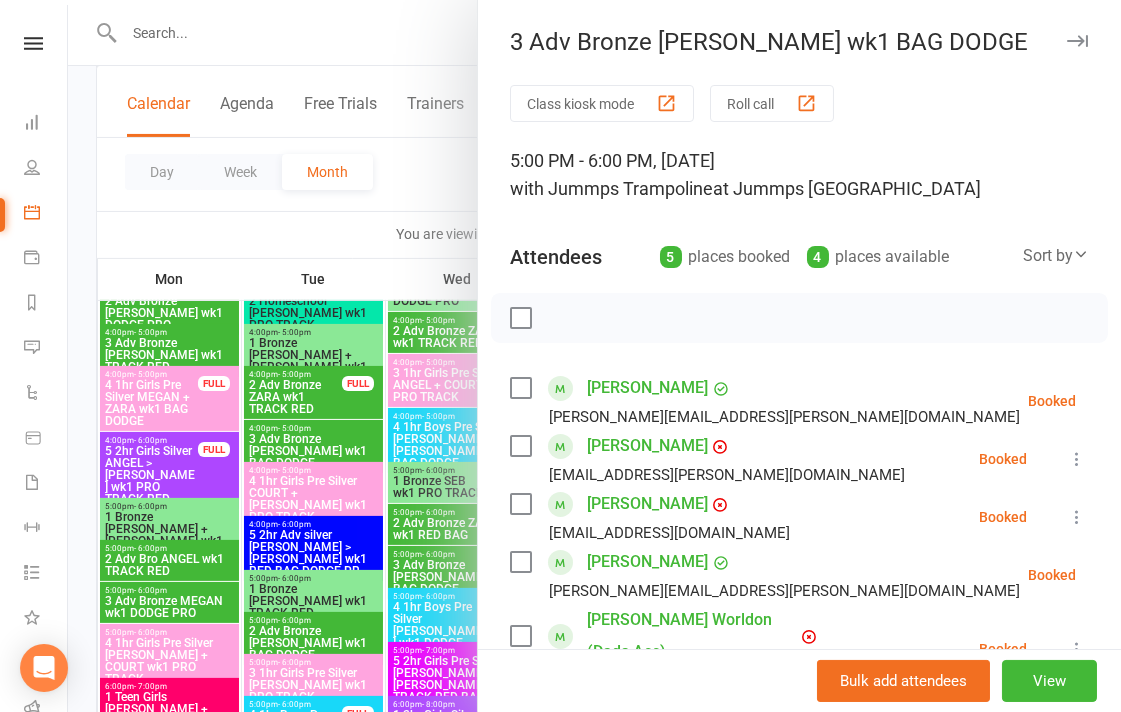 scroll, scrollTop: 111, scrollLeft: 0, axis: vertical 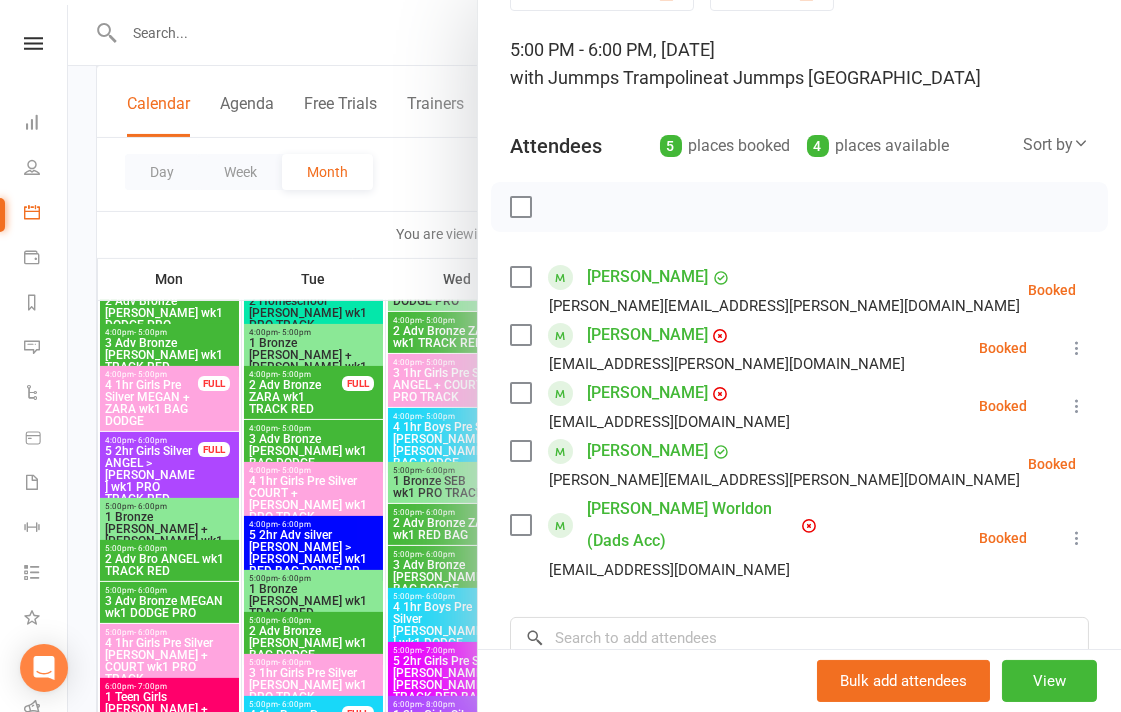 click at bounding box center [594, 356] 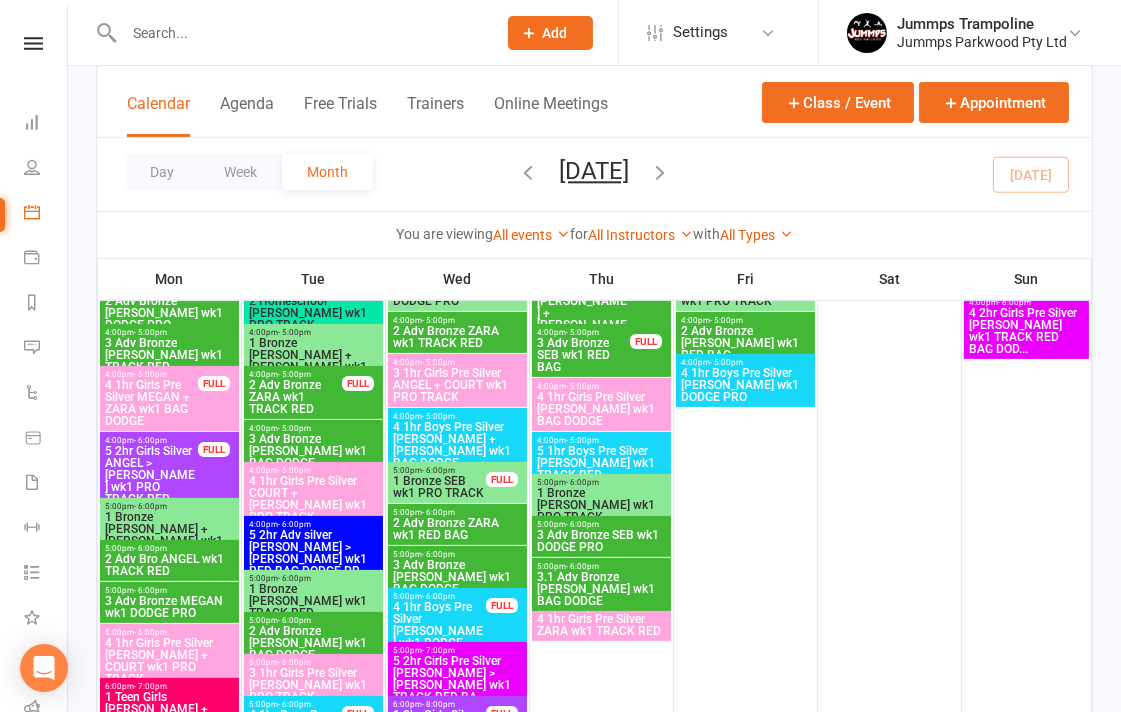 click on "2 Adv Bronze ZARA wk1 RED BAG" at bounding box center (457, 529) 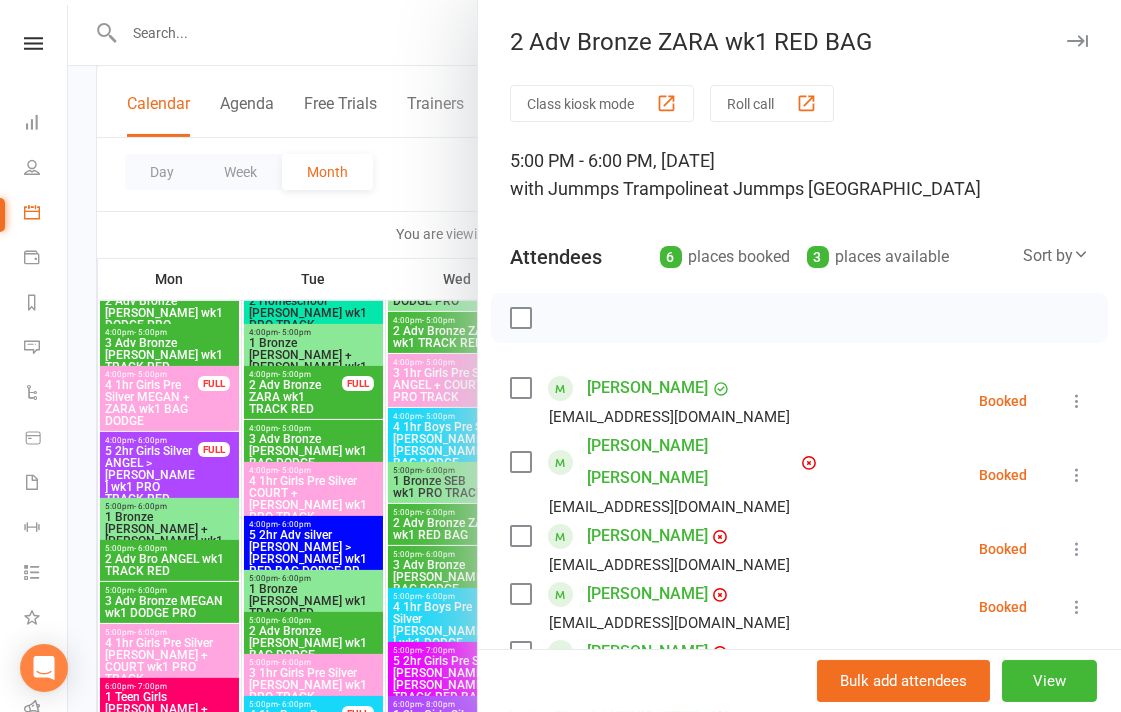 scroll, scrollTop: 111, scrollLeft: 0, axis: vertical 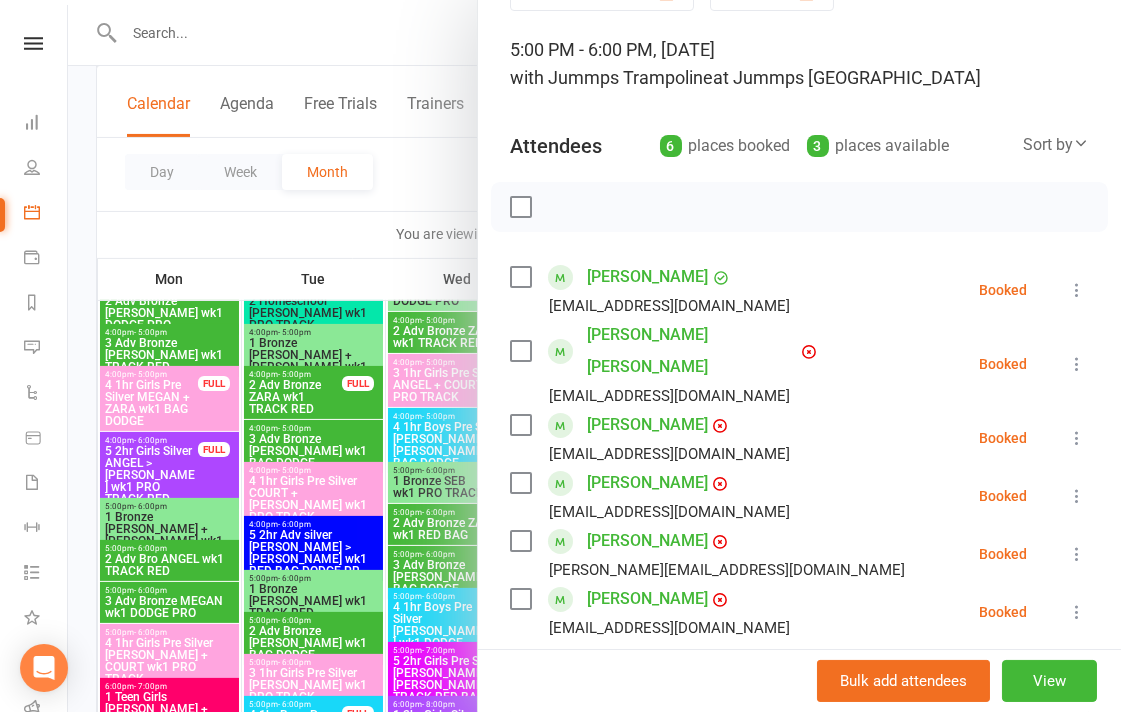 click at bounding box center [594, 356] 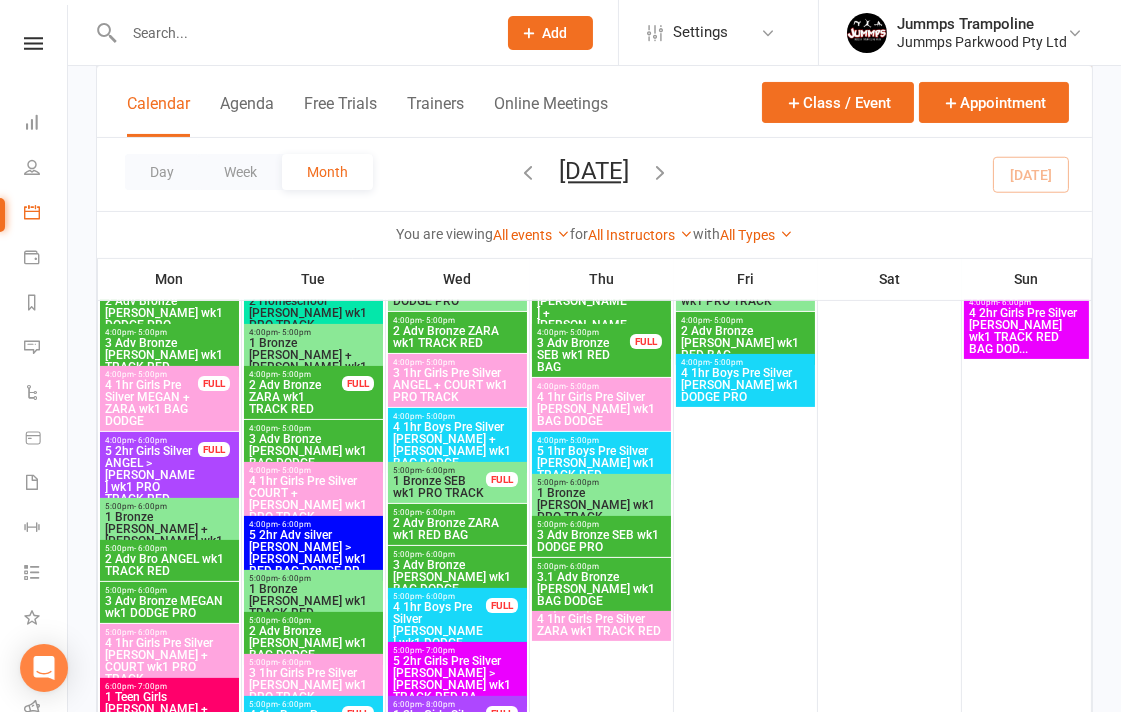click at bounding box center [300, 33] 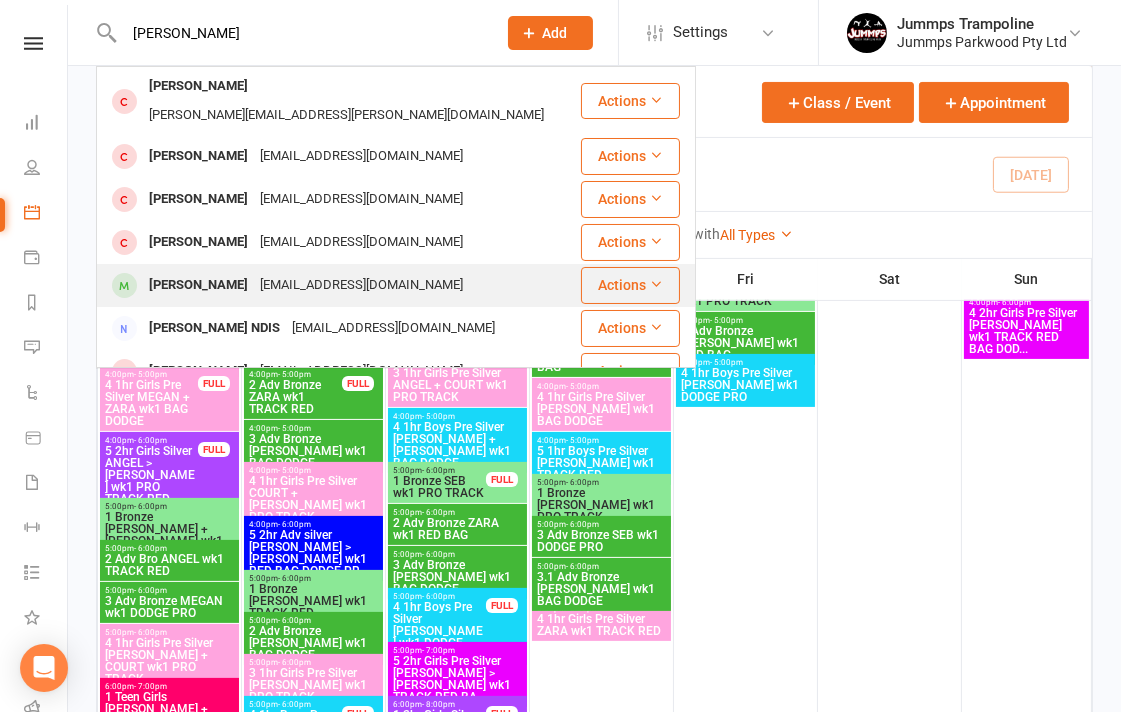 type on "[PERSON_NAME]" 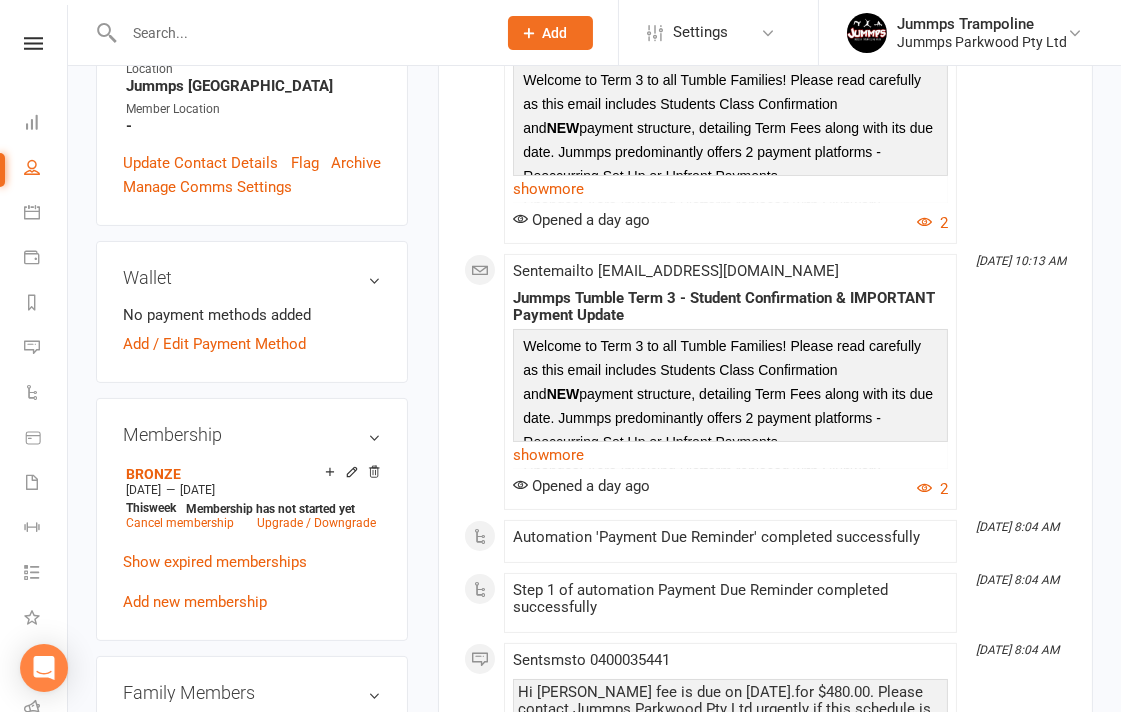 scroll, scrollTop: 555, scrollLeft: 0, axis: vertical 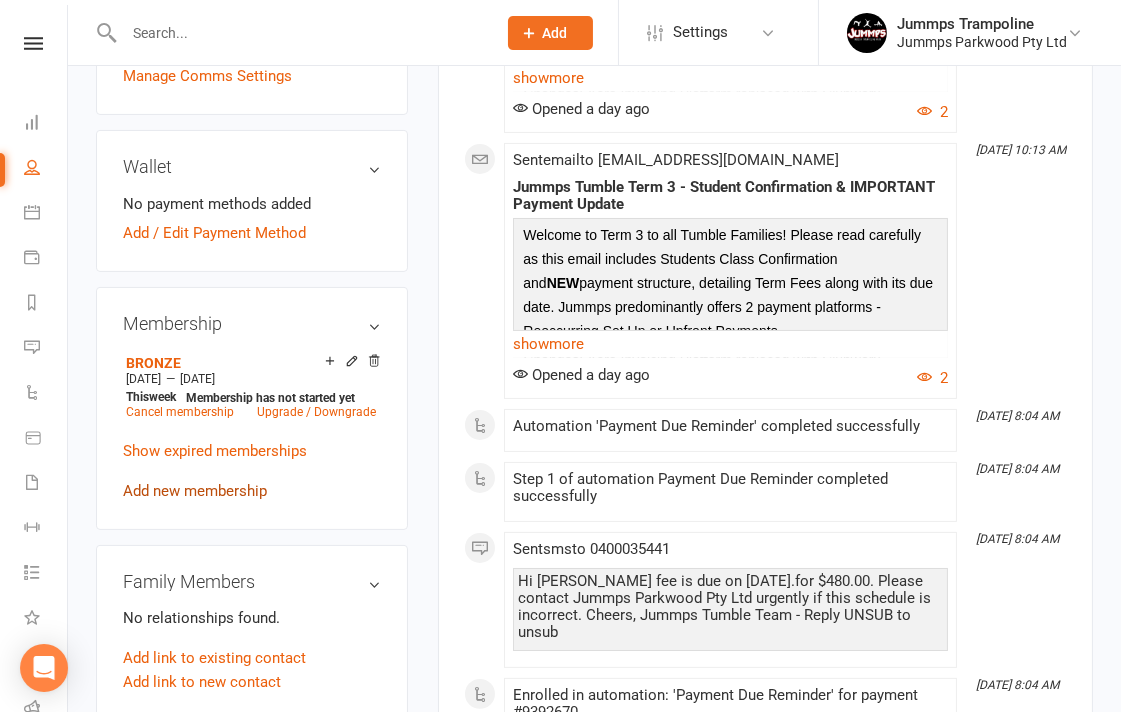 click on "Add new membership" at bounding box center (195, 491) 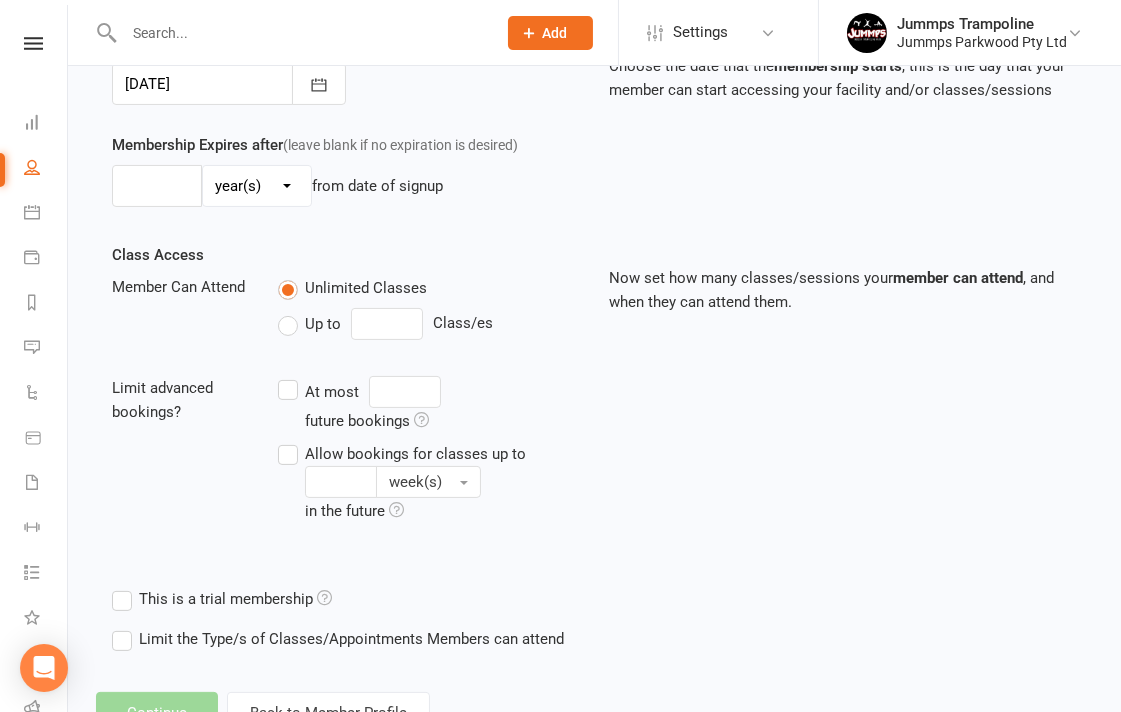 scroll, scrollTop: 0, scrollLeft: 0, axis: both 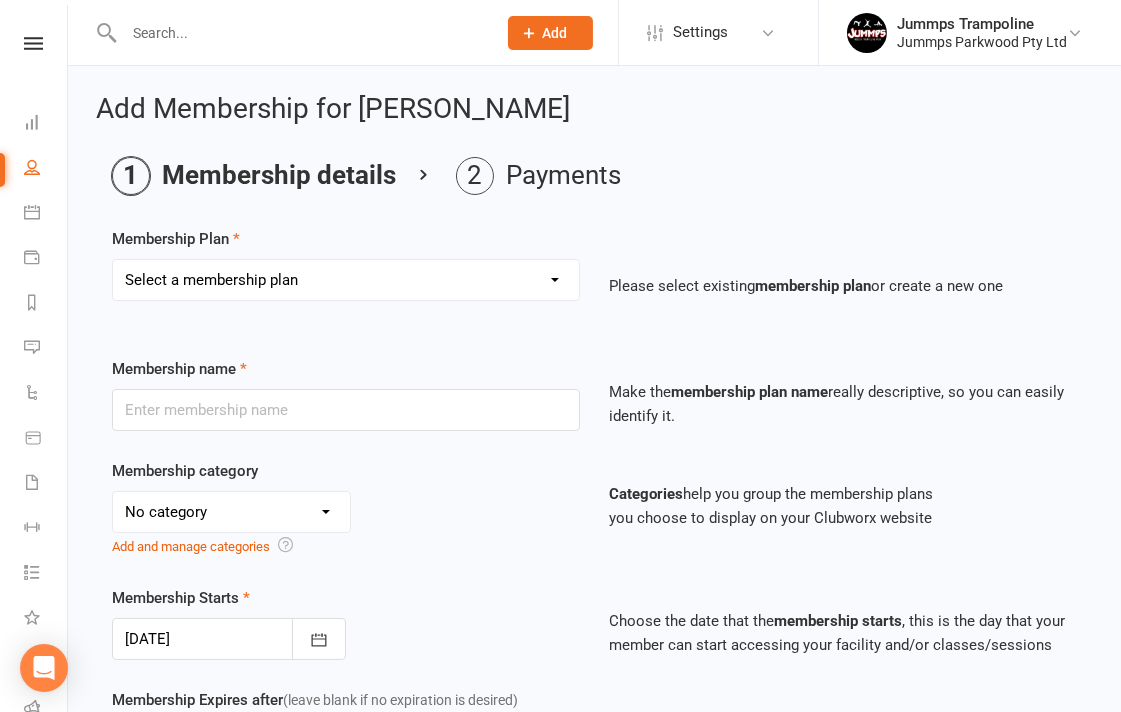 click on "Select a membership plan Create new Membership Plan STUDENT REGISTRATION FEE BRONZE ADV BRONZE KINDER KREW 1HR GIRLS PRE SILVER 1HR BOYS PRE SILVER 2HR GIRLS PRE SILVER 2HR BOYS SILVER 2HR GIRLS SILVER 2HR ADV SILVER 2HR GOLD TEEN GIRLS TEEN BOYS HOMESCHOOL JUMMPFIT 3XSPLIT FEE'S BY DD DROP IN JUMMPFIT - JUMMPS CONNECTION 1HR BOYS PRE SILVER JUMMPS CONNECTION 1HR GIRLS PRE SILVER JUMMPS CONNECTION TEEN BOYS JUMMPS CONNECTION TEEN GIRLS JUMMPS CONNECTION KINDER KREW JUMMPS CONNECTION BRONZE JUMMPS CONNECTION ADVANCE BRONZE JUMMPS CONNECTION HOMESCHOOL JUMMPS CONNECTION 2HR GOLD JUMMPS CONNECTION 2HR GIRLS SILVER JUMMPS CONNECTION 2HR GIRLS PRE SILVER JUMMPS CONNECTION 2HR BOYS SILVER JUMMPS CONNECTION 2HR BOYS ADV SILVER WAITLIST - TO BE UPGRADED WHEN SPOT AVAIL 2HR BOYS SILVER & 1HR HOMESCHOOL z. DONT USE Bronze membership - bank transfer - $240 z. DONT USE Bronze membership - bank transfer - $240 - Payment" at bounding box center (346, 280) 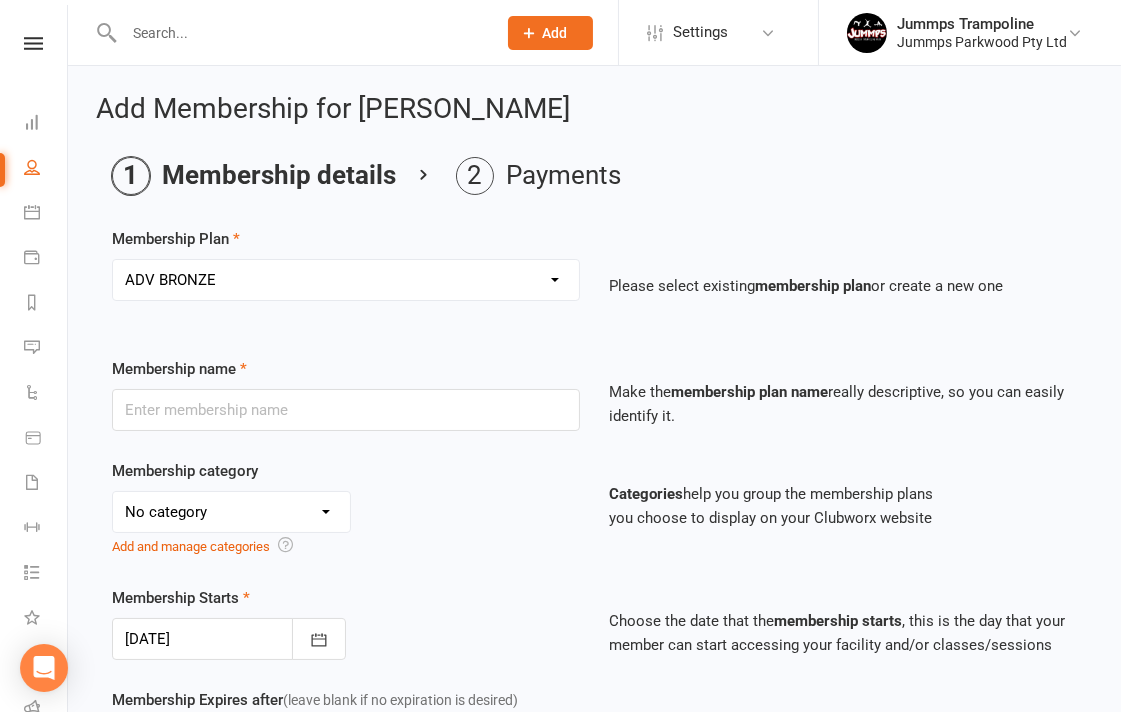 click on "Select a membership plan Create new Membership Plan STUDENT REGISTRATION FEE BRONZE ADV BRONZE KINDER KREW 1HR GIRLS PRE SILVER 1HR BOYS PRE SILVER 2HR GIRLS PRE SILVER 2HR BOYS SILVER 2HR GIRLS SILVER 2HR ADV SILVER 2HR GOLD TEEN GIRLS TEEN BOYS HOMESCHOOL JUMMPFIT 3XSPLIT FEE'S BY DD DROP IN JUMMPFIT - JUMMPS CONNECTION 1HR BOYS PRE SILVER JUMMPS CONNECTION 1HR GIRLS PRE SILVER JUMMPS CONNECTION TEEN BOYS JUMMPS CONNECTION TEEN GIRLS JUMMPS CONNECTION KINDER KREW JUMMPS CONNECTION BRONZE JUMMPS CONNECTION ADVANCE BRONZE JUMMPS CONNECTION HOMESCHOOL JUMMPS CONNECTION 2HR GOLD JUMMPS CONNECTION 2HR GIRLS SILVER JUMMPS CONNECTION 2HR GIRLS PRE SILVER JUMMPS CONNECTION 2HR BOYS SILVER JUMMPS CONNECTION 2HR BOYS ADV SILVER WAITLIST - TO BE UPGRADED WHEN SPOT AVAIL 2HR BOYS SILVER & 1HR HOMESCHOOL z. DONT USE Bronze membership - bank transfer - $240 z. DONT USE Bronze membership - bank transfer - $240 - Payment" at bounding box center (346, 280) 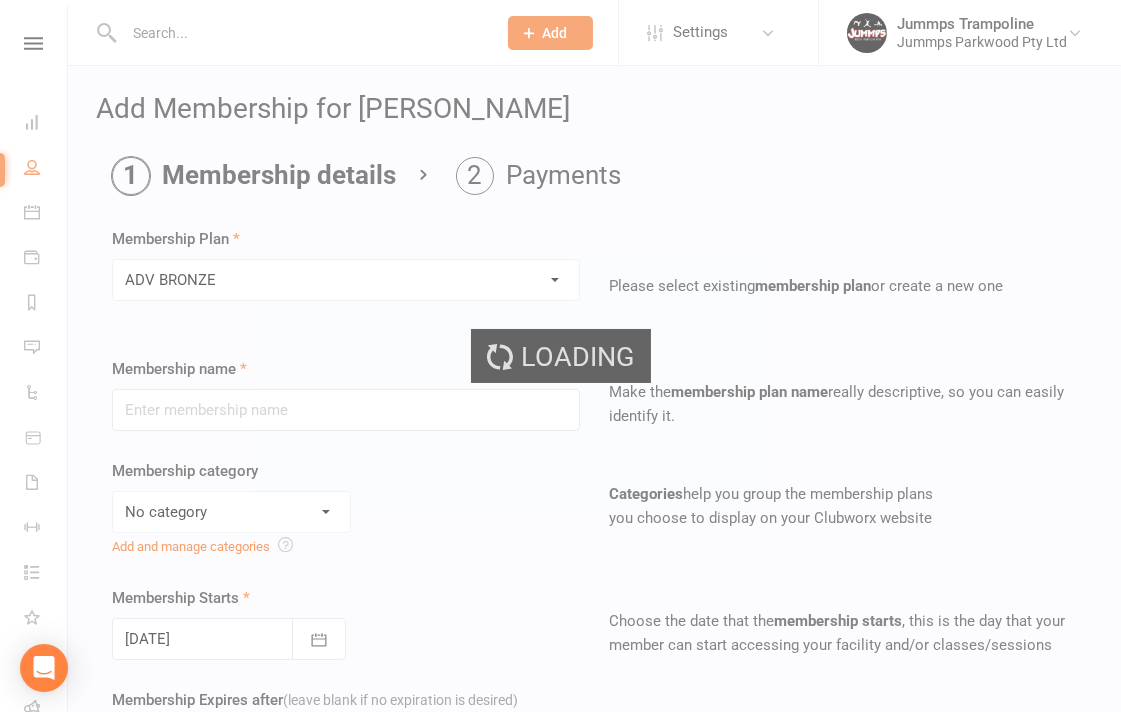 type on "ADV BRONZE" 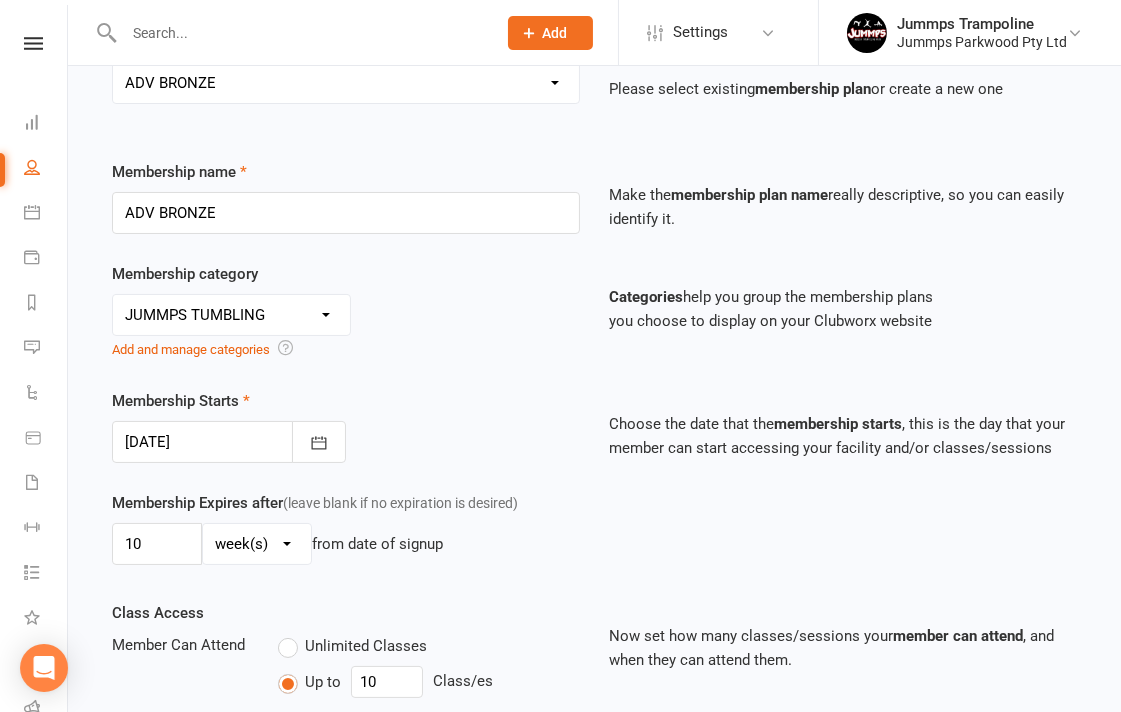 scroll, scrollTop: 222, scrollLeft: 0, axis: vertical 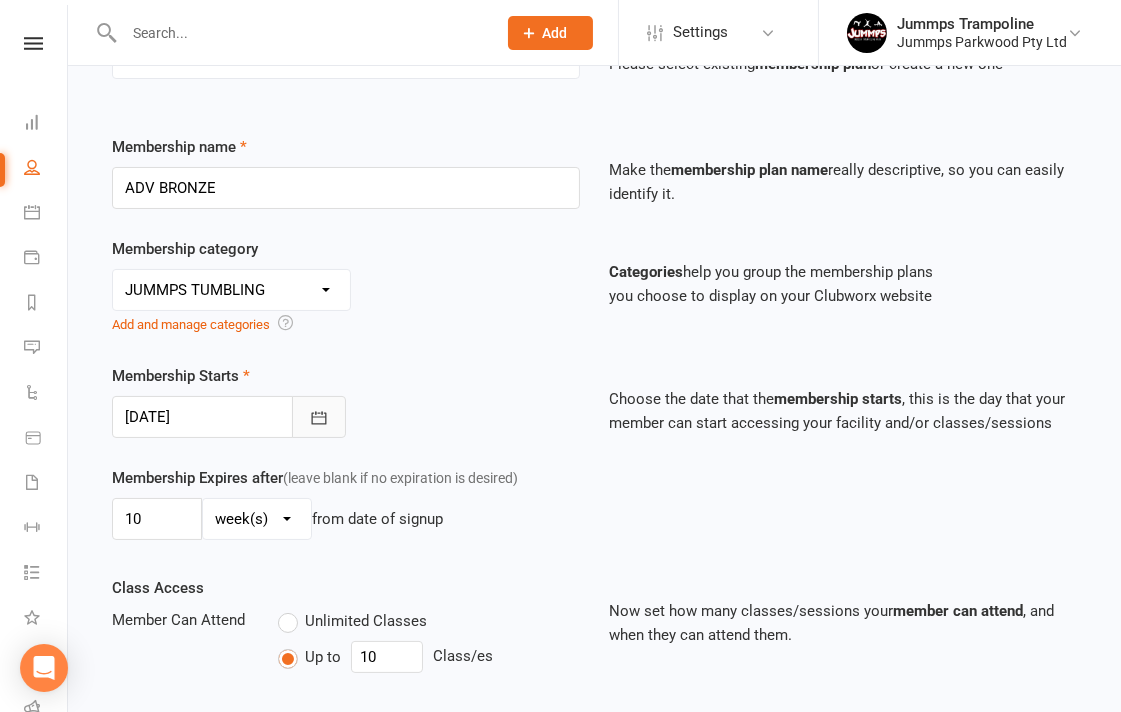 click 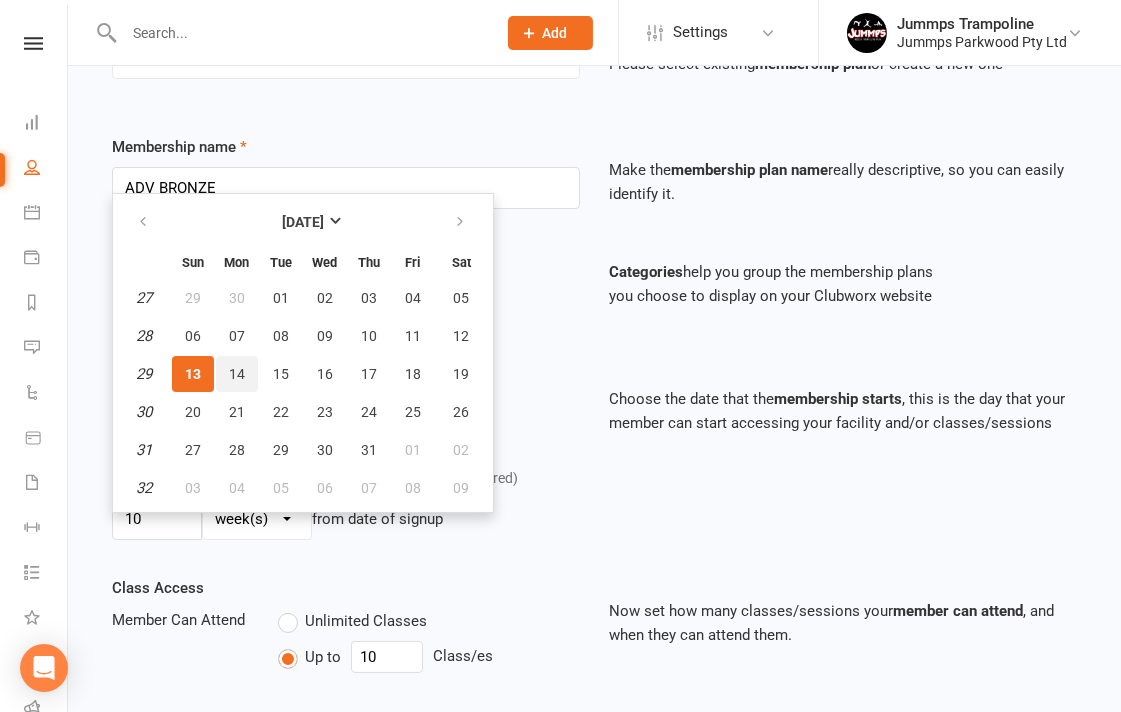 click on "14" at bounding box center [237, 374] 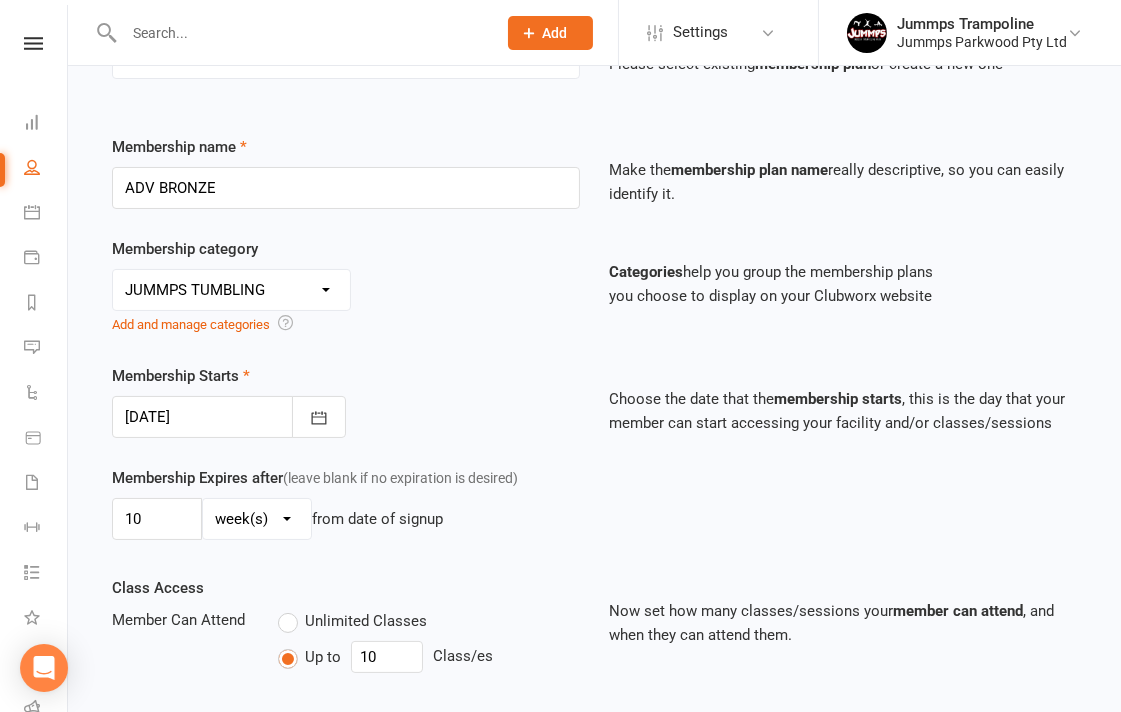 click on "Membership category No category 3XSPLIT BY DIRECT DEBIT FORTNIGHTLY DIRECT DEBIT JUMMPS CONNECTION JUMMPS TUMBLING REGISTRATION TRIALLING CLASS UPFRONT BANK TRANSFER UPFRONT IN VENUE WAITLIST WEEKLY DIRECT DEBIT Add and manage categories   Categories  help you group the membership plans you choose to display on your Clubworx website" at bounding box center [594, 300] 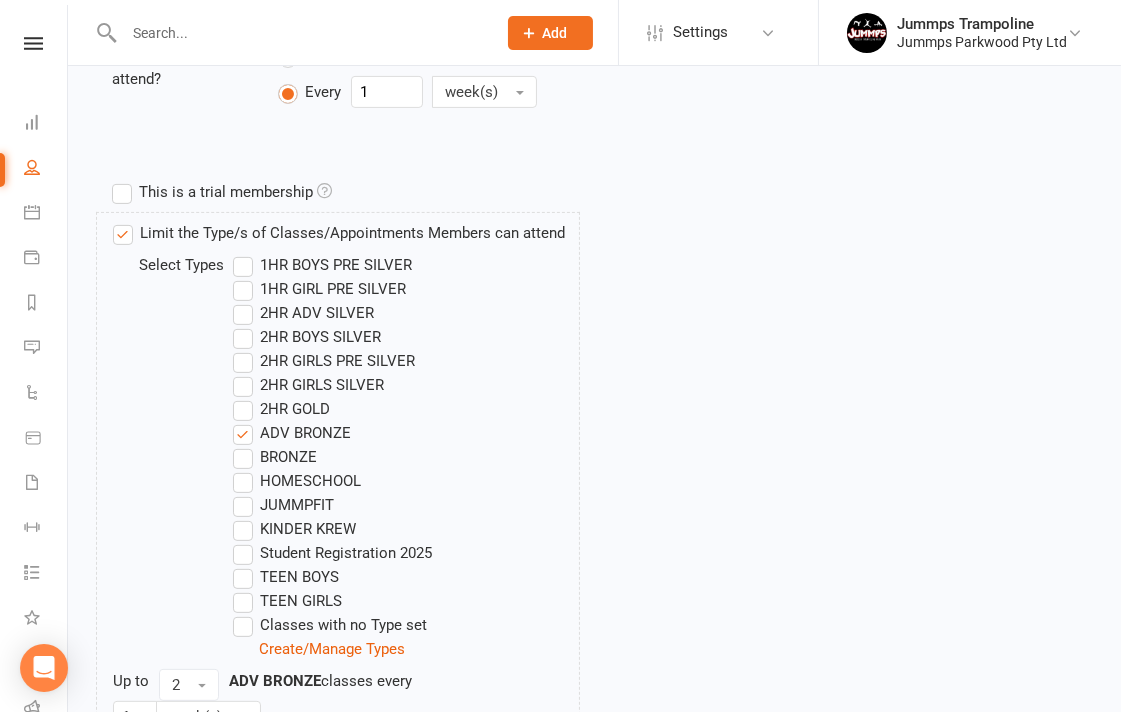 scroll, scrollTop: 1125, scrollLeft: 0, axis: vertical 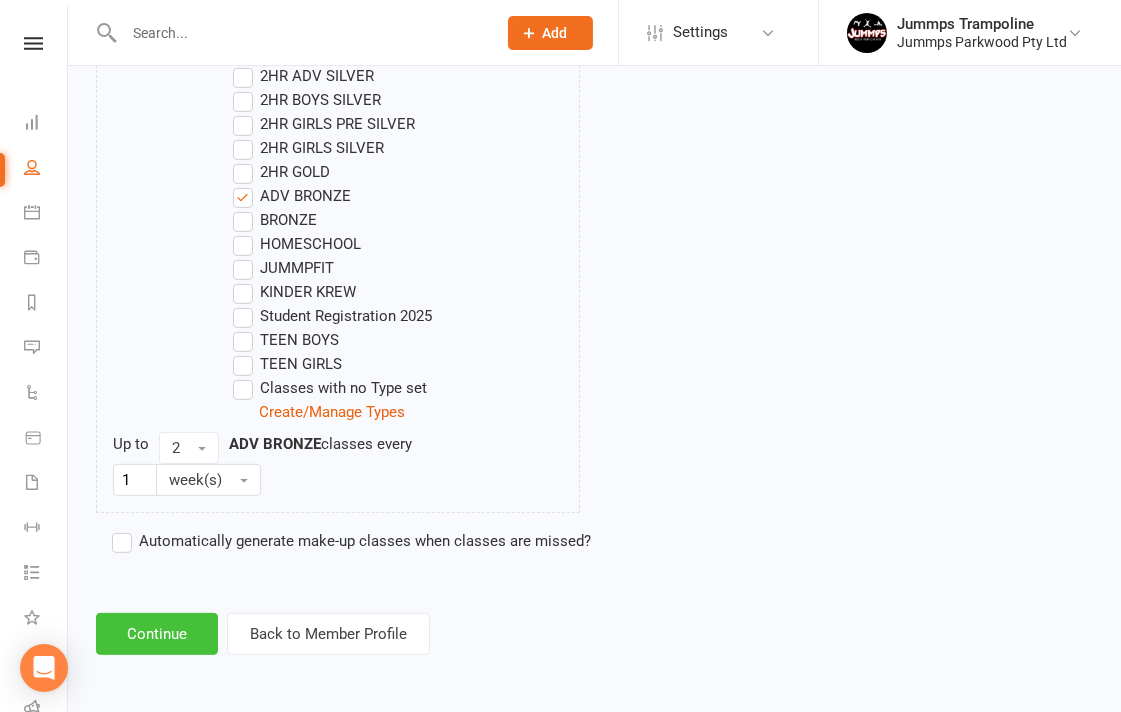 click on "Continue" at bounding box center [157, 634] 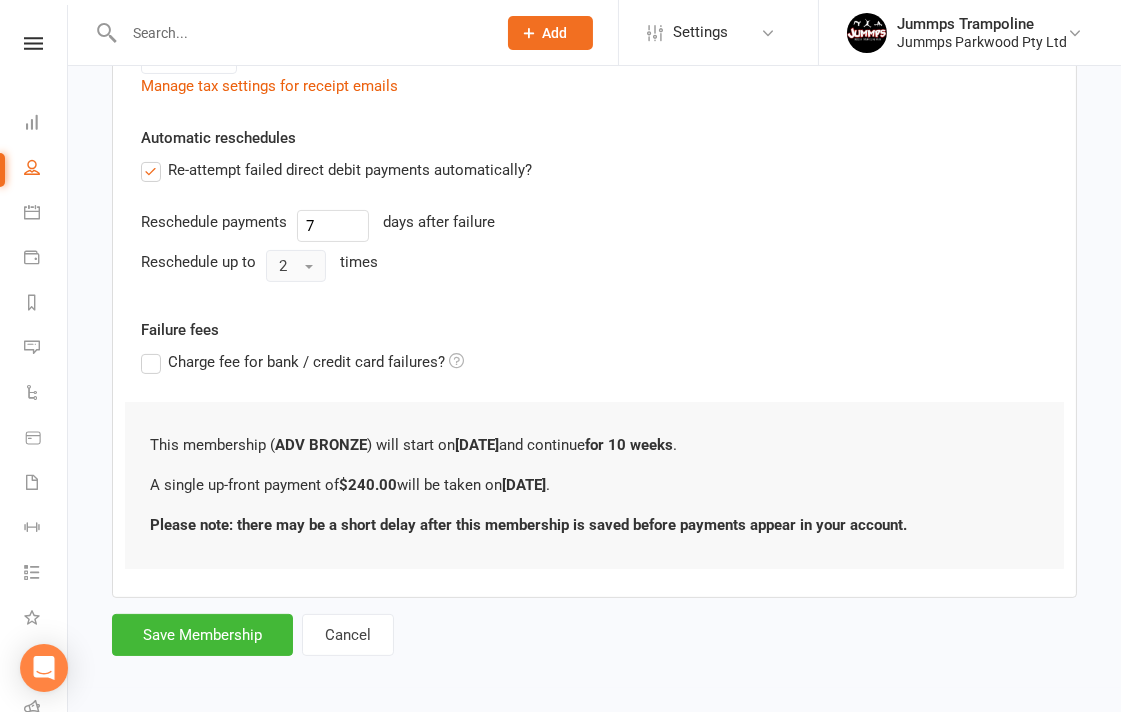 scroll, scrollTop: 537, scrollLeft: 0, axis: vertical 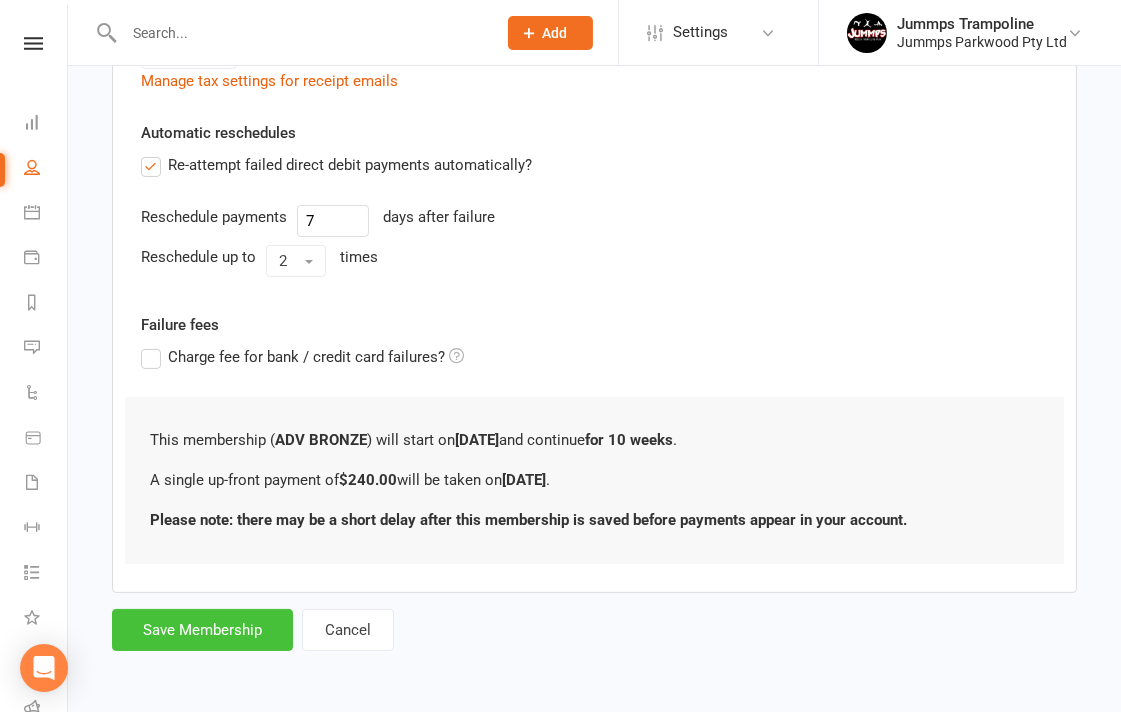 click on "Save Membership" at bounding box center (202, 630) 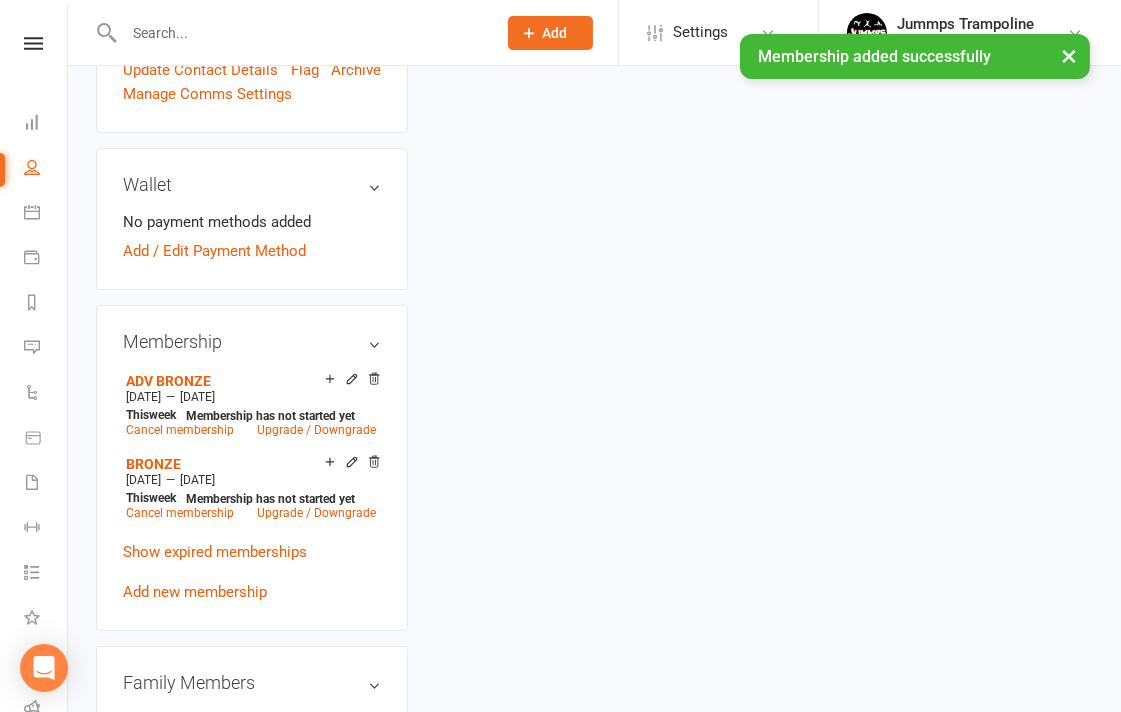 scroll, scrollTop: 0, scrollLeft: 0, axis: both 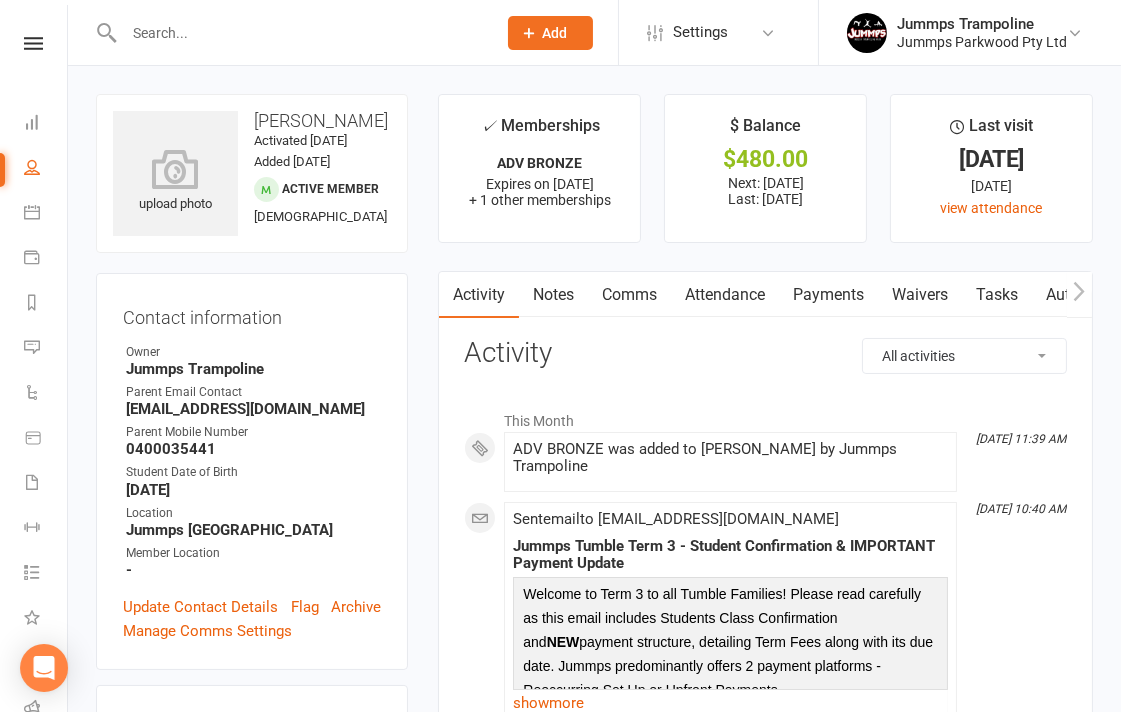 click at bounding box center [300, 33] 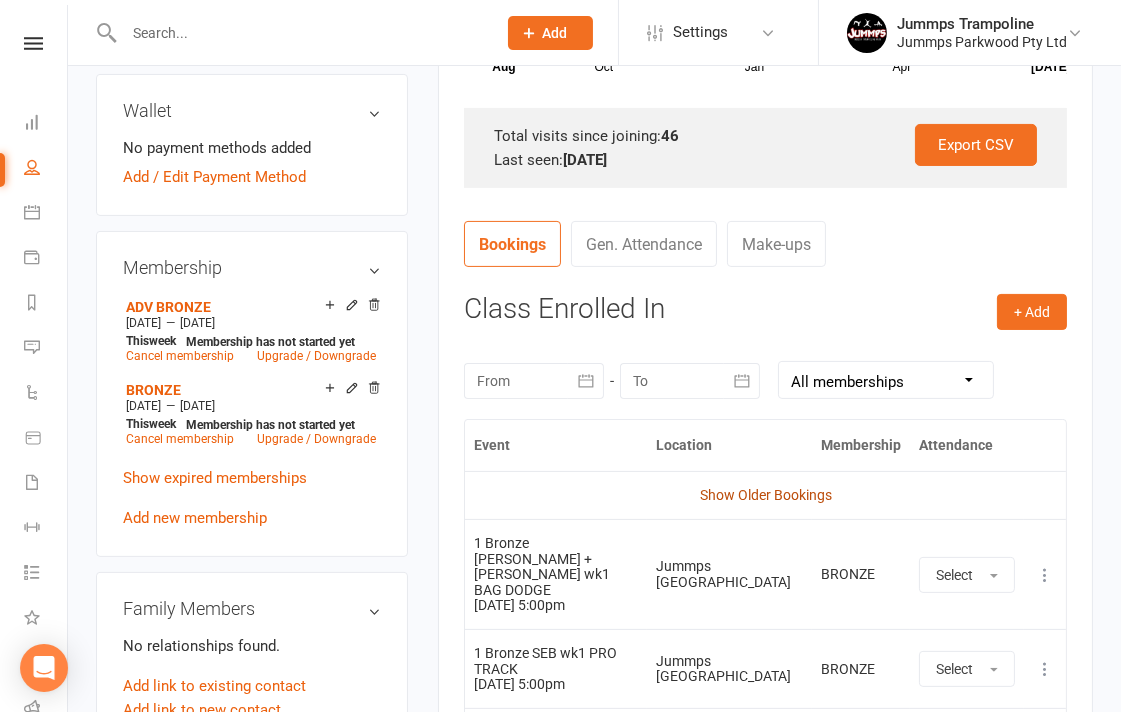 click on "Show Older Bookings" at bounding box center [766, 495] 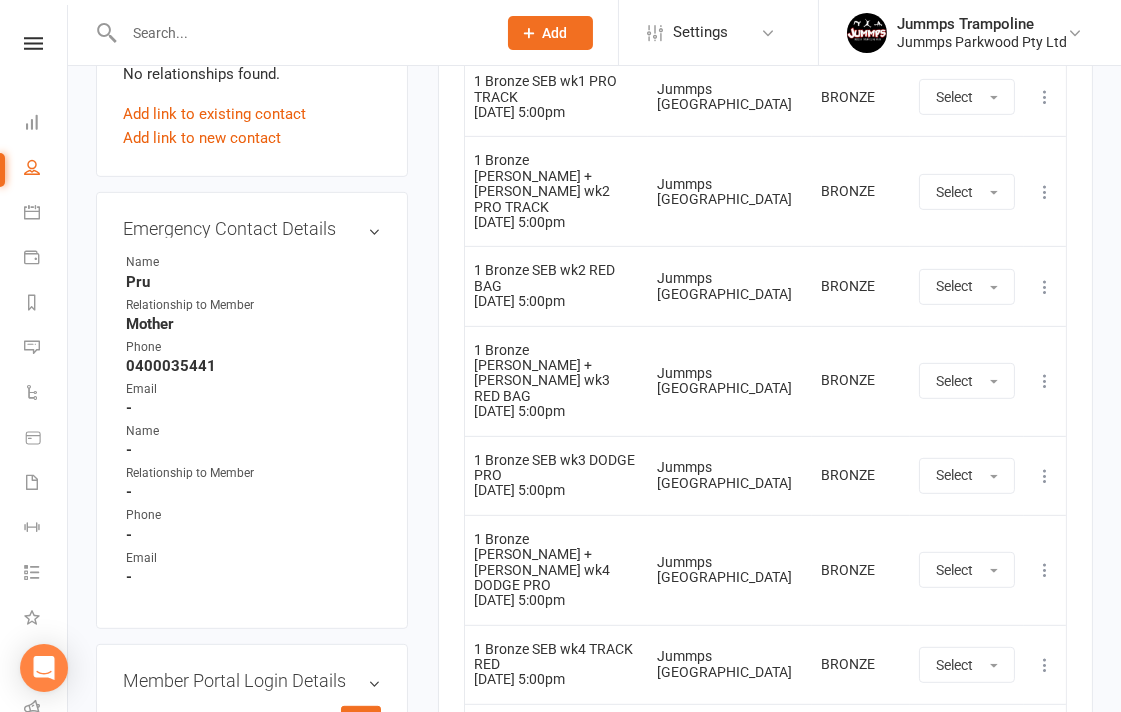 scroll, scrollTop: 1171, scrollLeft: 0, axis: vertical 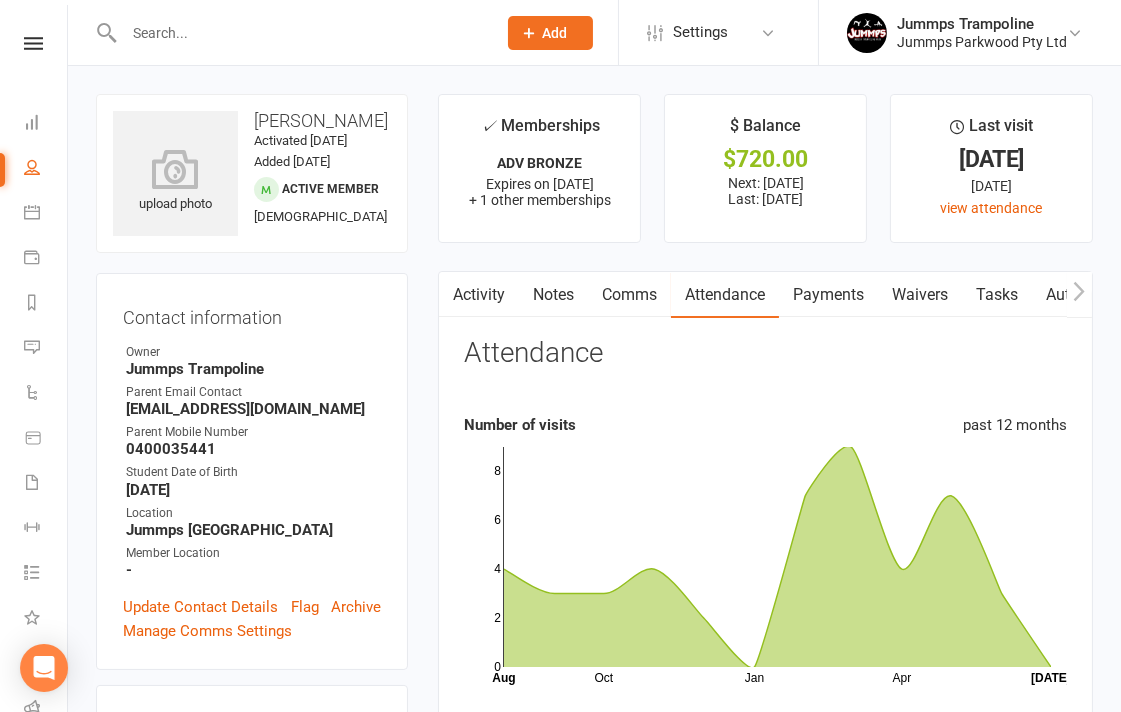 click at bounding box center (300, 33) 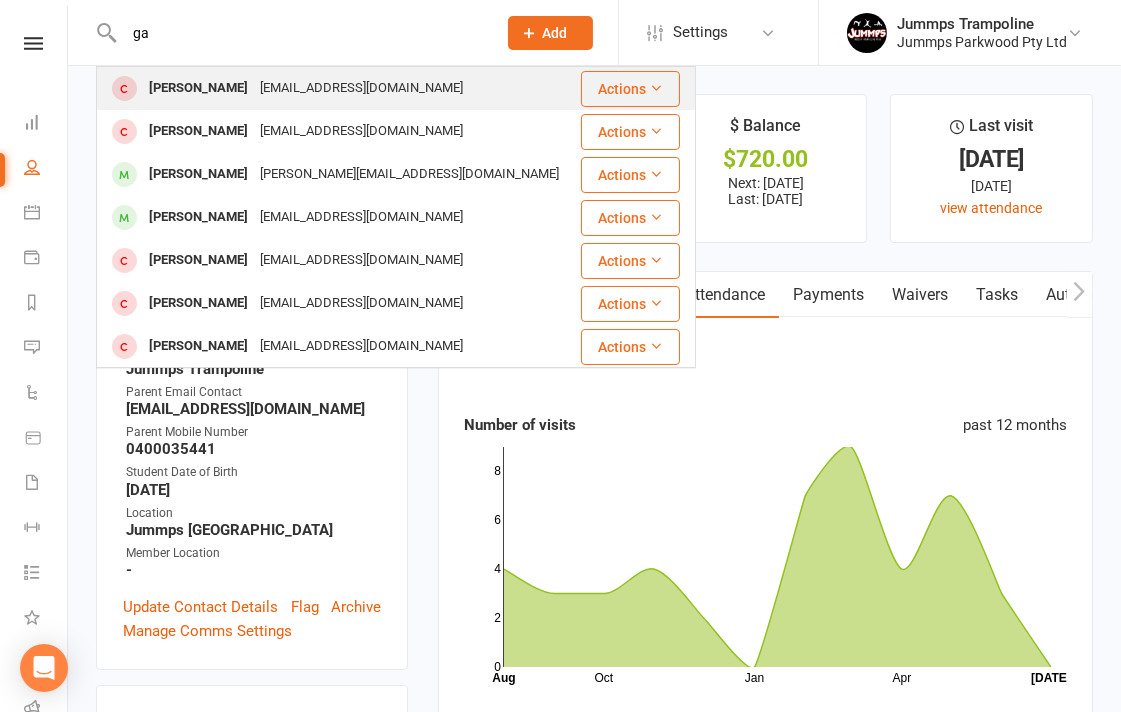 type on "g" 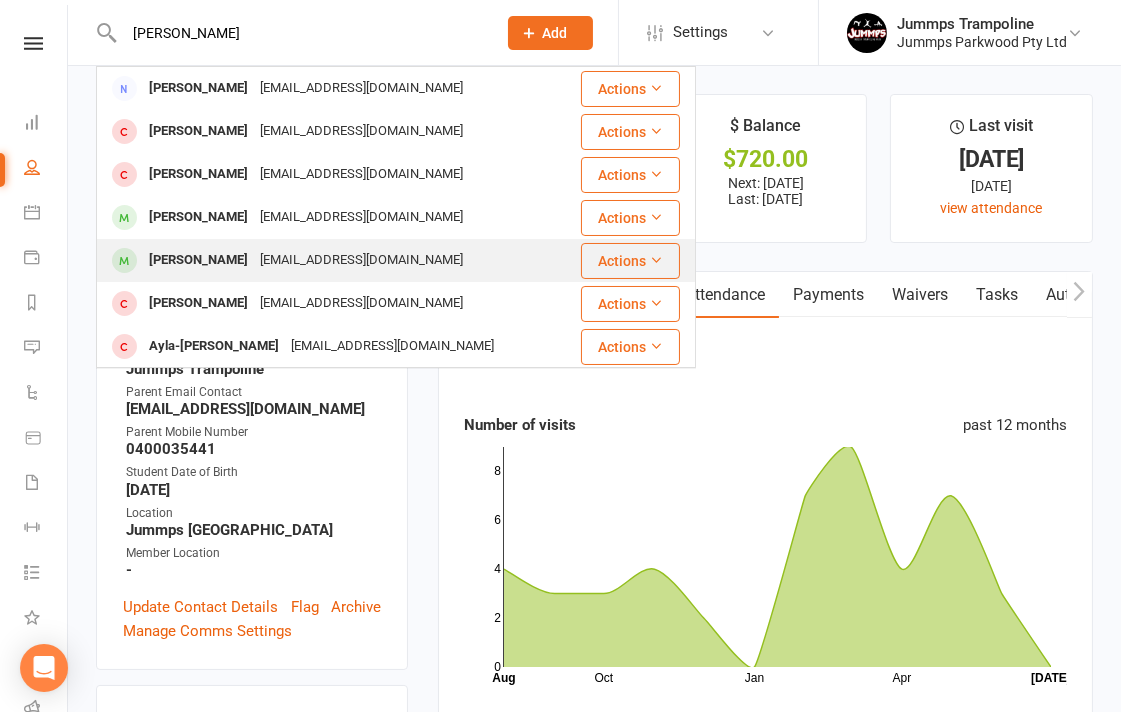 type on "[PERSON_NAME]" 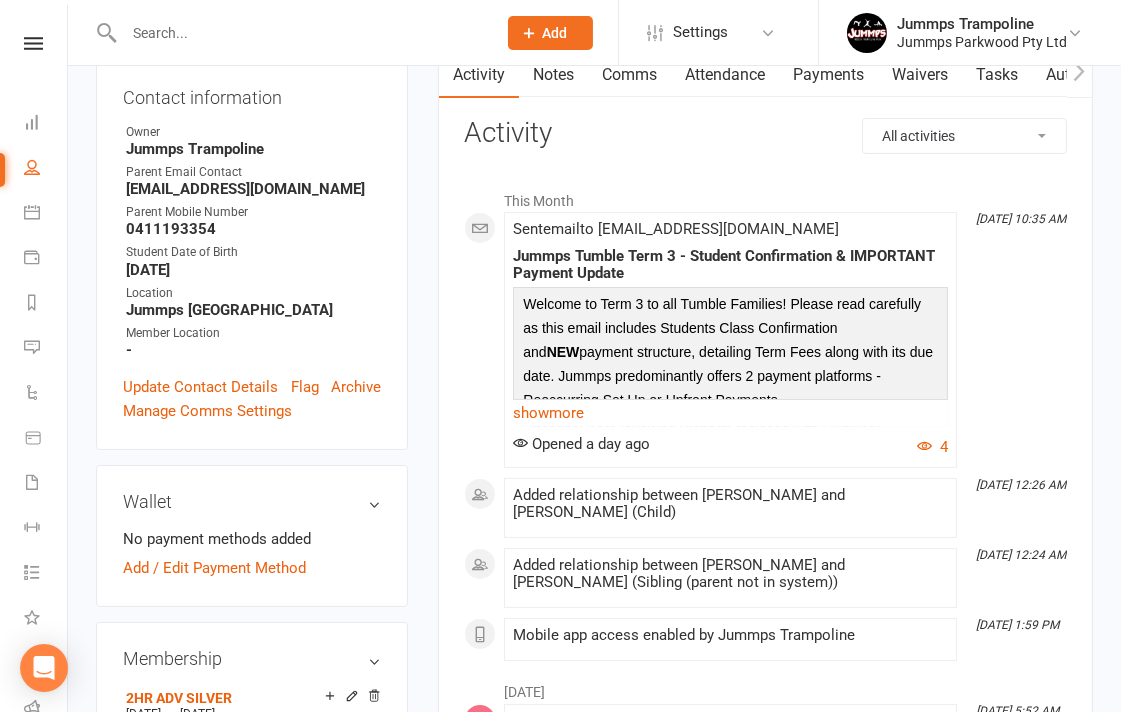 scroll, scrollTop: 0, scrollLeft: 0, axis: both 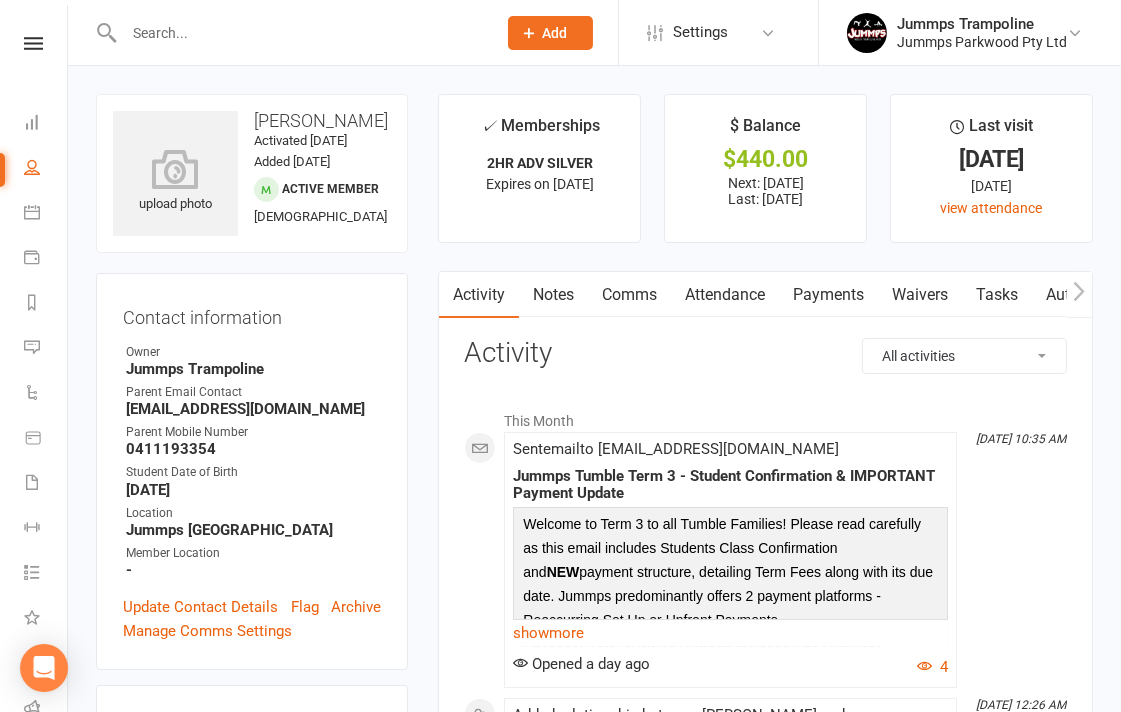 click on "Attendance" at bounding box center (725, 295) 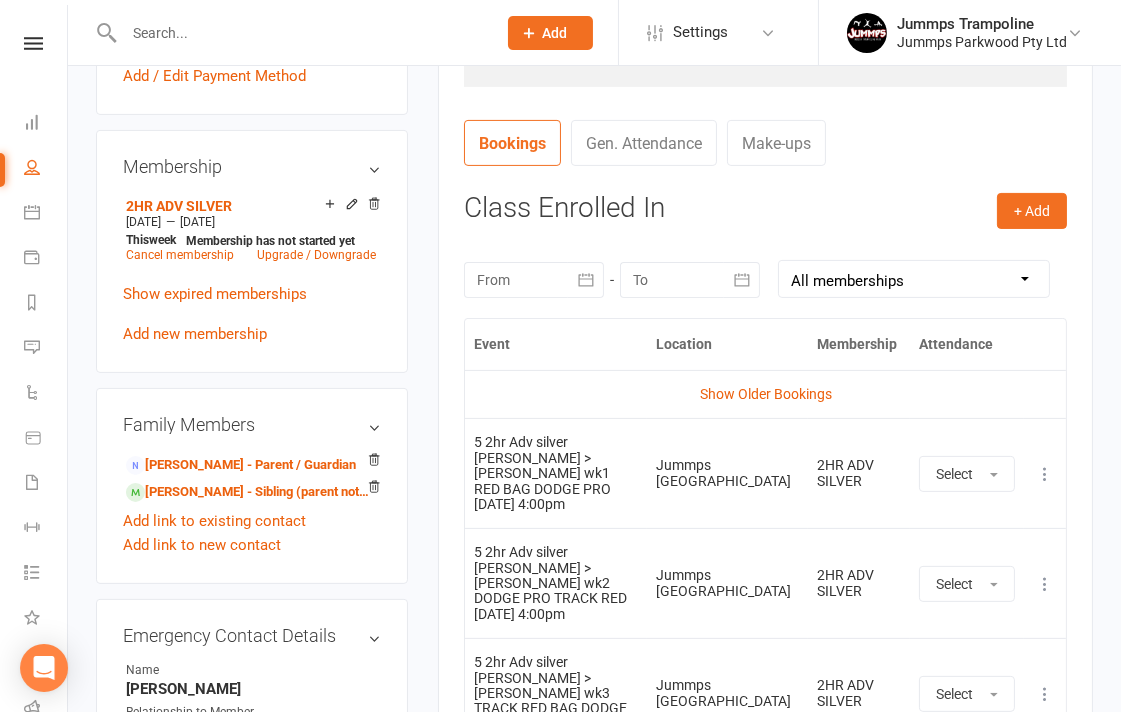 scroll, scrollTop: 746, scrollLeft: 0, axis: vertical 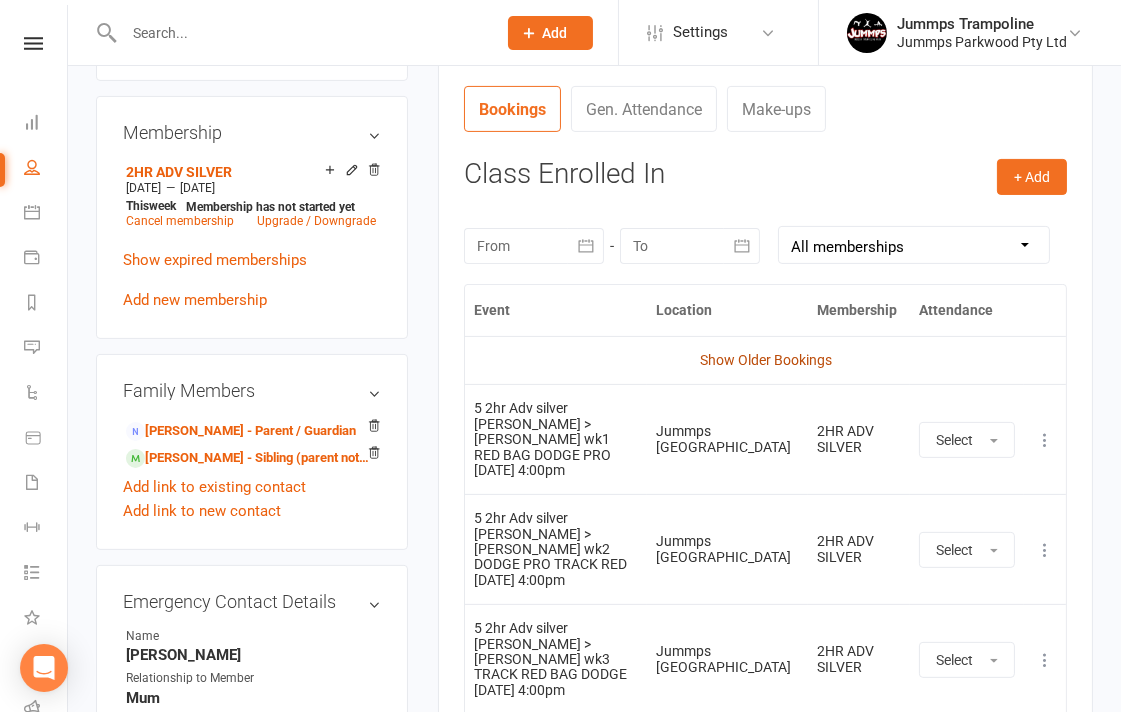 click on "Show Older Bookings" at bounding box center [766, 360] 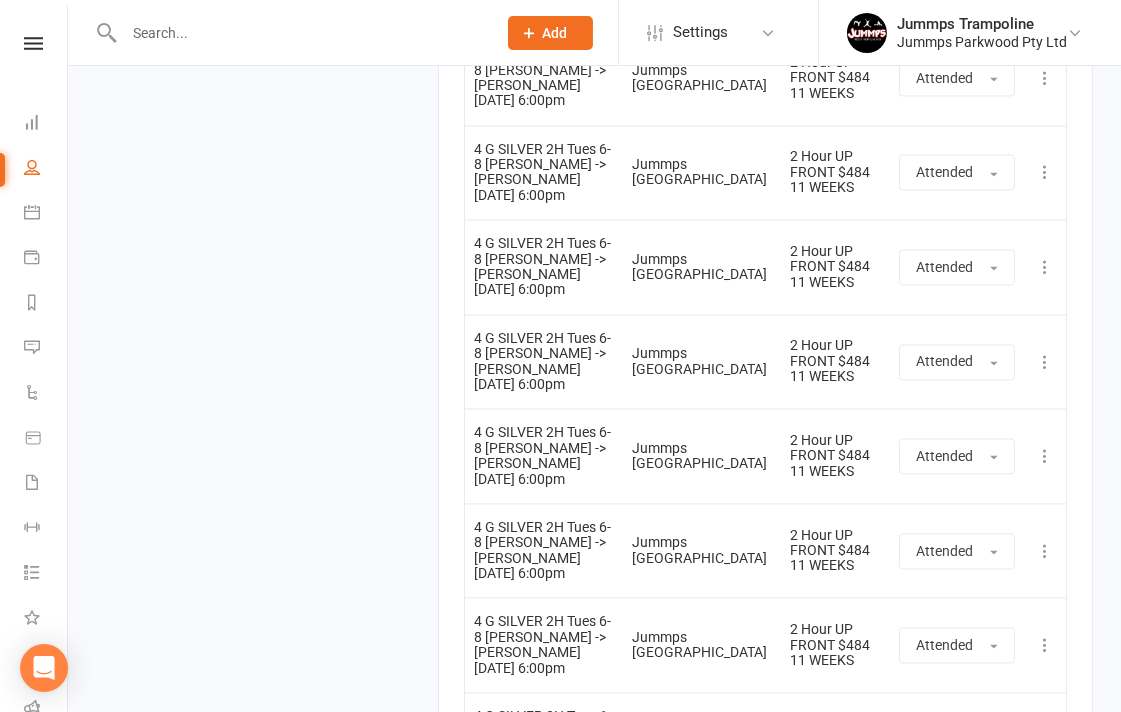 scroll, scrollTop: 15527, scrollLeft: 0, axis: vertical 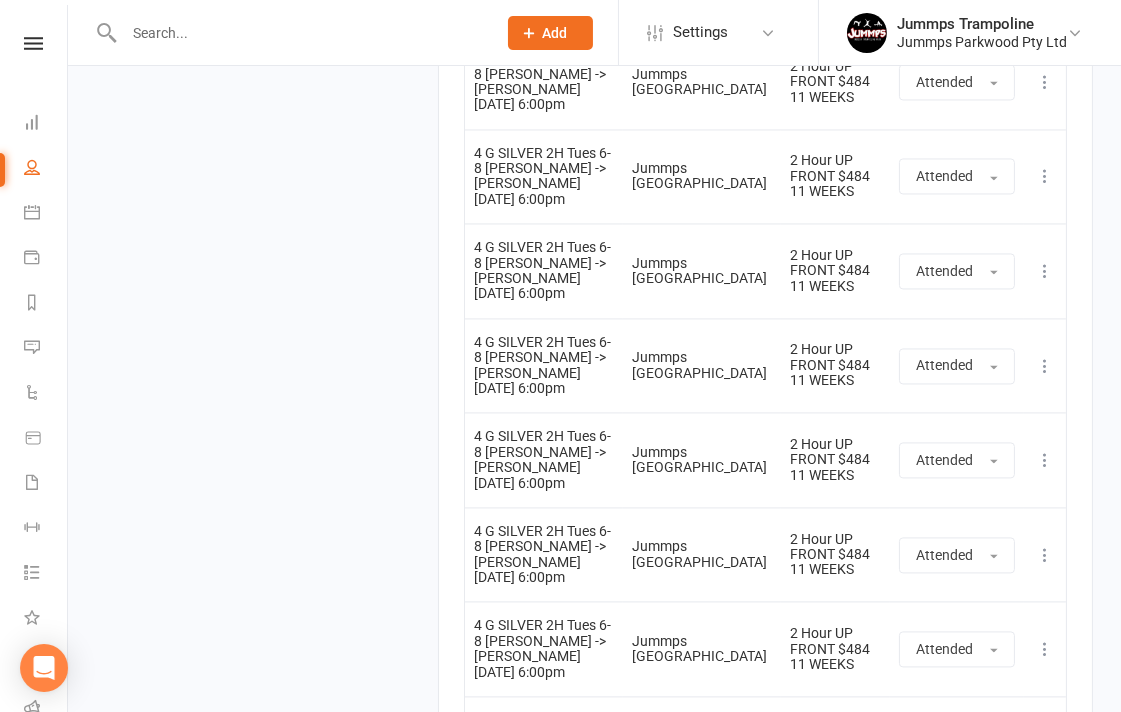 click at bounding box center (981, 2675) 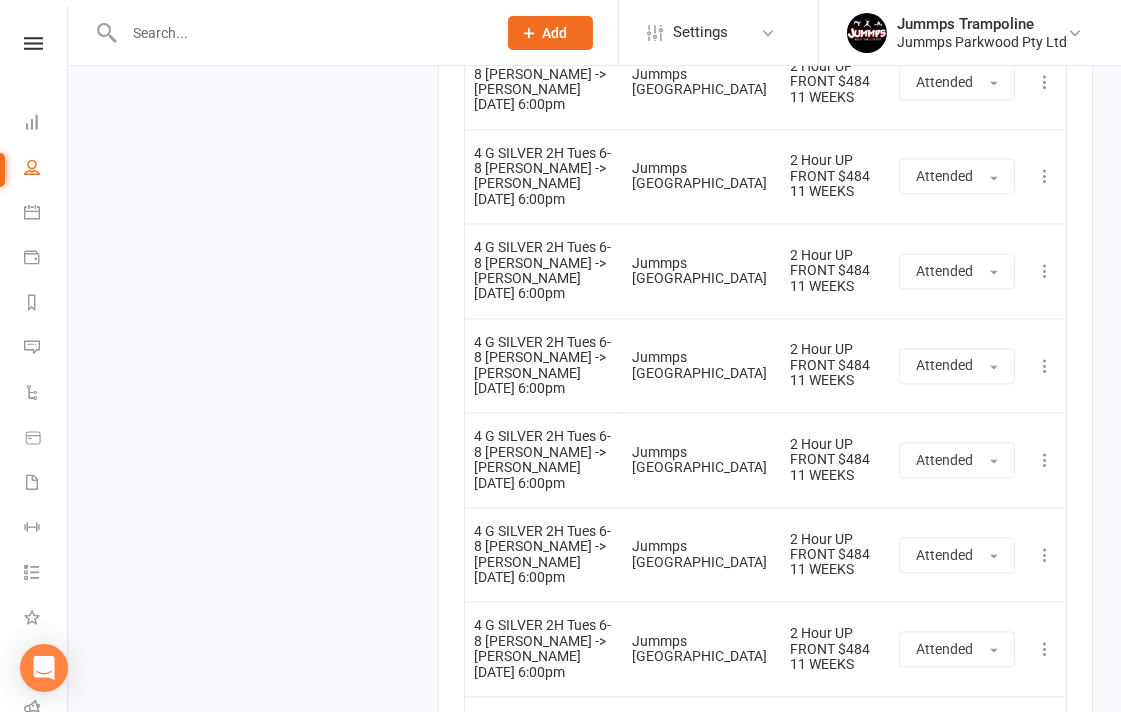 click on "Attended" at bounding box center (946, 2719) 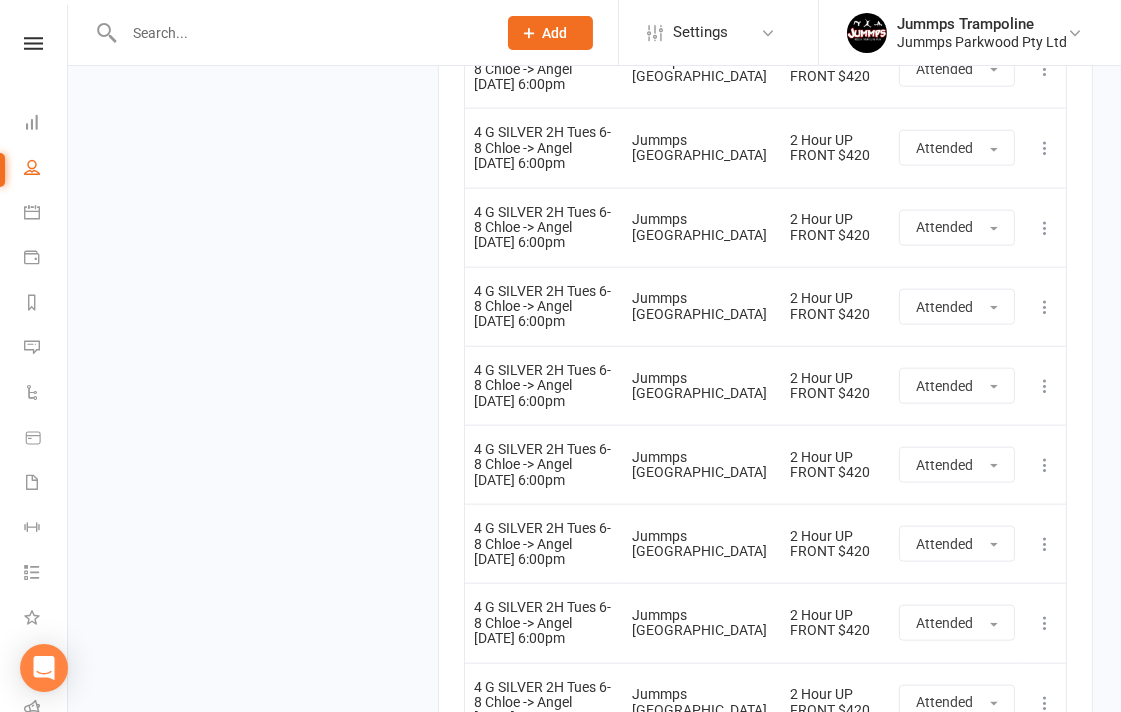 scroll, scrollTop: 13168, scrollLeft: 0, axis: vertical 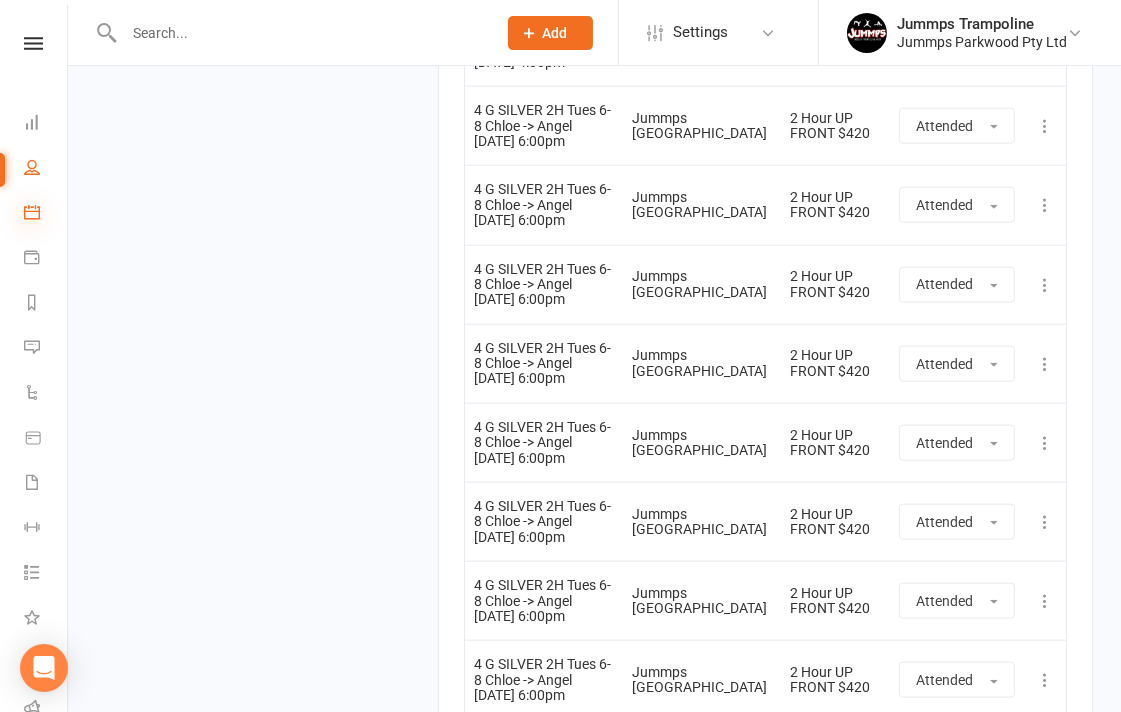 click at bounding box center [32, 212] 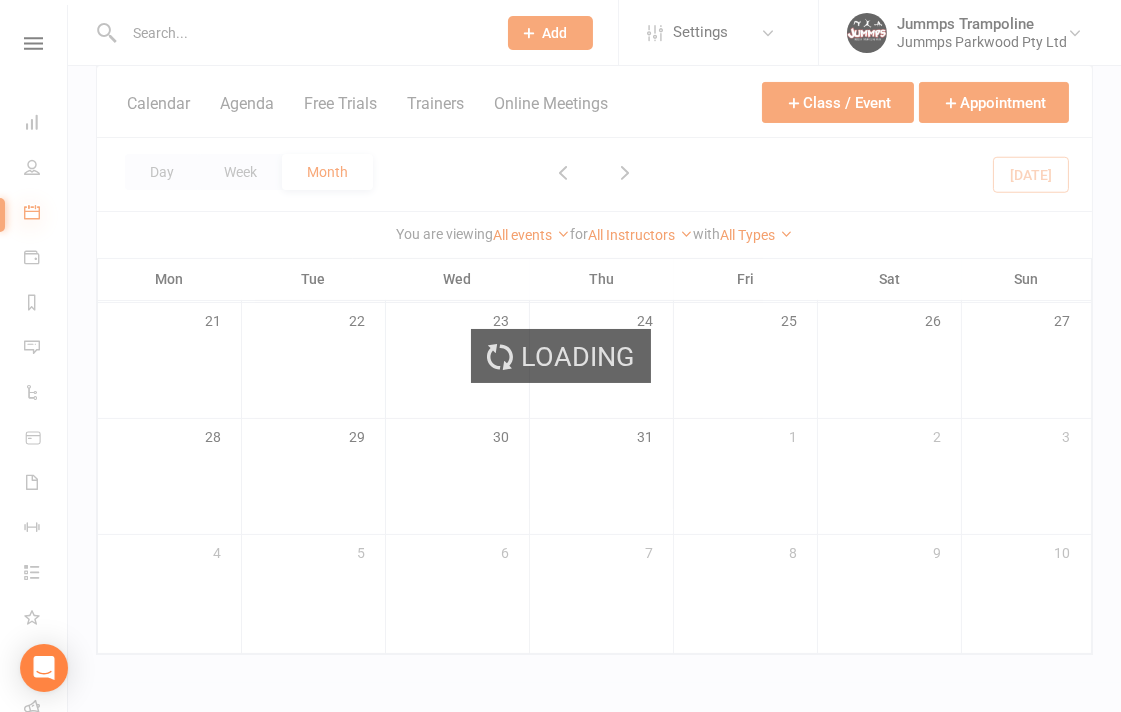 scroll, scrollTop: 0, scrollLeft: 0, axis: both 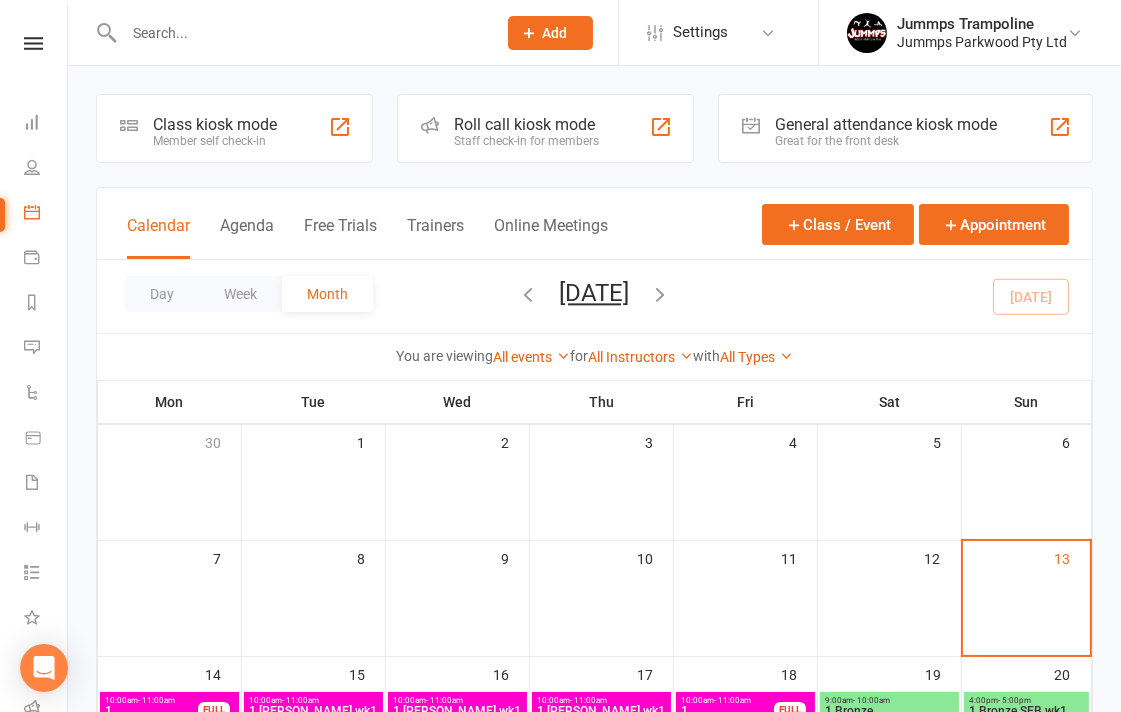 click at bounding box center [300, 33] 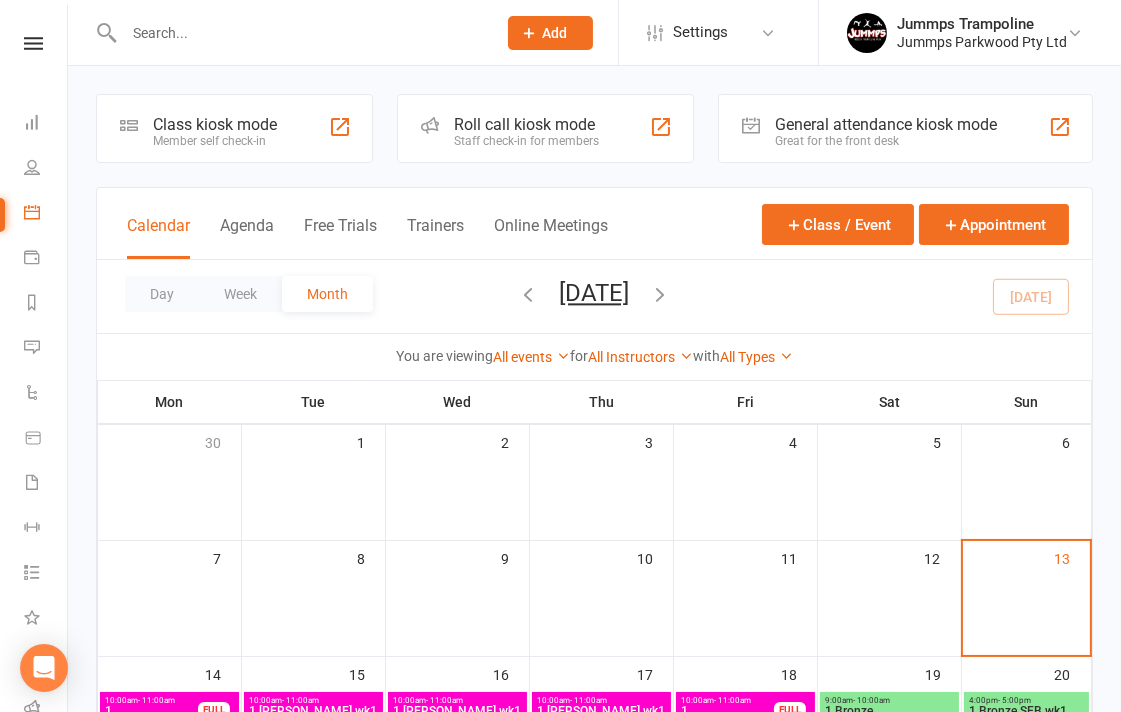 click at bounding box center (289, 32) 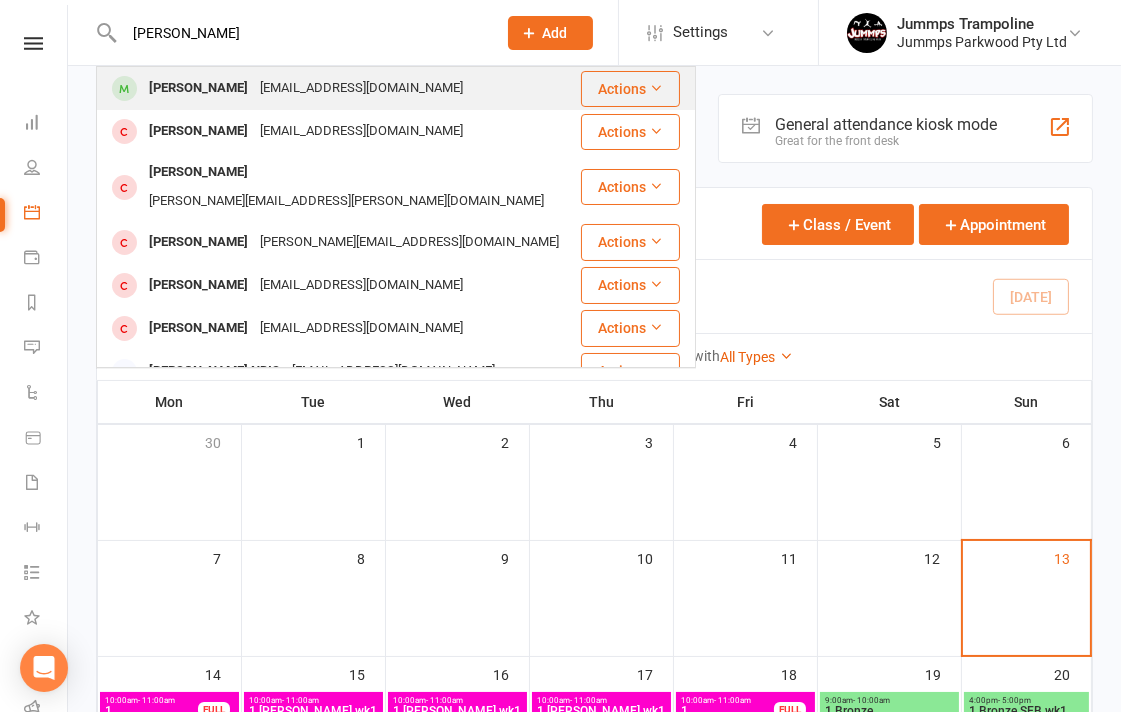 type on "[PERSON_NAME]" 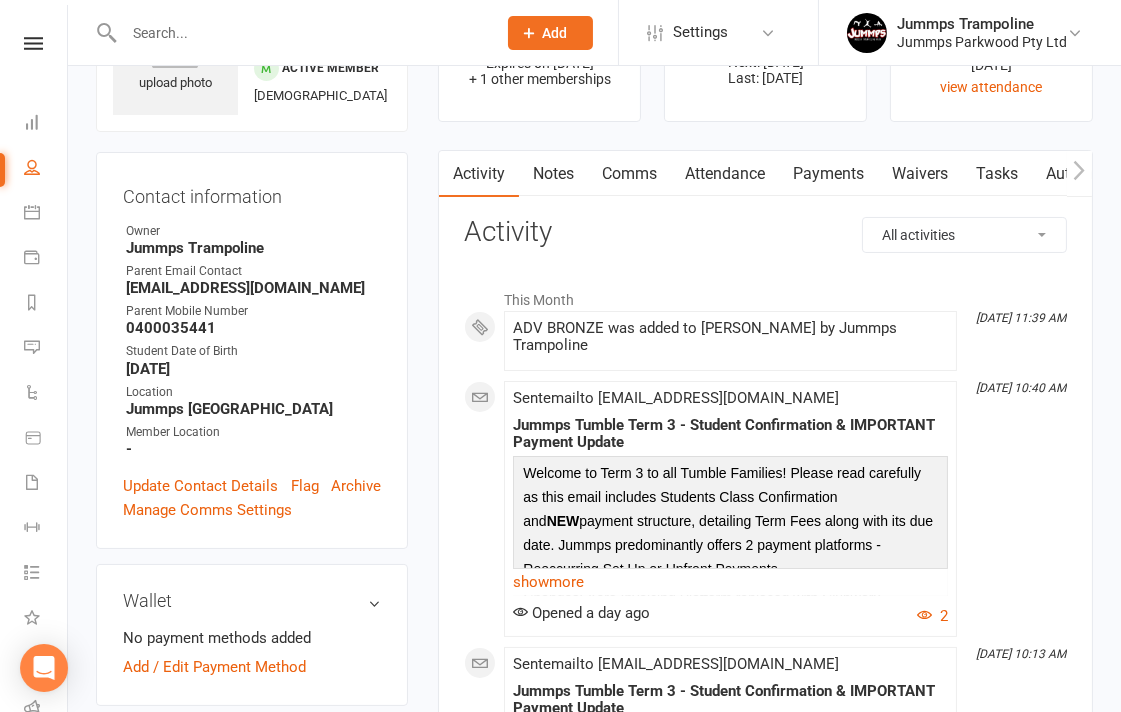 scroll, scrollTop: 111, scrollLeft: 0, axis: vertical 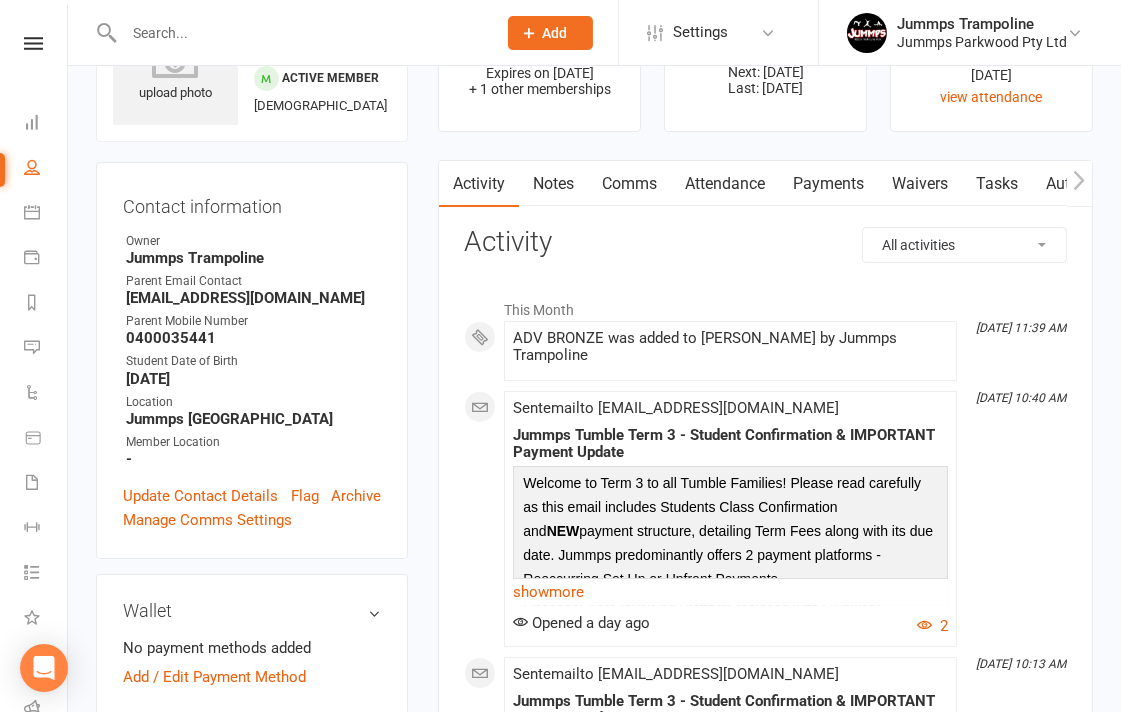 click on "Payments" at bounding box center [828, 184] 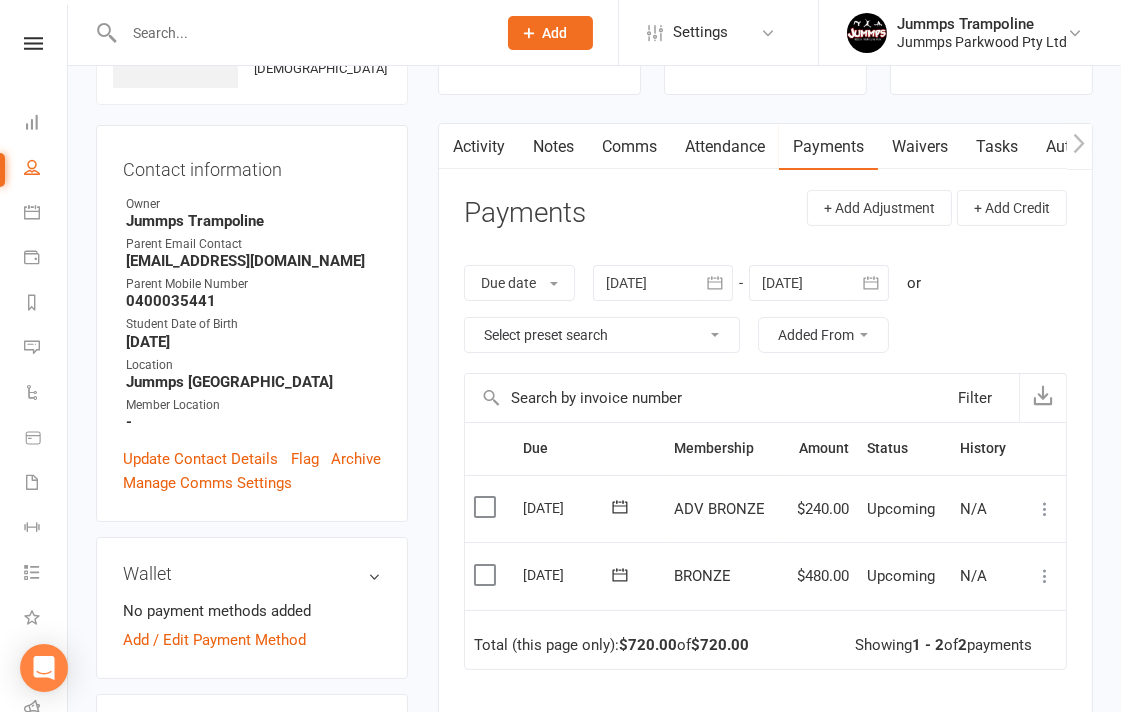 scroll, scrollTop: 111, scrollLeft: 0, axis: vertical 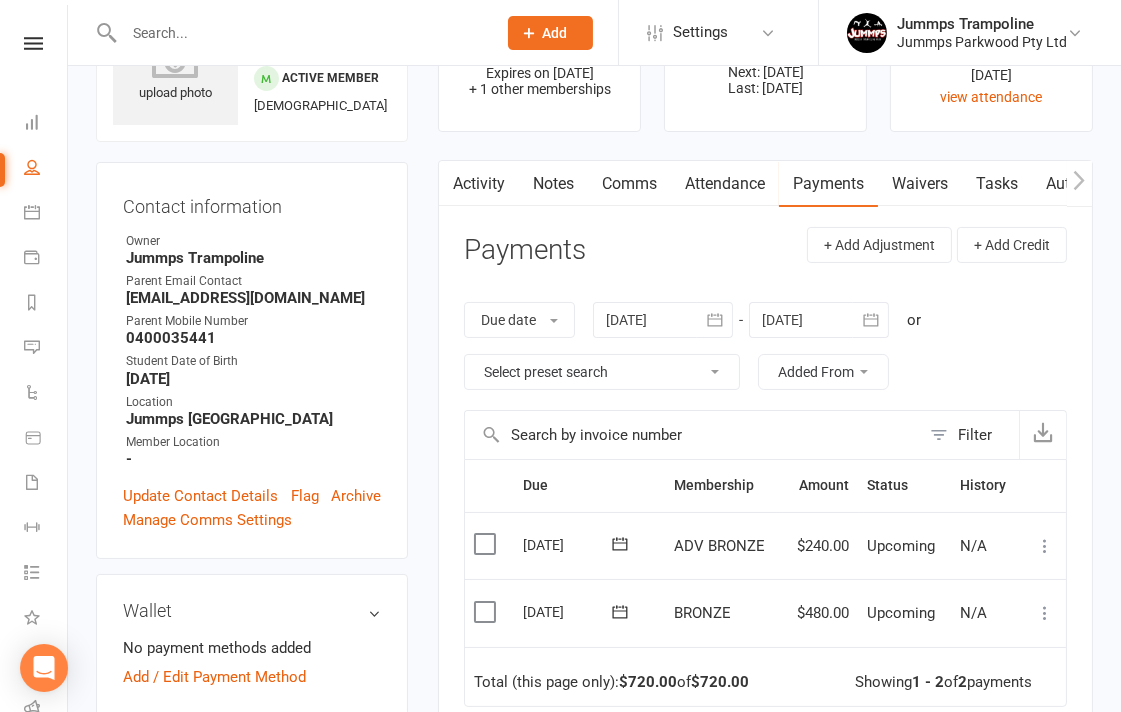 click on "Activity" at bounding box center [479, 184] 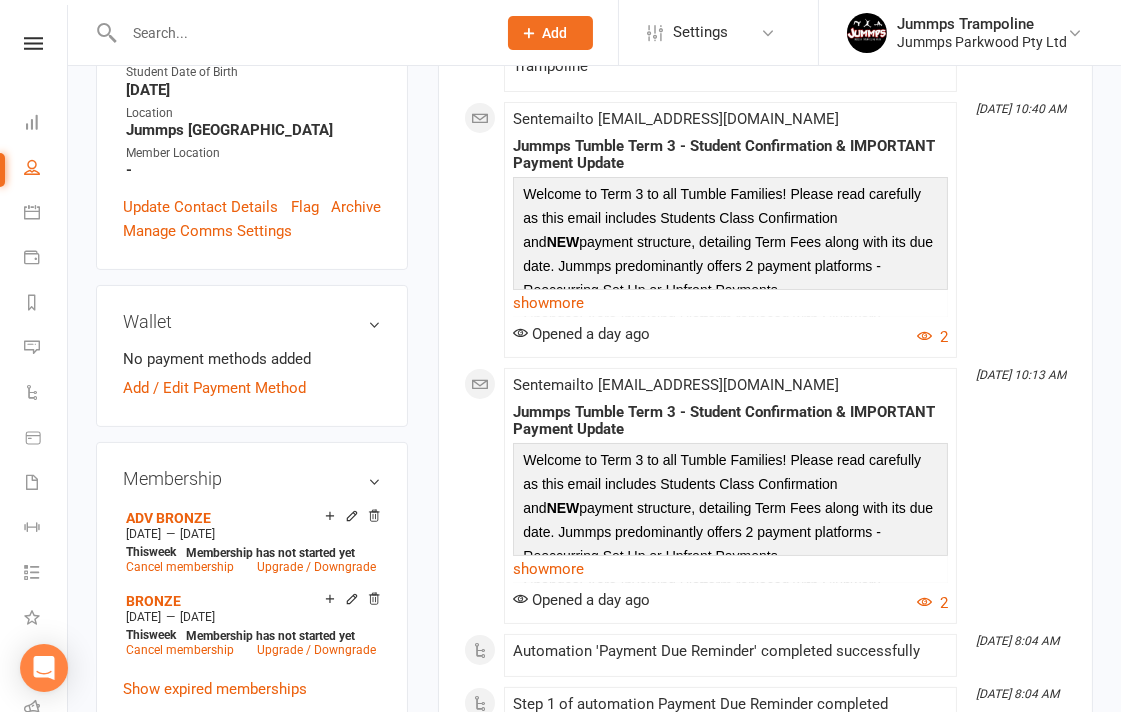 scroll, scrollTop: 111, scrollLeft: 0, axis: vertical 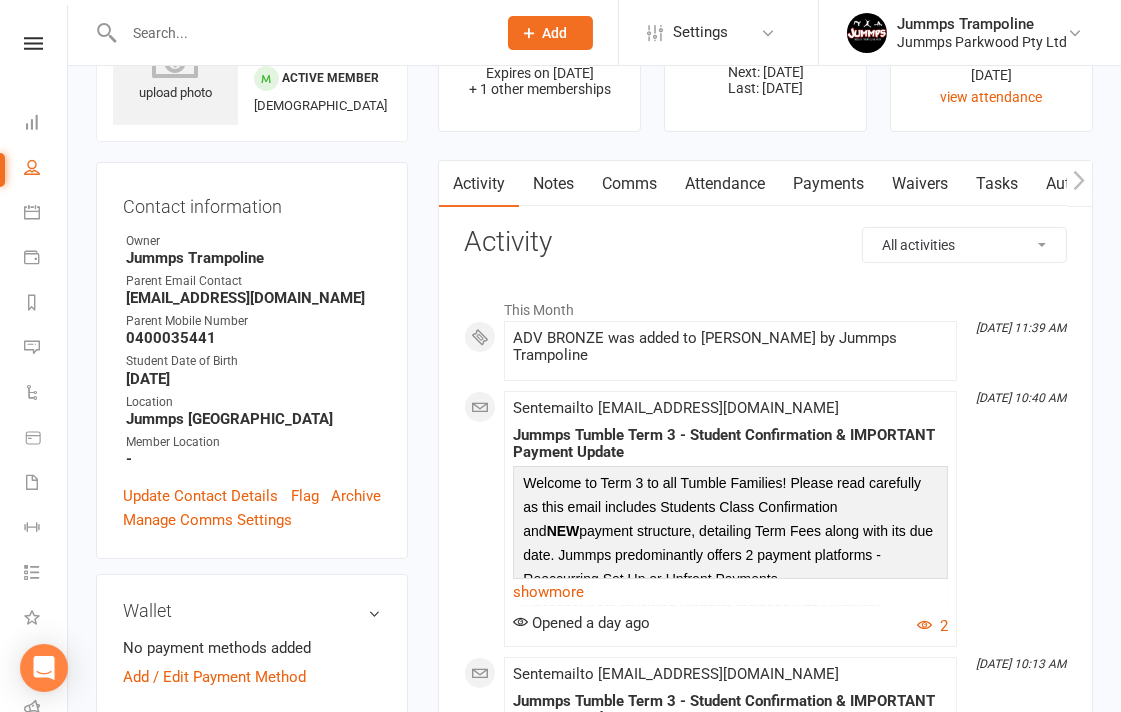 click on "Calendar" at bounding box center [33, 214] 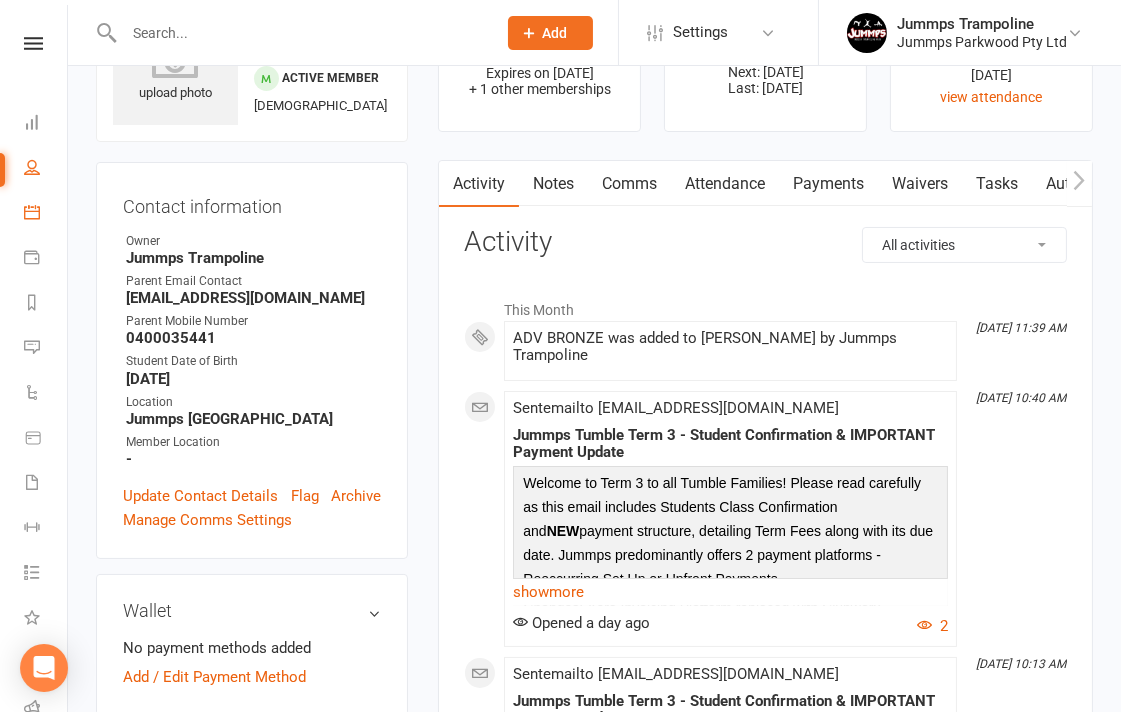 click on "Calendar" at bounding box center (46, 214) 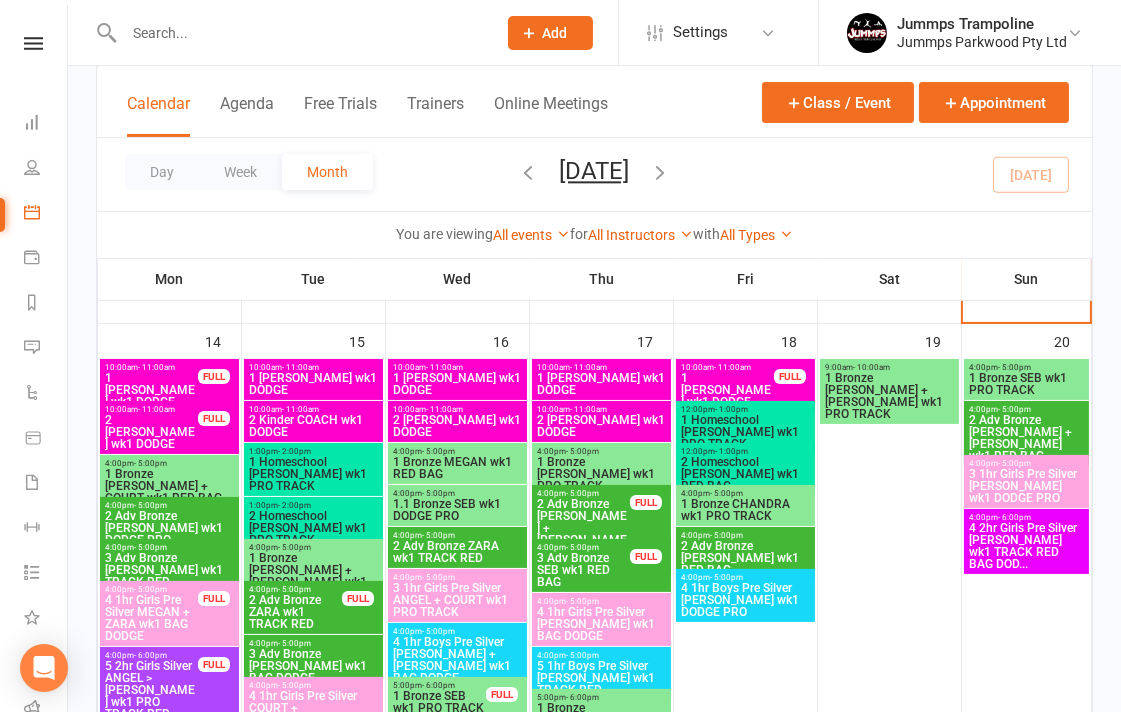 scroll, scrollTop: 444, scrollLeft: 0, axis: vertical 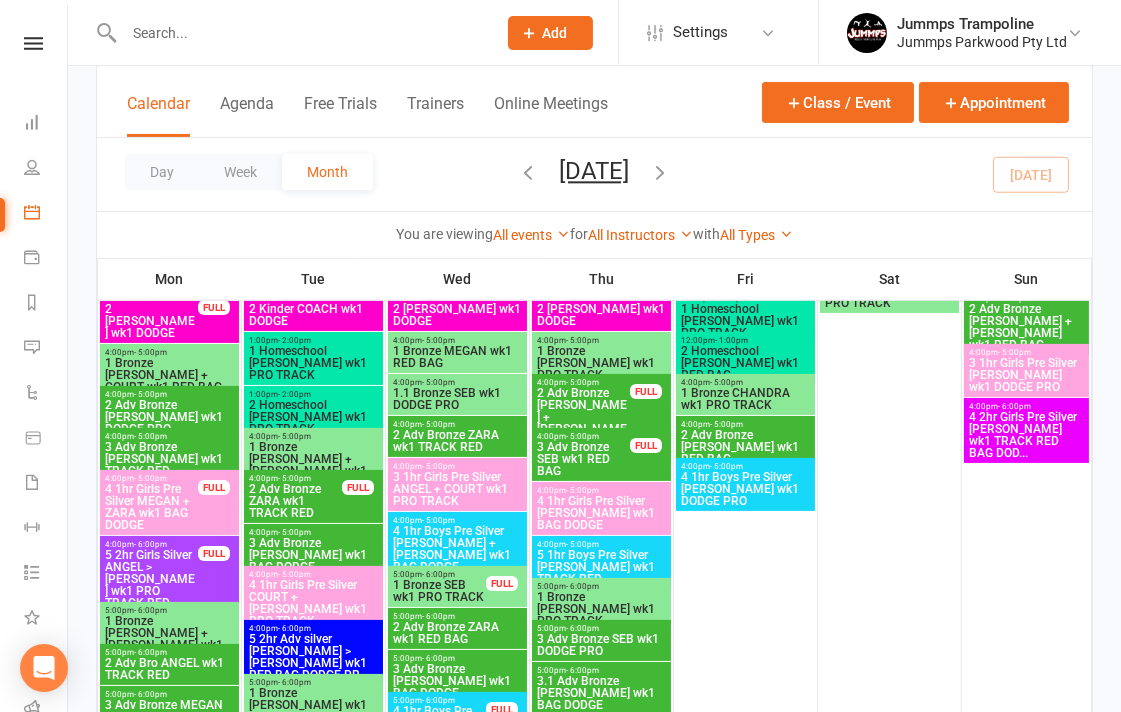 click on "1 Bronze [PERSON_NAME] + COURT wk1 RED BAG" at bounding box center (169, 375) 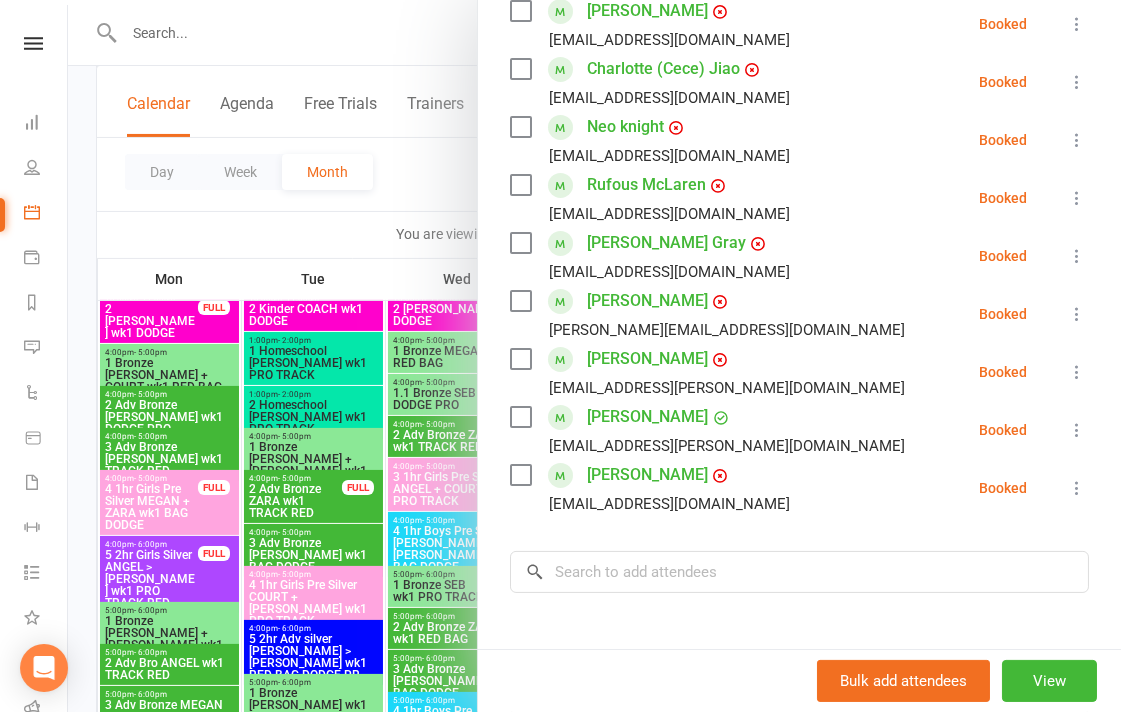 scroll, scrollTop: 444, scrollLeft: 0, axis: vertical 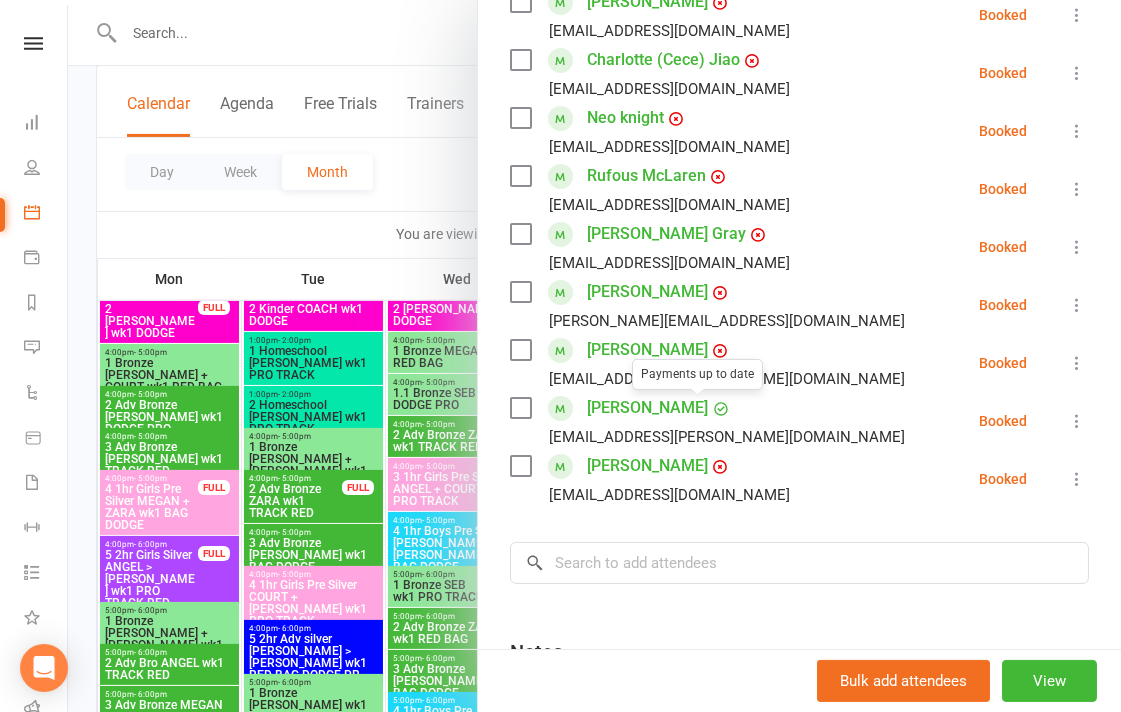 click at bounding box center (594, 356) 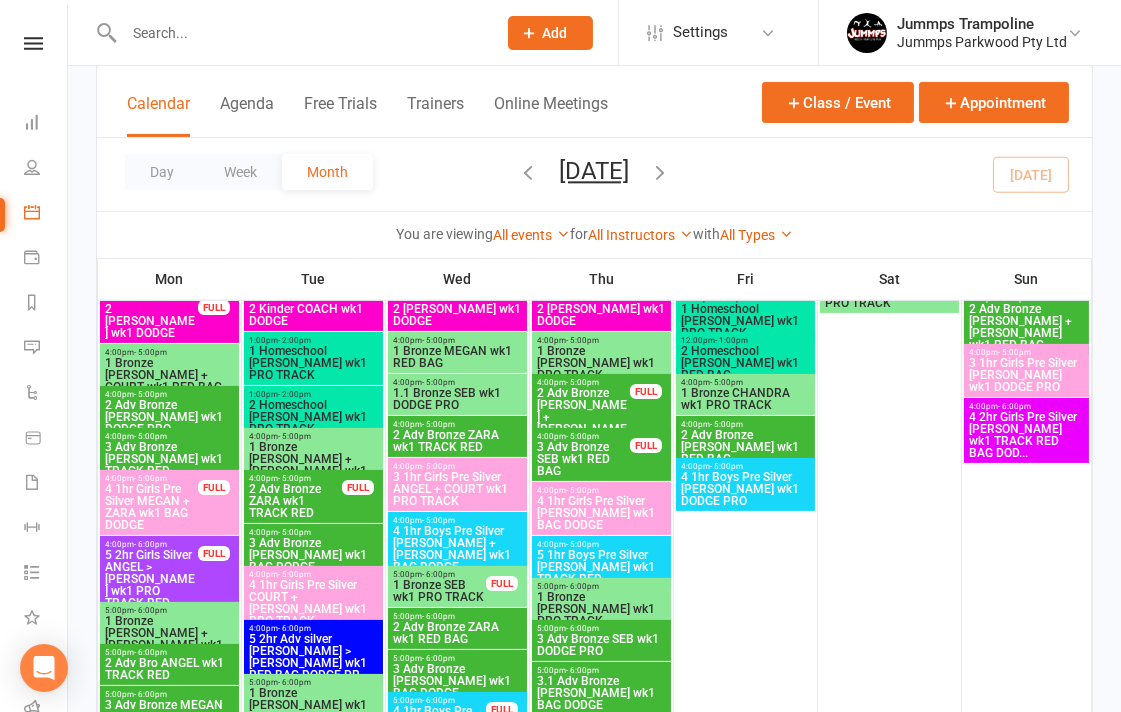 click on "2 Adv Bronze [PERSON_NAME] wk1 DODGE PRO" at bounding box center (169, 417) 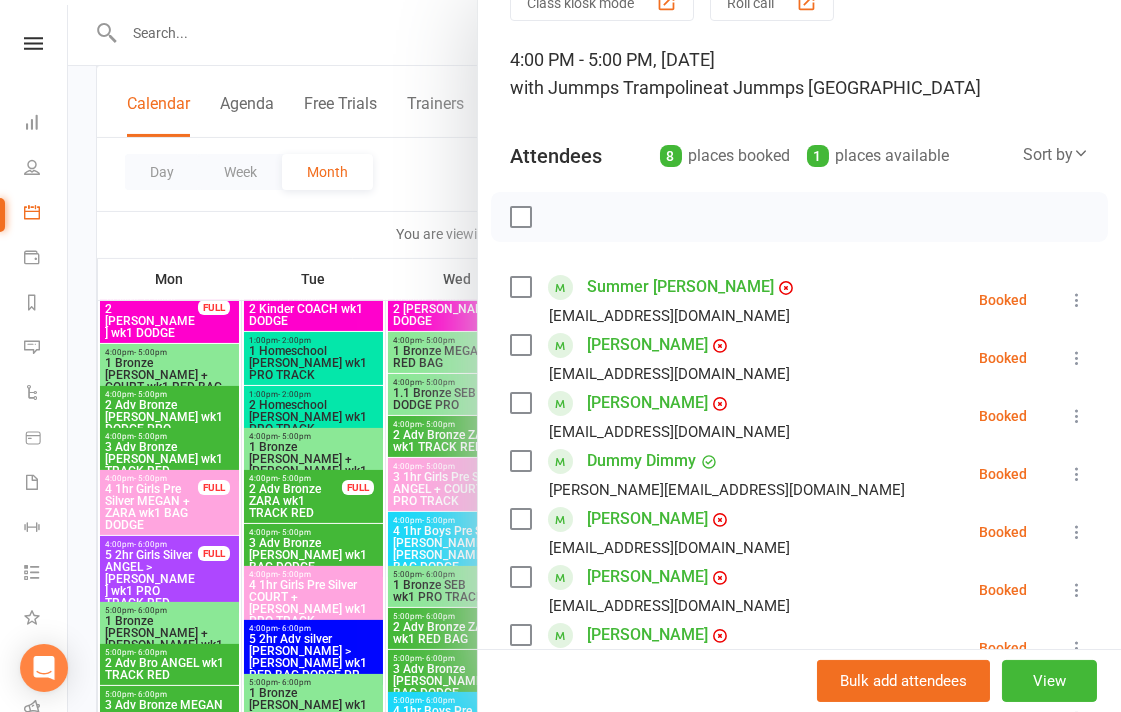scroll, scrollTop: 222, scrollLeft: 0, axis: vertical 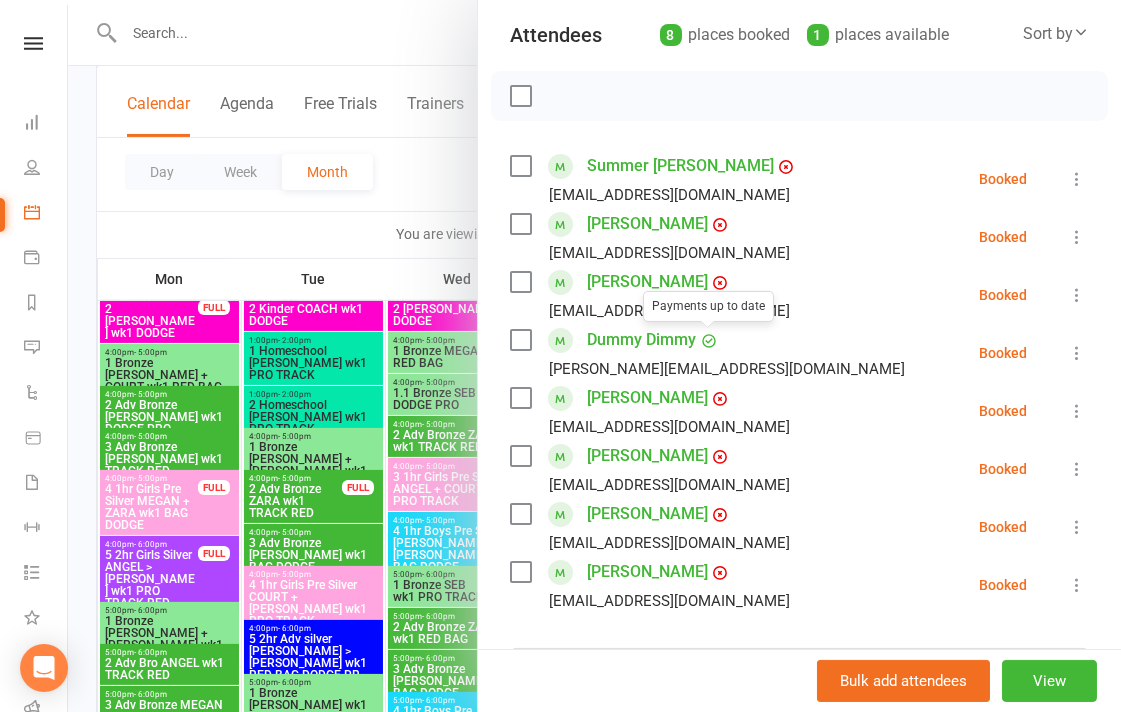 drag, startPoint x: 92, startPoint y: 435, endPoint x: 104, endPoint y: 427, distance: 14.422205 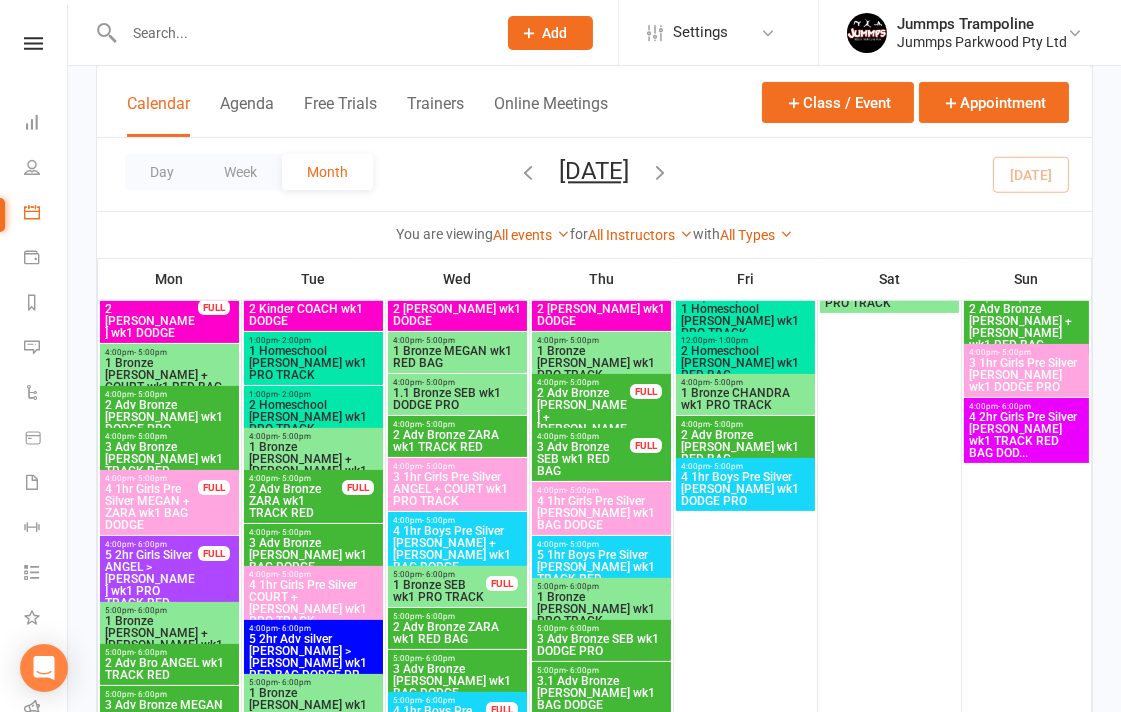 click on "3 Adv Bronze [PERSON_NAME] wk1 TRACK RED" at bounding box center [169, 459] 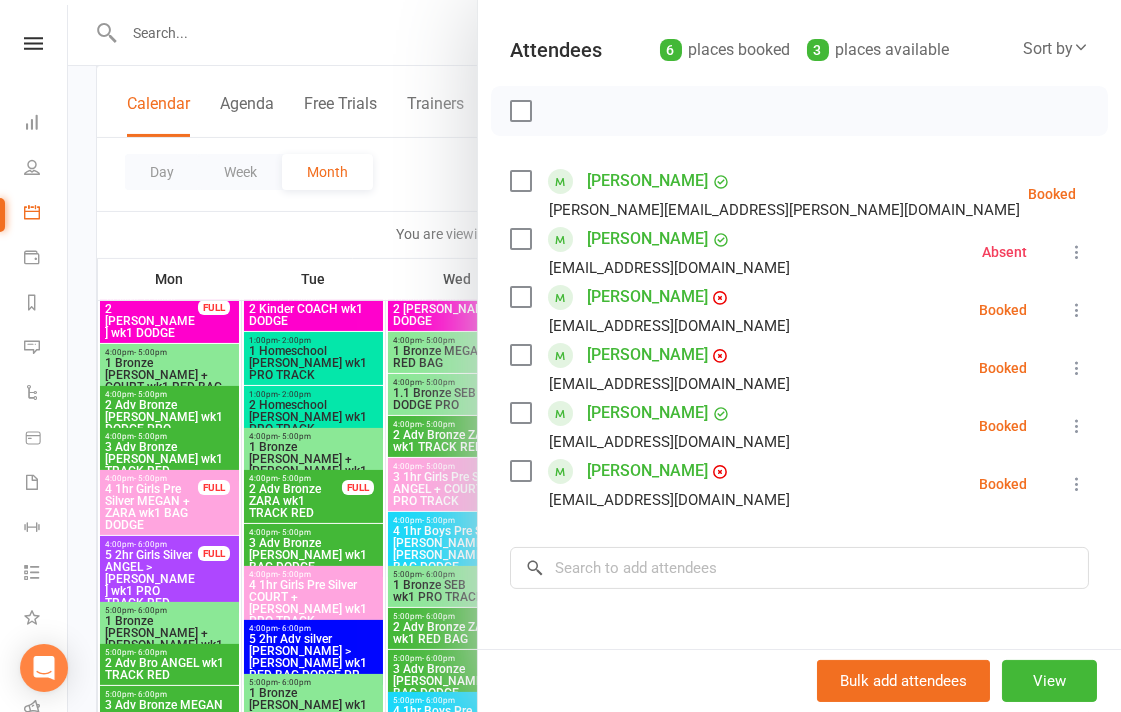 scroll, scrollTop: 333, scrollLeft: 0, axis: vertical 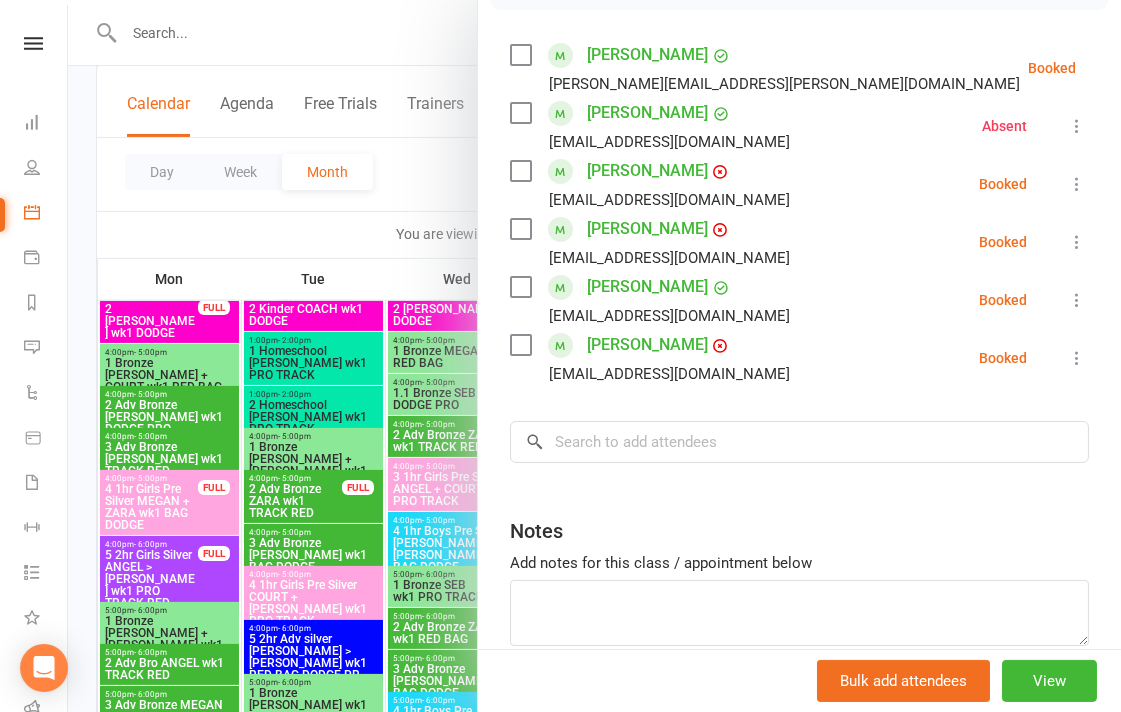 click at bounding box center [594, 356] 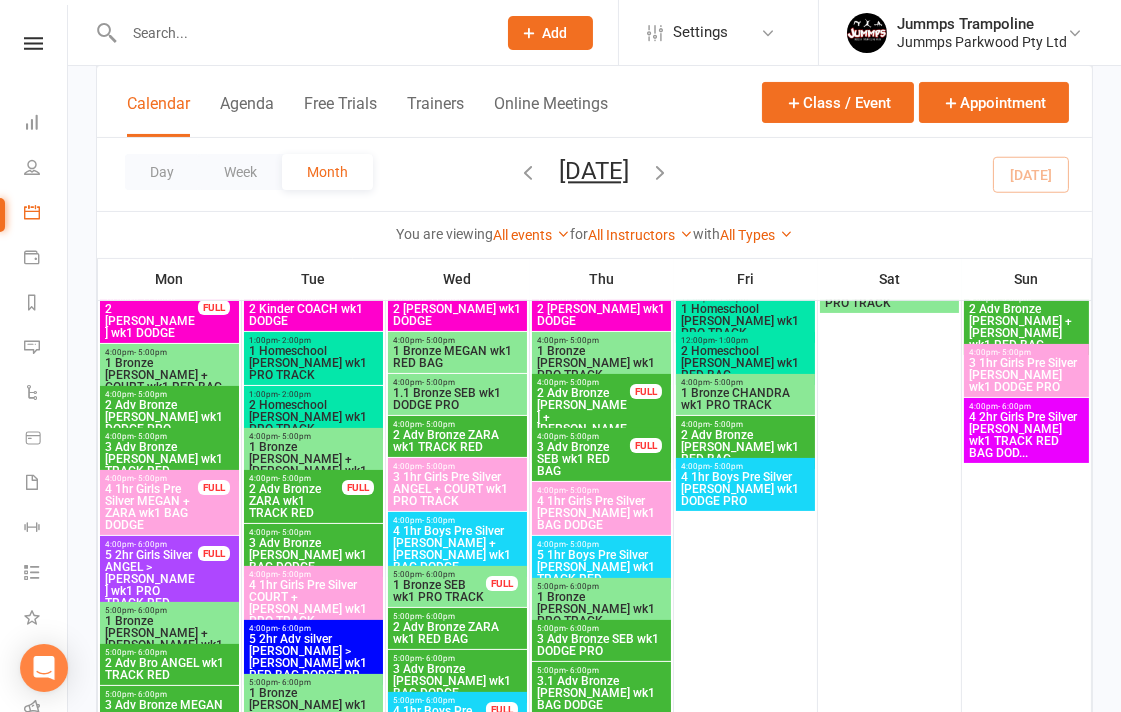 click on "1 Bronze [PERSON_NAME] + [PERSON_NAME] wk1 BAG DODGE" at bounding box center (169, 639) 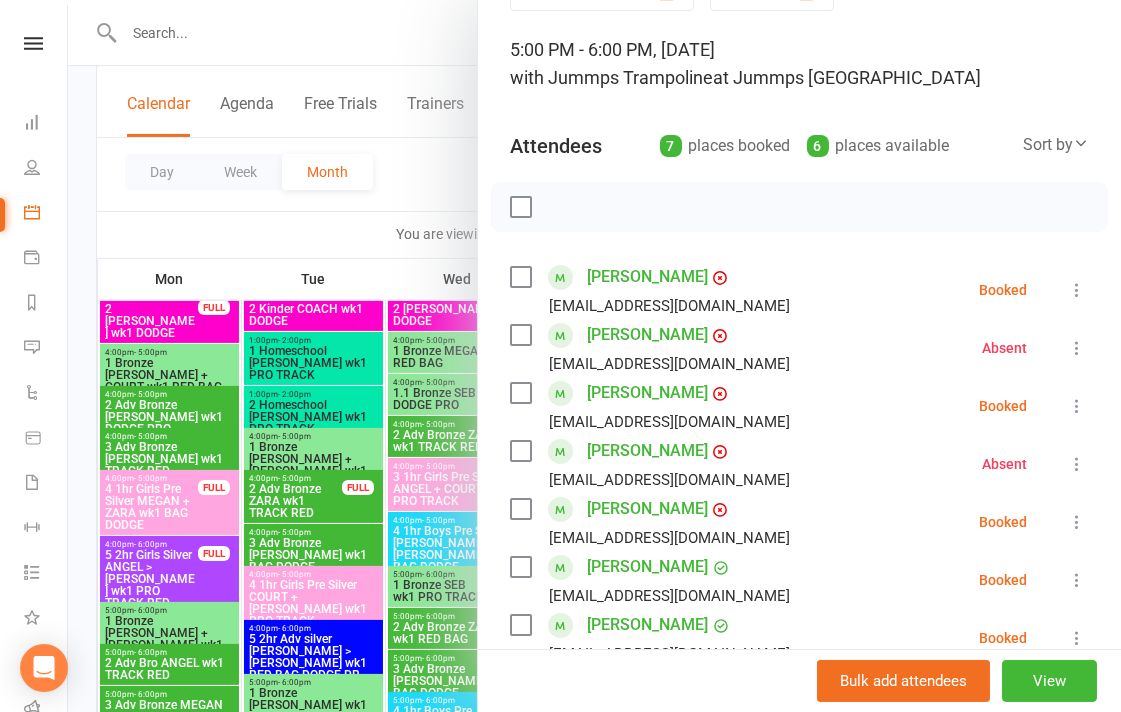 scroll, scrollTop: 222, scrollLeft: 0, axis: vertical 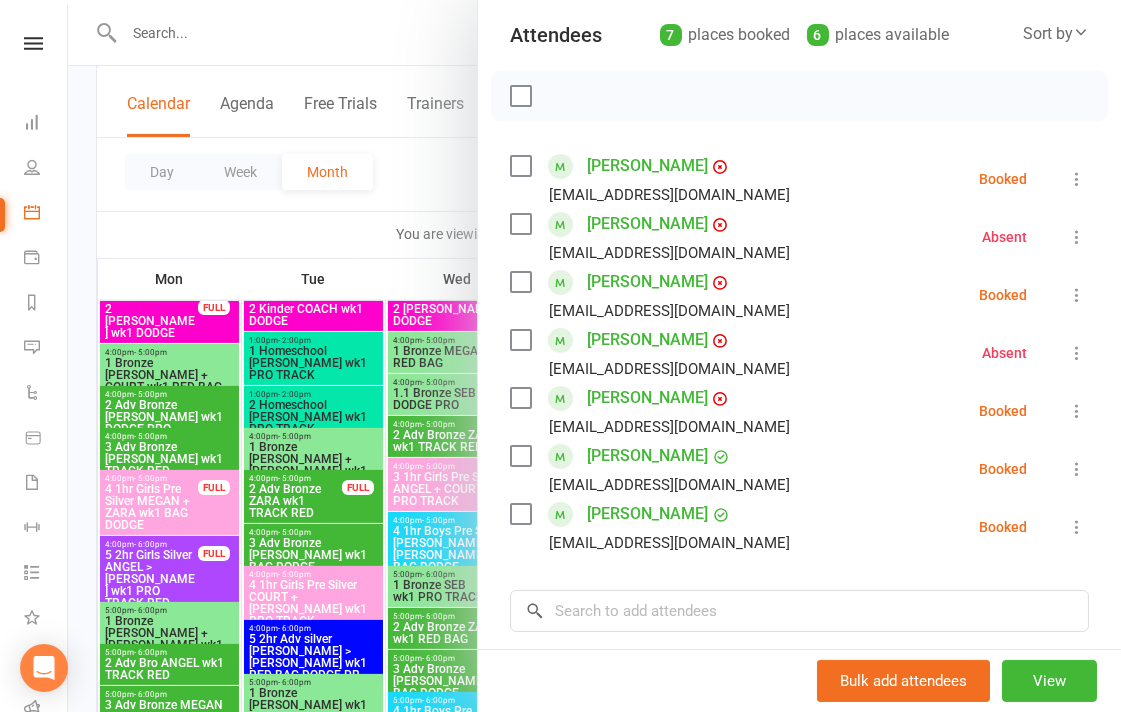 click at bounding box center [594, 356] 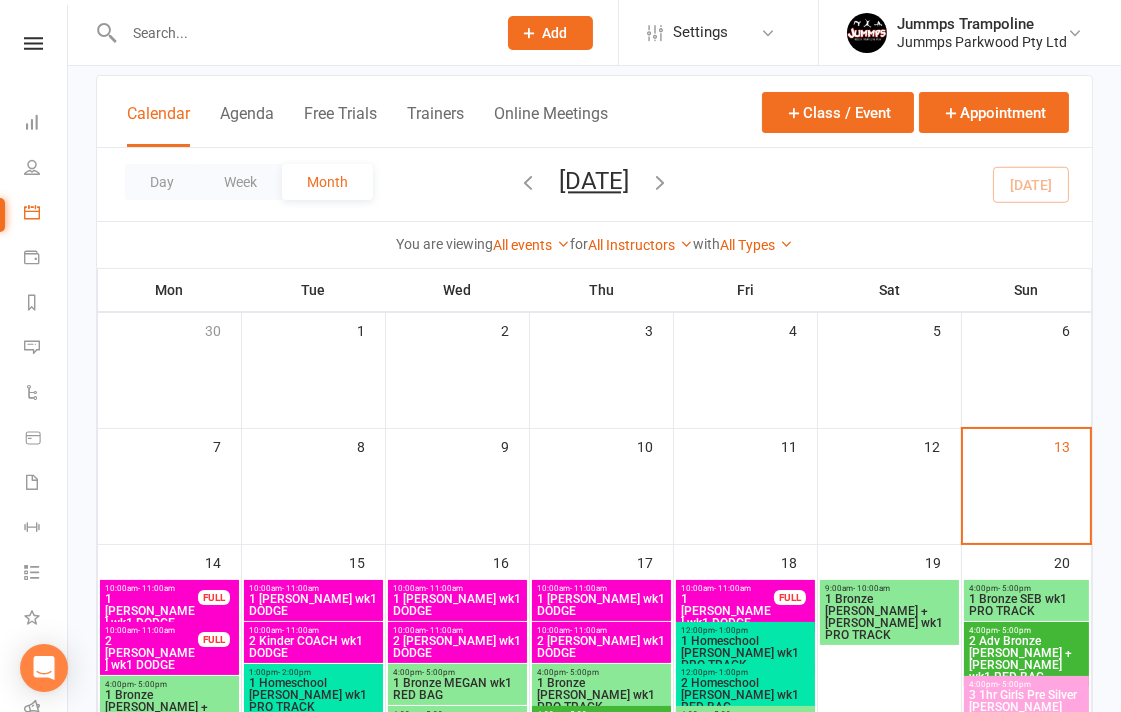 scroll, scrollTop: 111, scrollLeft: 0, axis: vertical 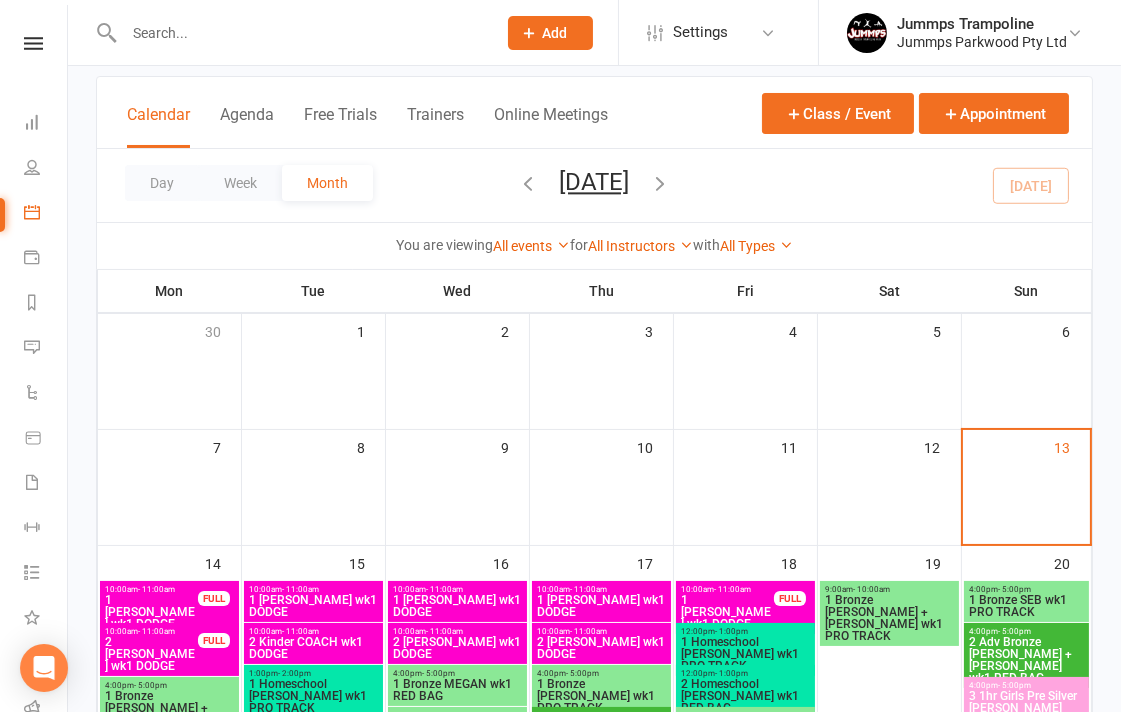 click at bounding box center (300, 33) 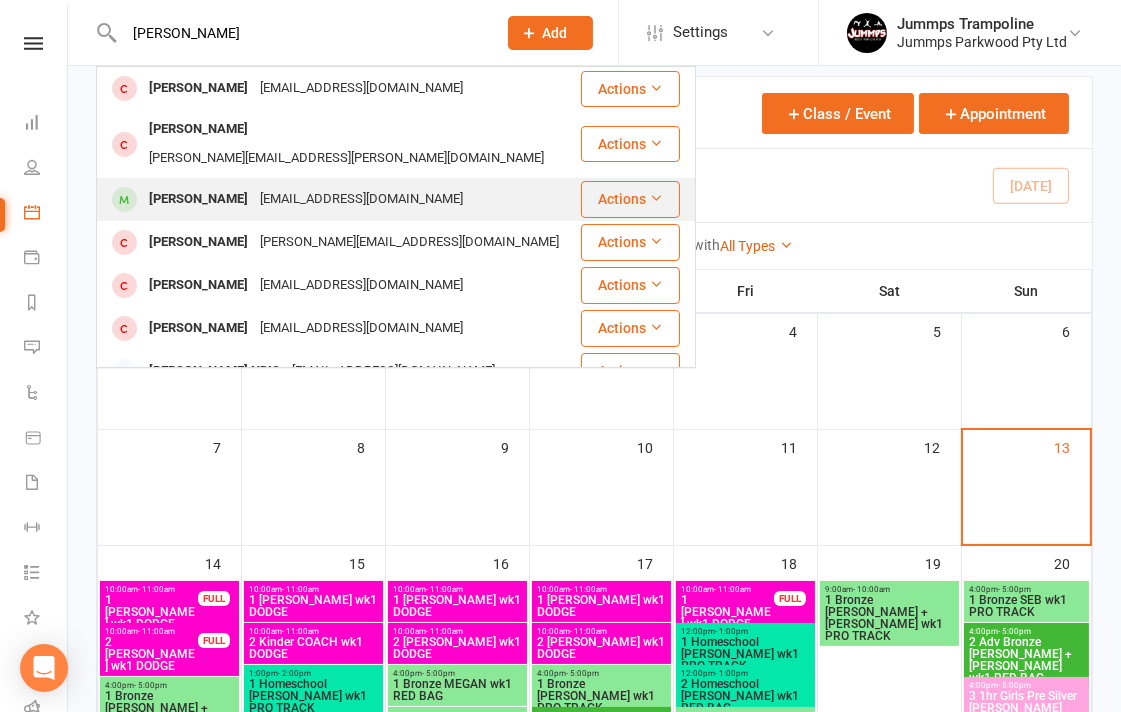 type on "[PERSON_NAME]" 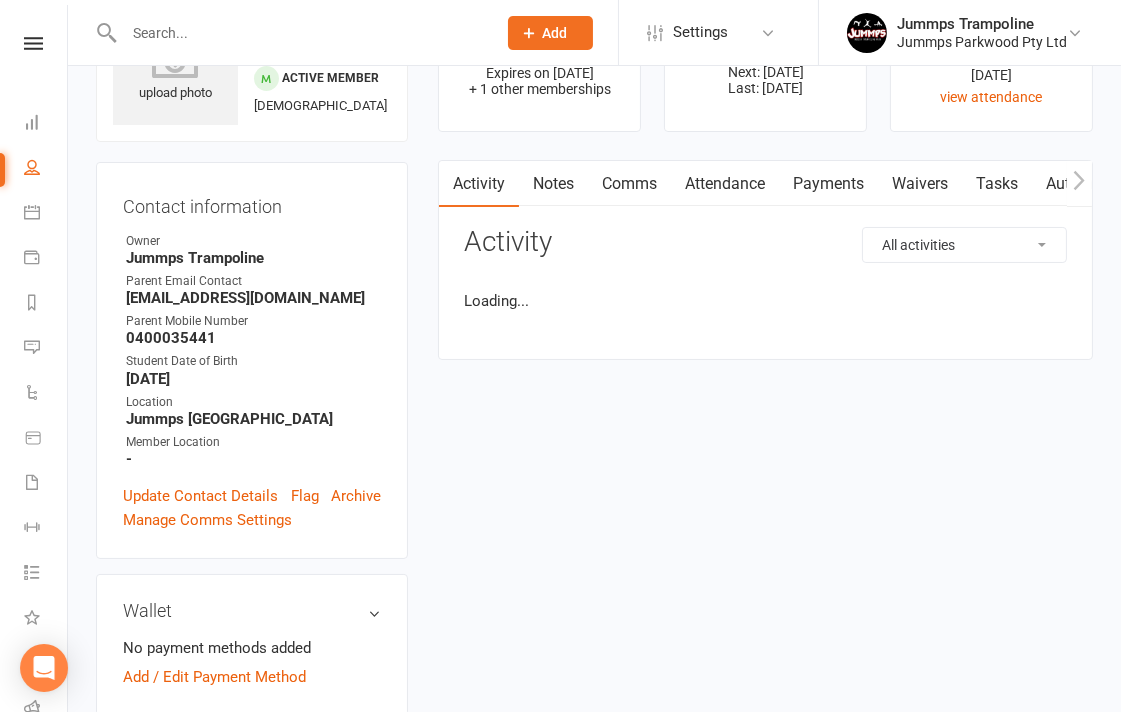 scroll, scrollTop: 0, scrollLeft: 0, axis: both 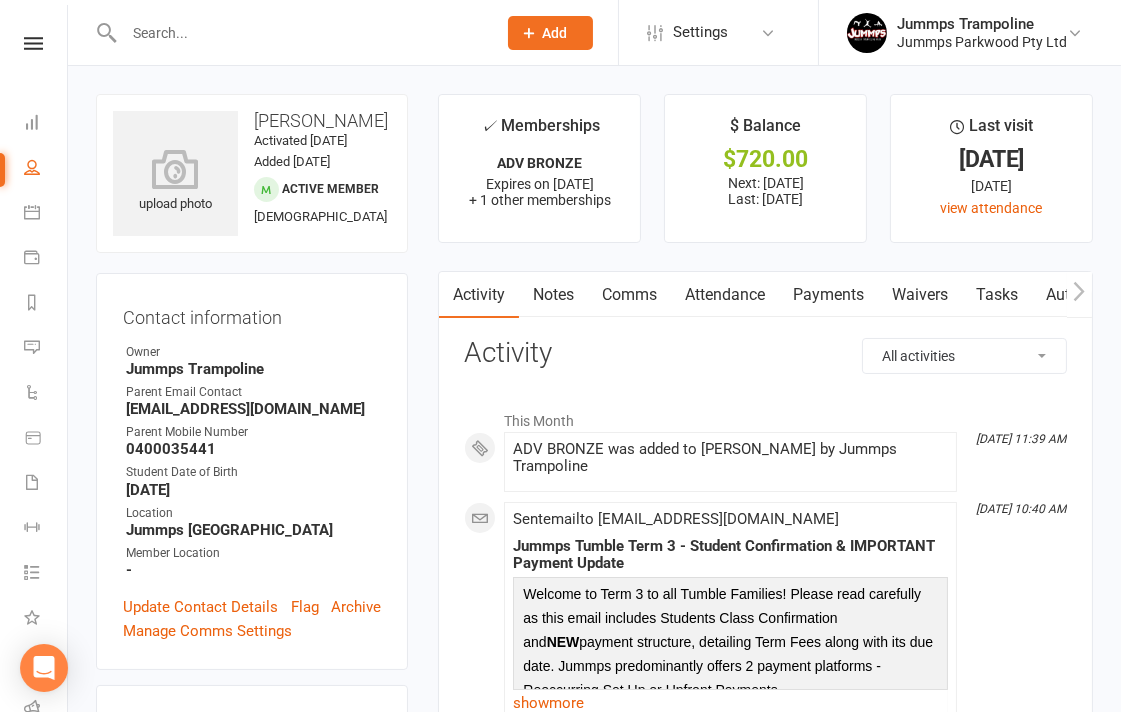 click on "Attendance" at bounding box center [725, 295] 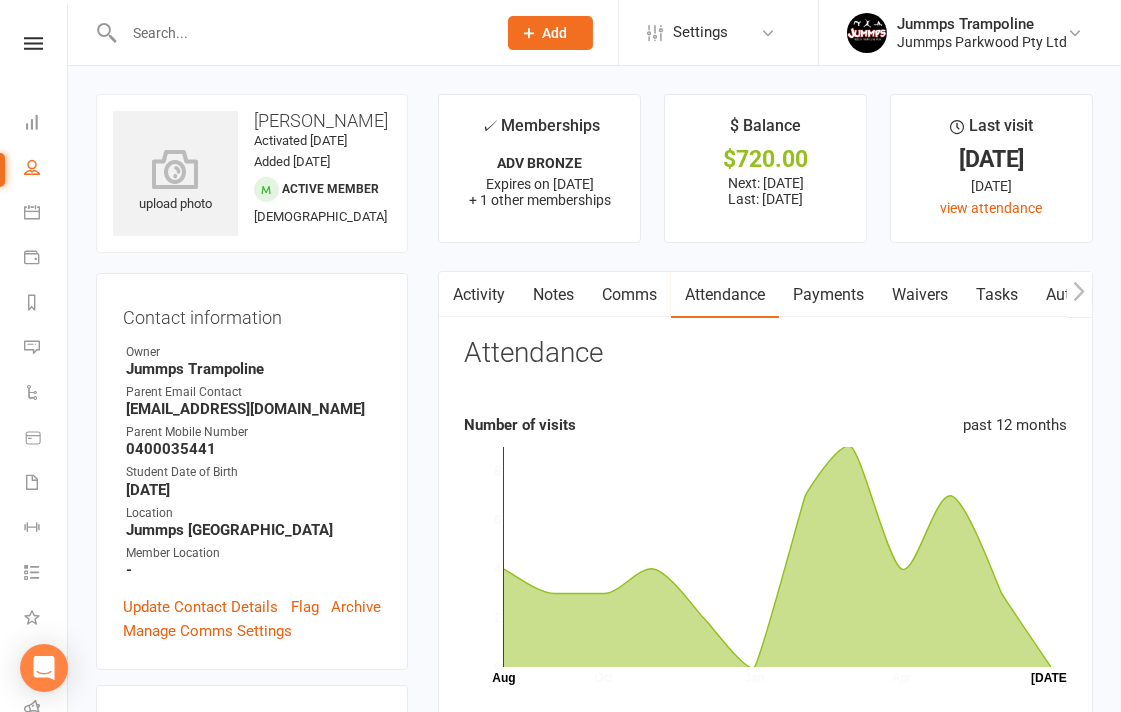 click on "Activity" at bounding box center (479, 295) 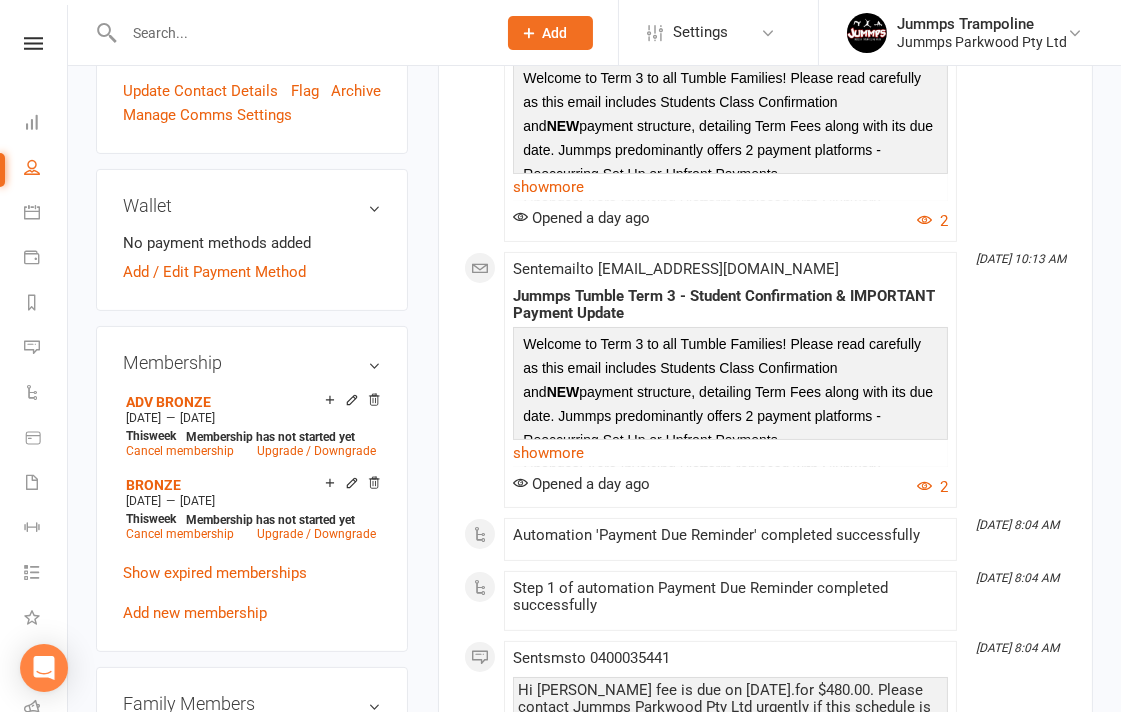 scroll, scrollTop: 555, scrollLeft: 0, axis: vertical 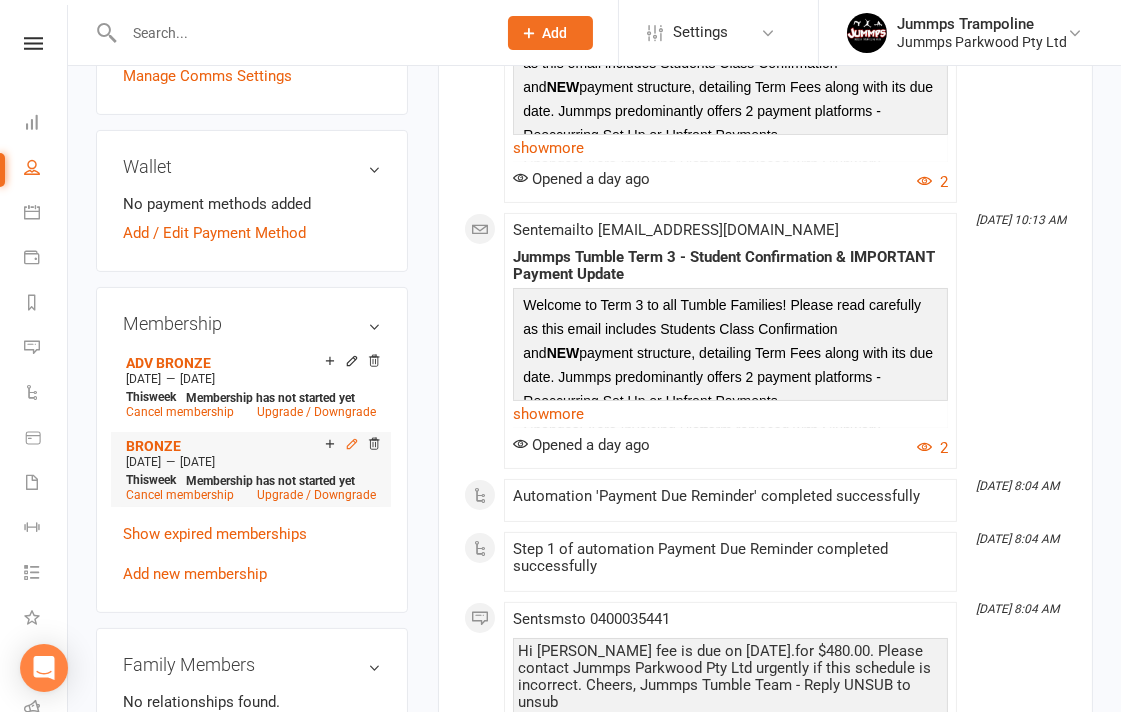 click 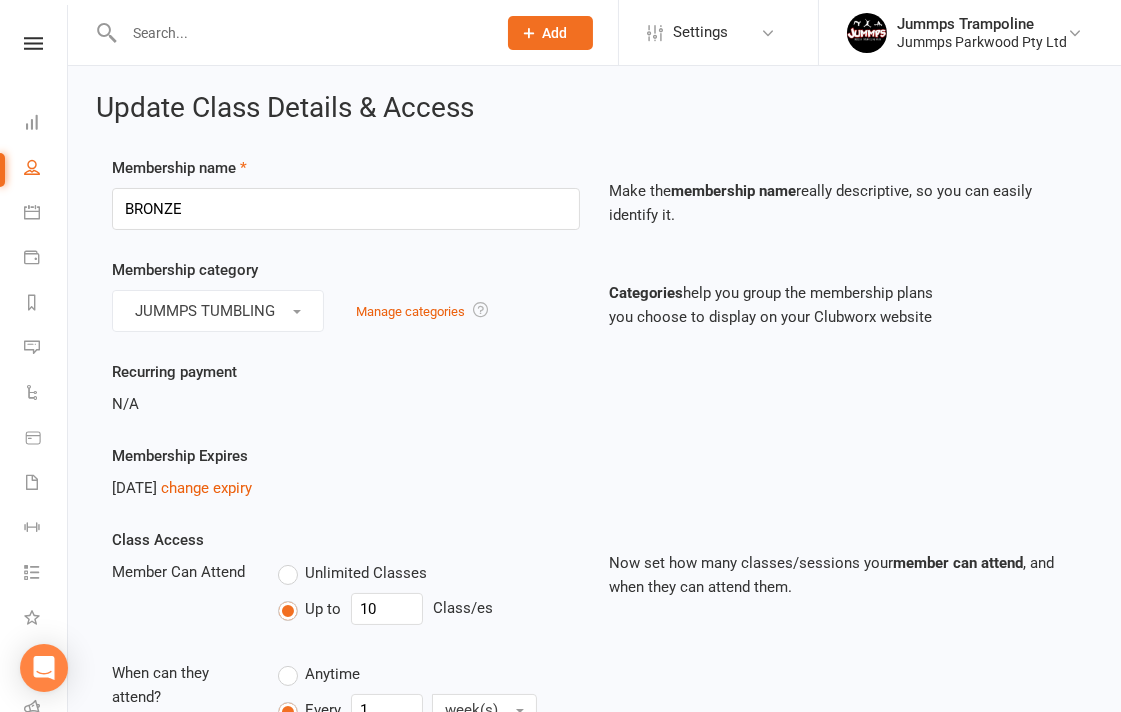 scroll, scrollTop: 0, scrollLeft: 0, axis: both 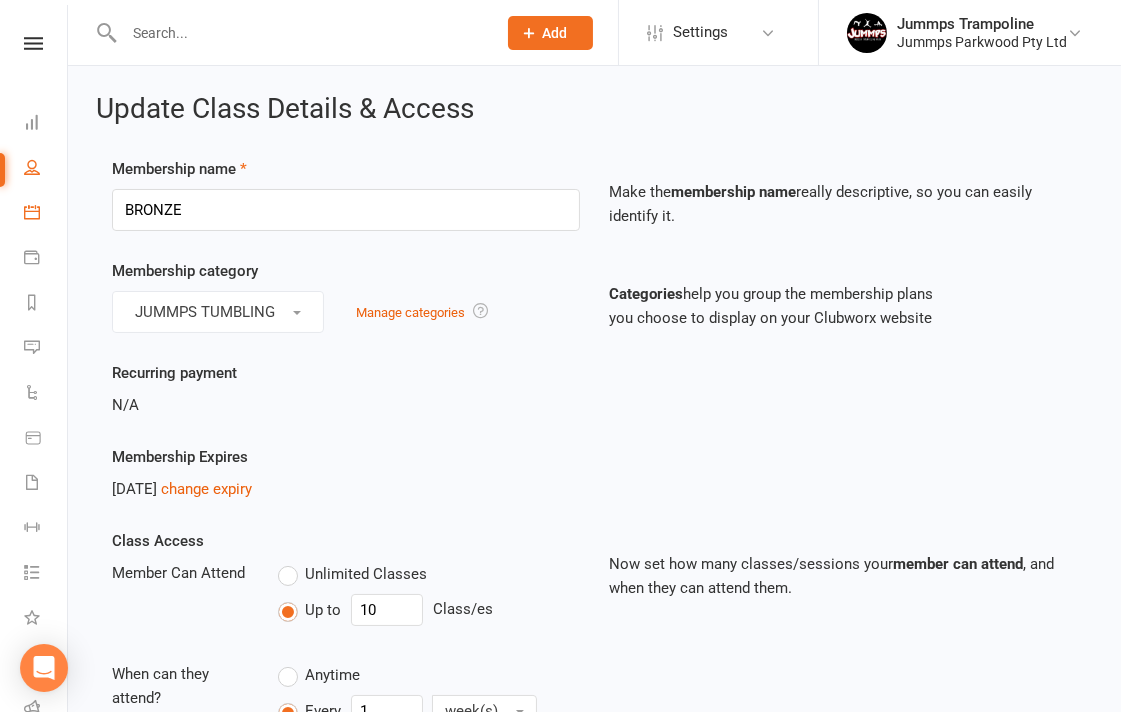 click on "Calendar" at bounding box center [46, 214] 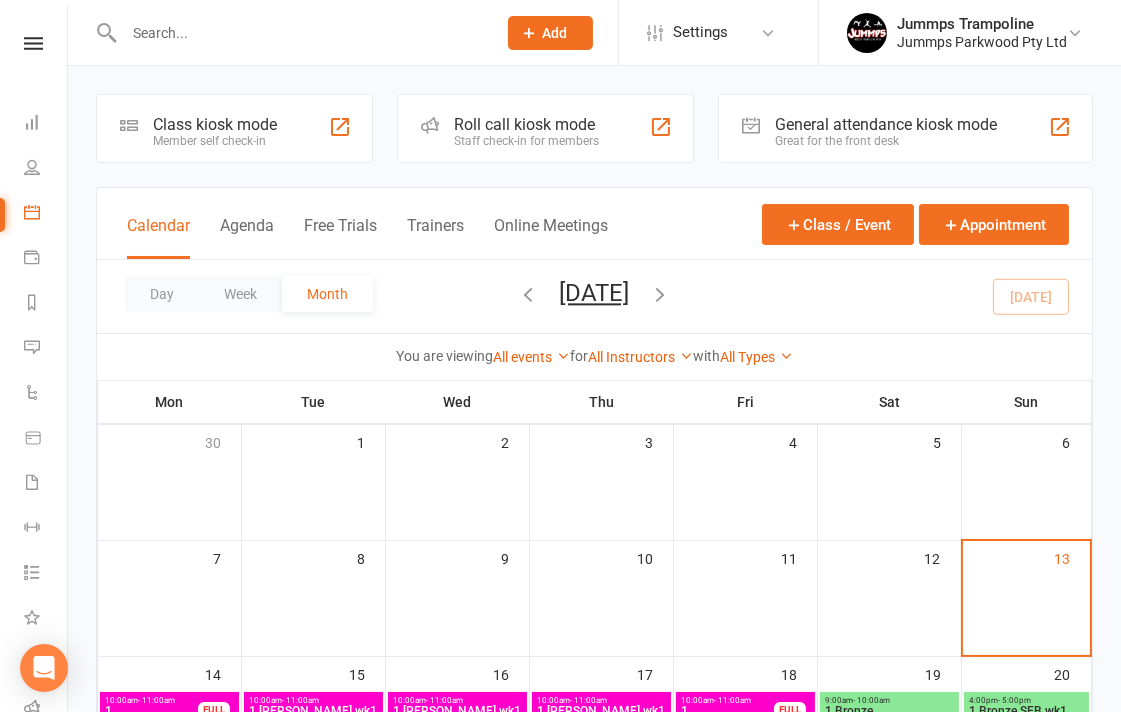 click at bounding box center [300, 33] 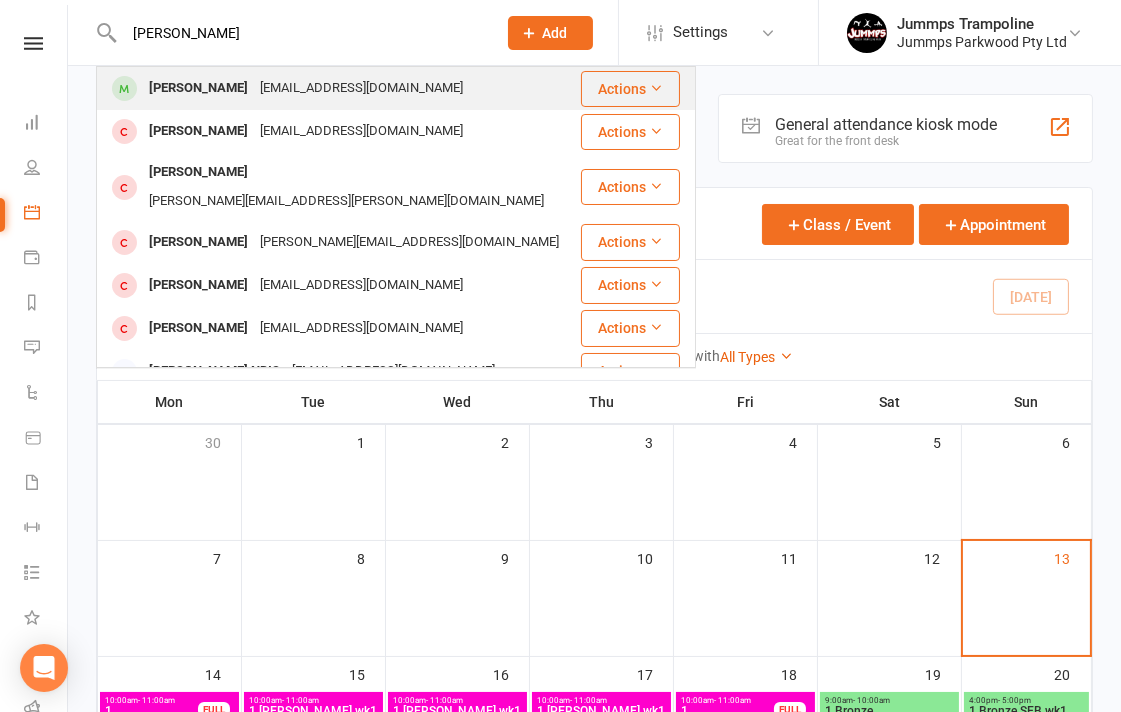 type on "[PERSON_NAME]" 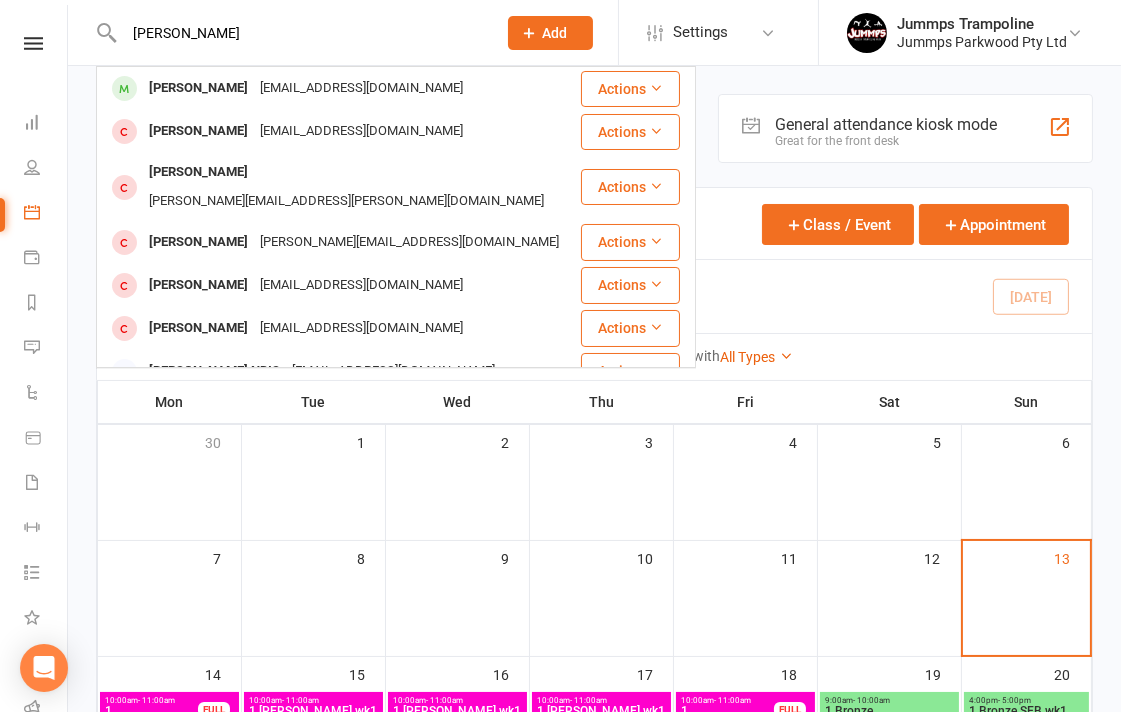 click on "[EMAIL_ADDRESS][DOMAIN_NAME]" at bounding box center (361, 88) 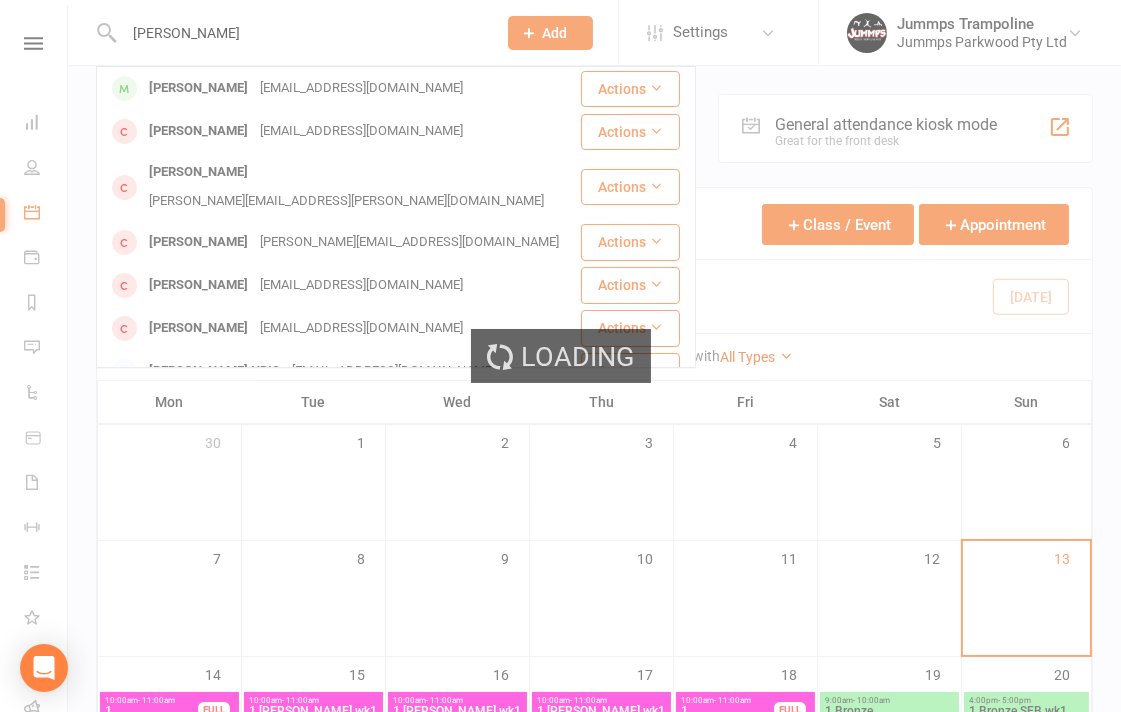type 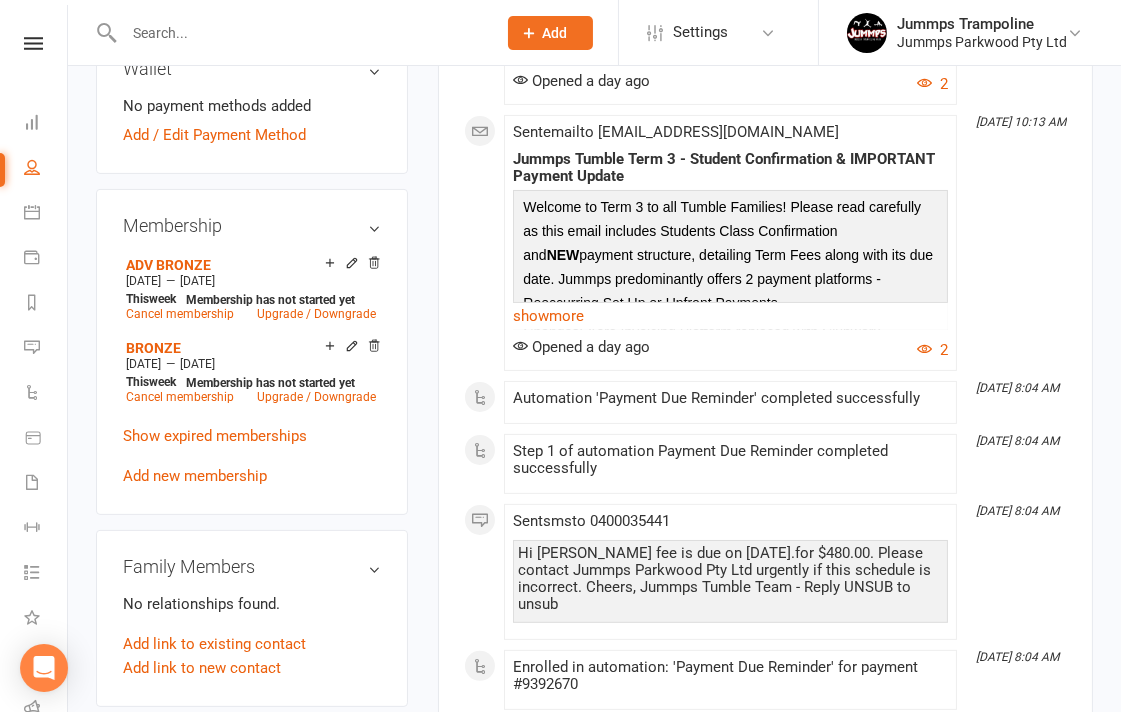 scroll, scrollTop: 666, scrollLeft: 0, axis: vertical 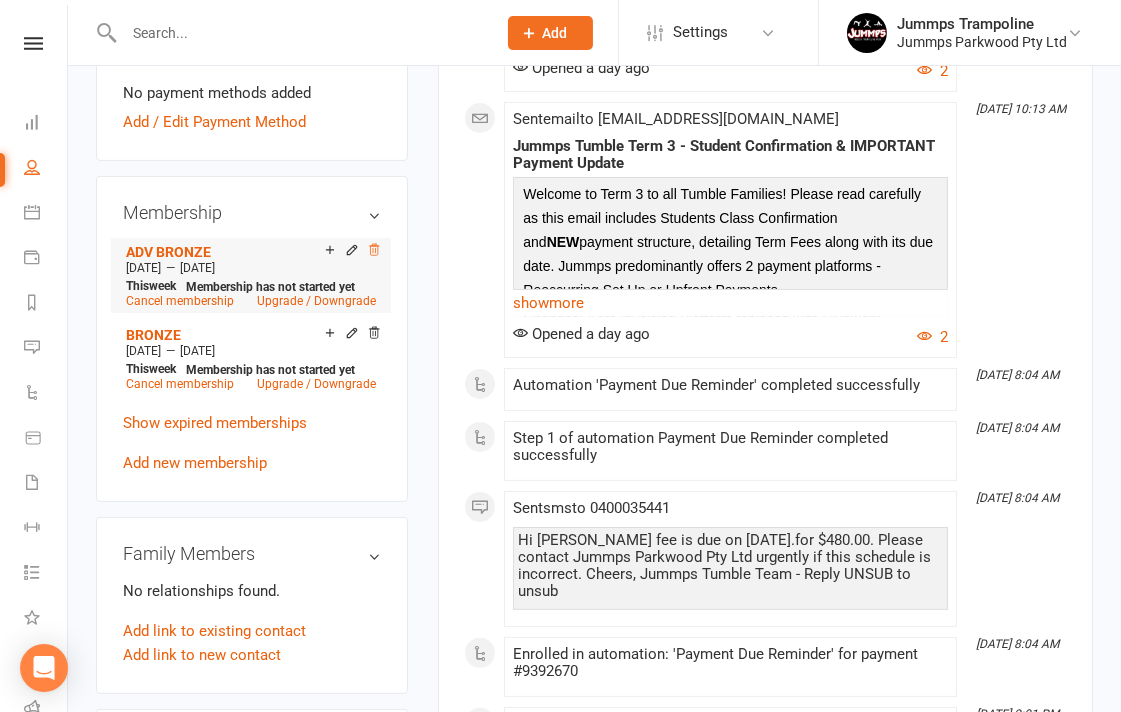 click 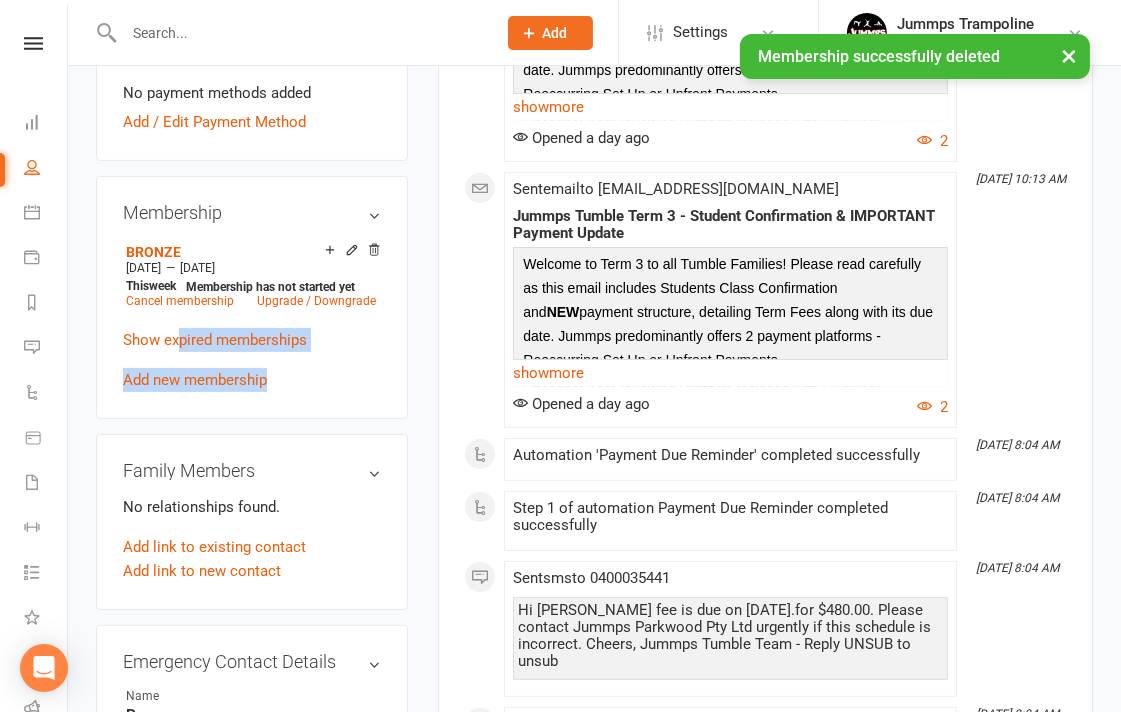 drag, startPoint x: 181, startPoint y: 345, endPoint x: 384, endPoint y: 384, distance: 206.71236 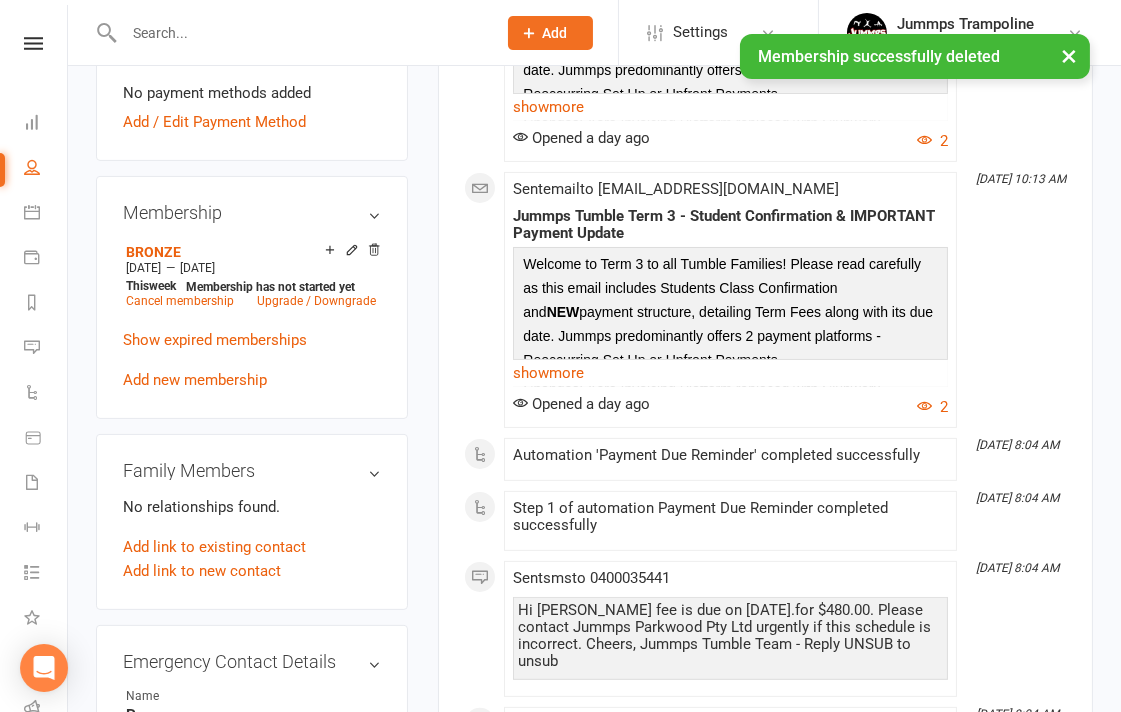 drag, startPoint x: 288, startPoint y: 438, endPoint x: 227, endPoint y: 425, distance: 62.369865 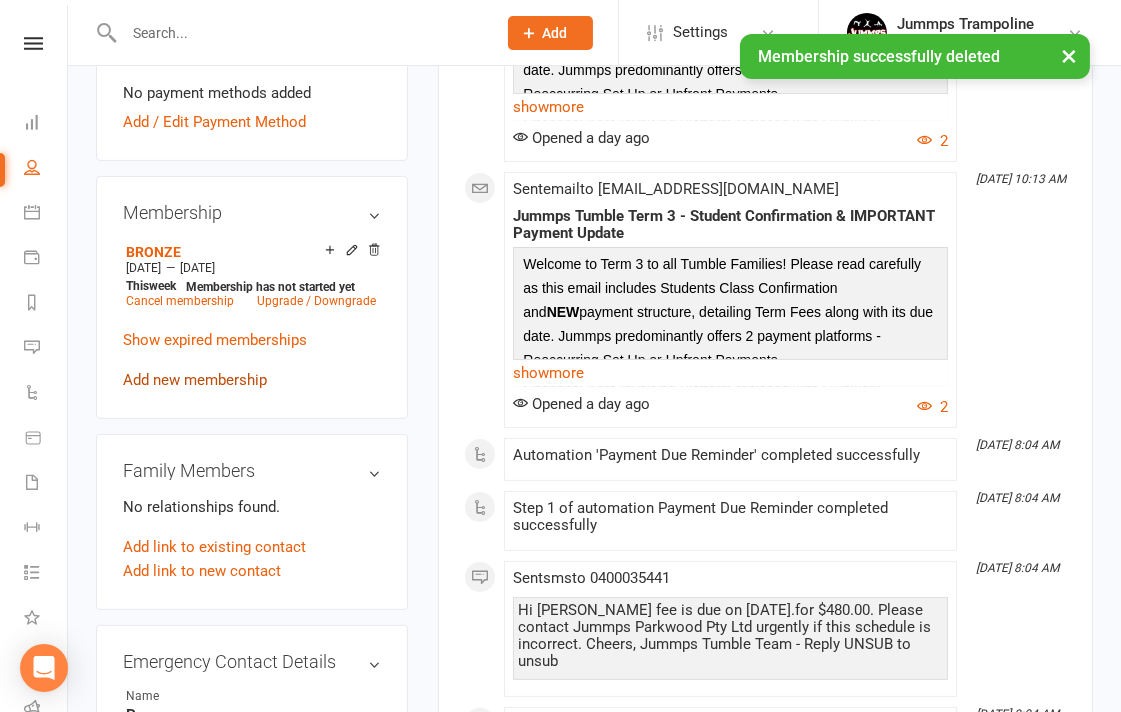 click on "Add new membership" at bounding box center (195, 380) 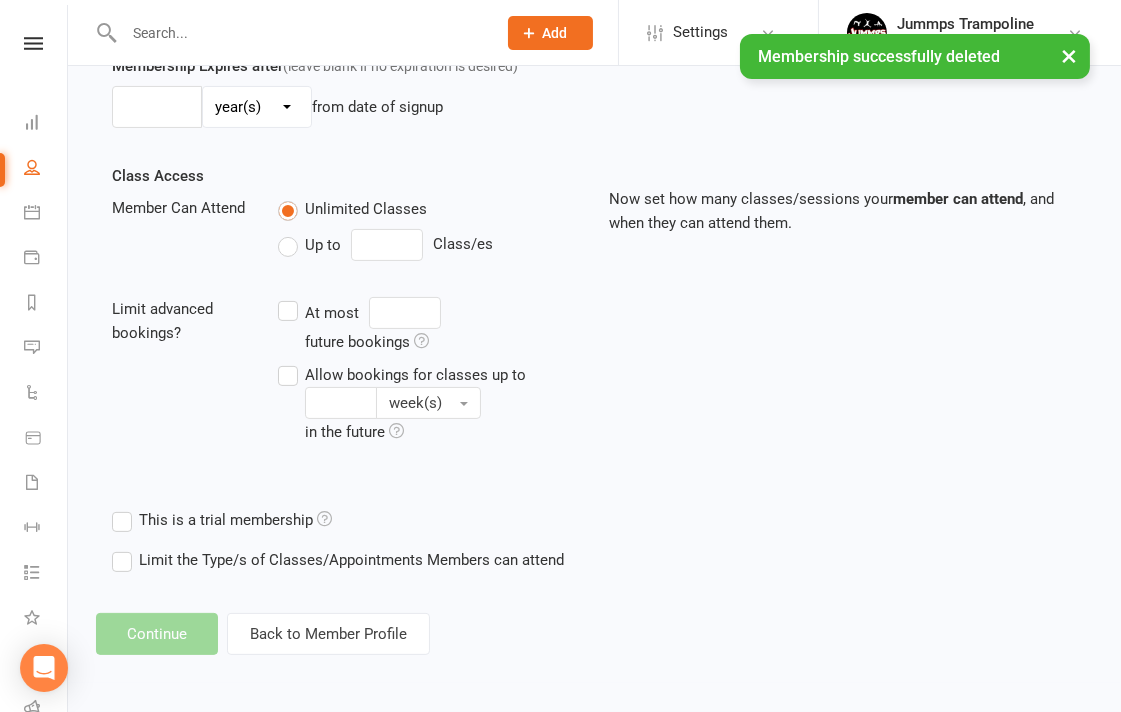 scroll, scrollTop: 0, scrollLeft: 0, axis: both 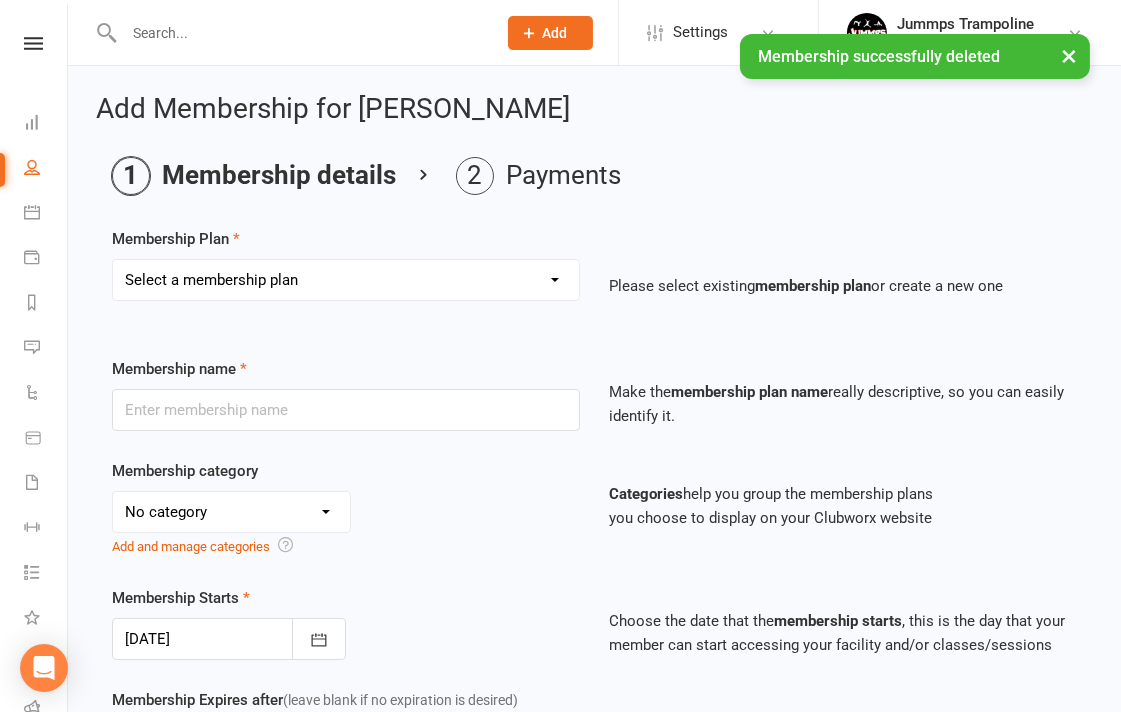click on "Select a membership plan Create new Membership Plan STUDENT REGISTRATION FEE BRONZE ADV BRONZE KINDER KREW 1HR GIRLS PRE SILVER 1HR BOYS PRE SILVER 2HR GIRLS PRE SILVER 2HR BOYS SILVER 2HR GIRLS SILVER 2HR ADV SILVER 2HR GOLD TEEN GIRLS TEEN BOYS HOMESCHOOL JUMMPFIT 3XSPLIT FEE'S BY DD DROP IN JUMMPFIT - JUMMPS CONNECTION 1HR BOYS PRE SILVER JUMMPS CONNECTION 1HR GIRLS PRE SILVER JUMMPS CONNECTION TEEN BOYS JUMMPS CONNECTION TEEN GIRLS JUMMPS CONNECTION KINDER KREW JUMMPS CONNECTION BRONZE JUMMPS CONNECTION ADVANCE BRONZE JUMMPS CONNECTION HOMESCHOOL JUMMPS CONNECTION 2HR GOLD JUMMPS CONNECTION 2HR GIRLS SILVER JUMMPS CONNECTION 2HR GIRLS PRE SILVER JUMMPS CONNECTION 2HR BOYS SILVER JUMMPS CONNECTION 2HR BOYS ADV SILVER WAITLIST - TO BE UPGRADED WHEN SPOT AVAIL 2HR BOYS SILVER & 1HR HOMESCHOOL z. DONT USE Bronze membership - bank transfer - $240 z. DONT USE Bronze membership - bank transfer - $240 - Payment" at bounding box center [346, 280] 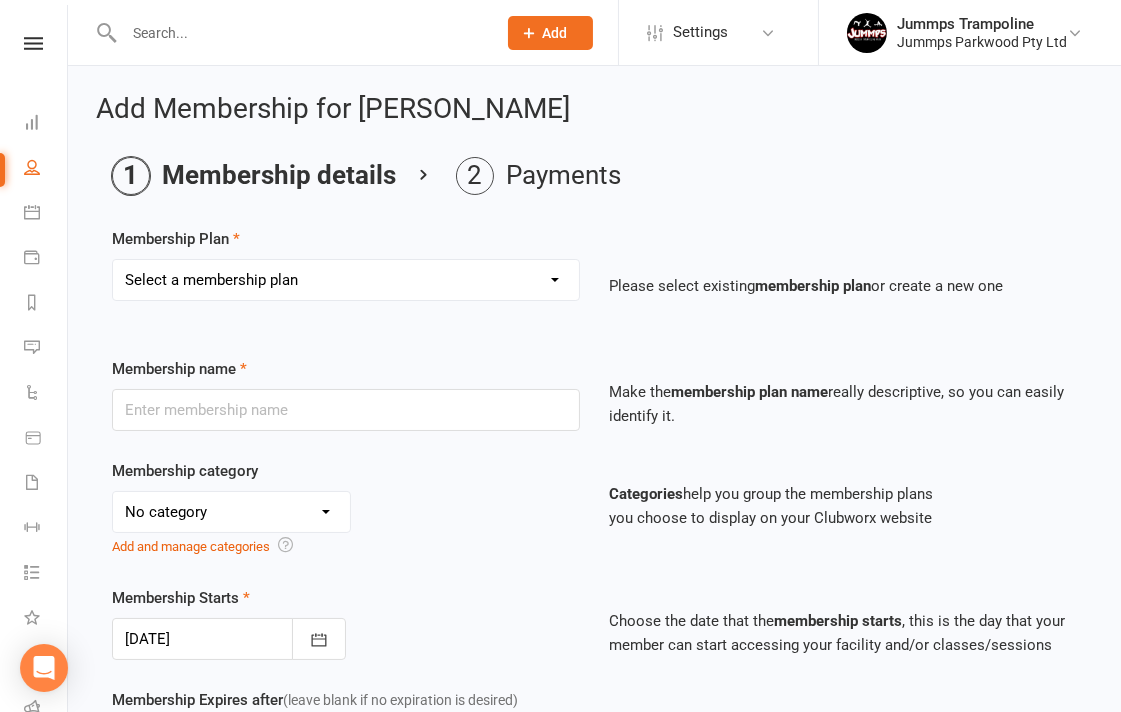 select on "3" 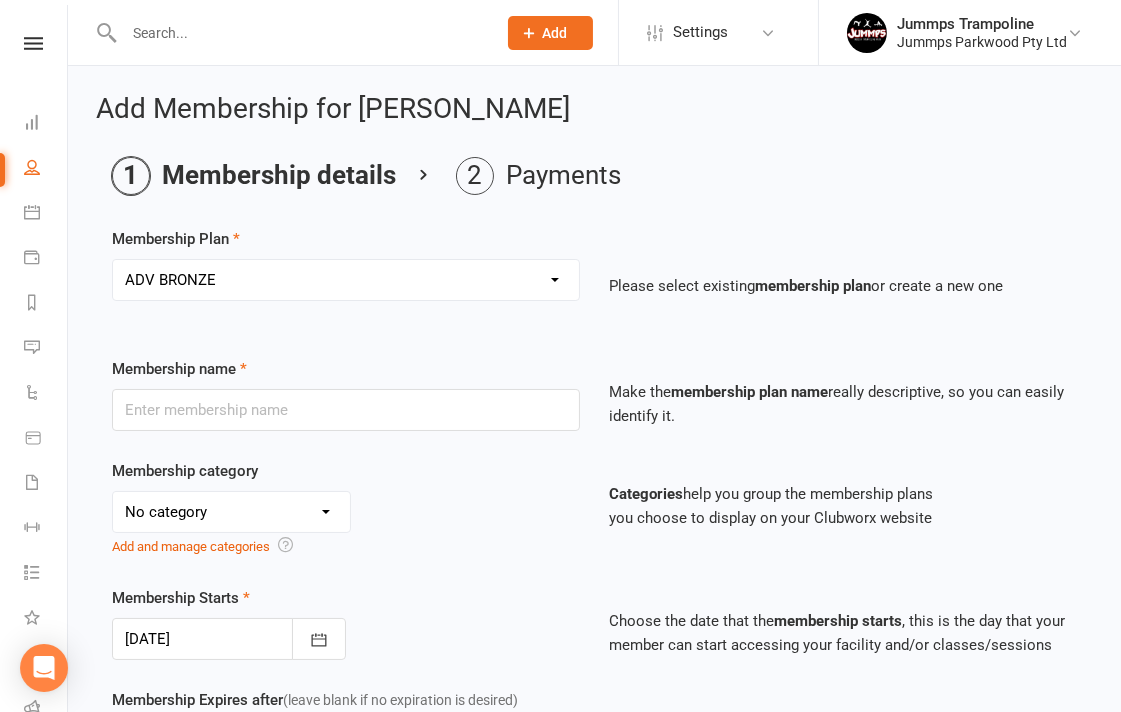 click on "Select a membership plan Create new Membership Plan STUDENT REGISTRATION FEE BRONZE ADV BRONZE KINDER KREW 1HR GIRLS PRE SILVER 1HR BOYS PRE SILVER 2HR GIRLS PRE SILVER 2HR BOYS SILVER 2HR GIRLS SILVER 2HR ADV SILVER 2HR GOLD TEEN GIRLS TEEN BOYS HOMESCHOOL JUMMPFIT 3XSPLIT FEE'S BY DD DROP IN JUMMPFIT - JUMMPS CONNECTION 1HR BOYS PRE SILVER JUMMPS CONNECTION 1HR GIRLS PRE SILVER JUMMPS CONNECTION TEEN BOYS JUMMPS CONNECTION TEEN GIRLS JUMMPS CONNECTION KINDER KREW JUMMPS CONNECTION BRONZE JUMMPS CONNECTION ADVANCE BRONZE JUMMPS CONNECTION HOMESCHOOL JUMMPS CONNECTION 2HR GOLD JUMMPS CONNECTION 2HR GIRLS SILVER JUMMPS CONNECTION 2HR GIRLS PRE SILVER JUMMPS CONNECTION 2HR BOYS SILVER JUMMPS CONNECTION 2HR BOYS ADV SILVER WAITLIST - TO BE UPGRADED WHEN SPOT AVAIL 2HR BOYS SILVER & 1HR HOMESCHOOL z. DONT USE Bronze membership - bank transfer - $240 z. DONT USE Bronze membership - bank transfer - $240 - Payment" at bounding box center (346, 280) 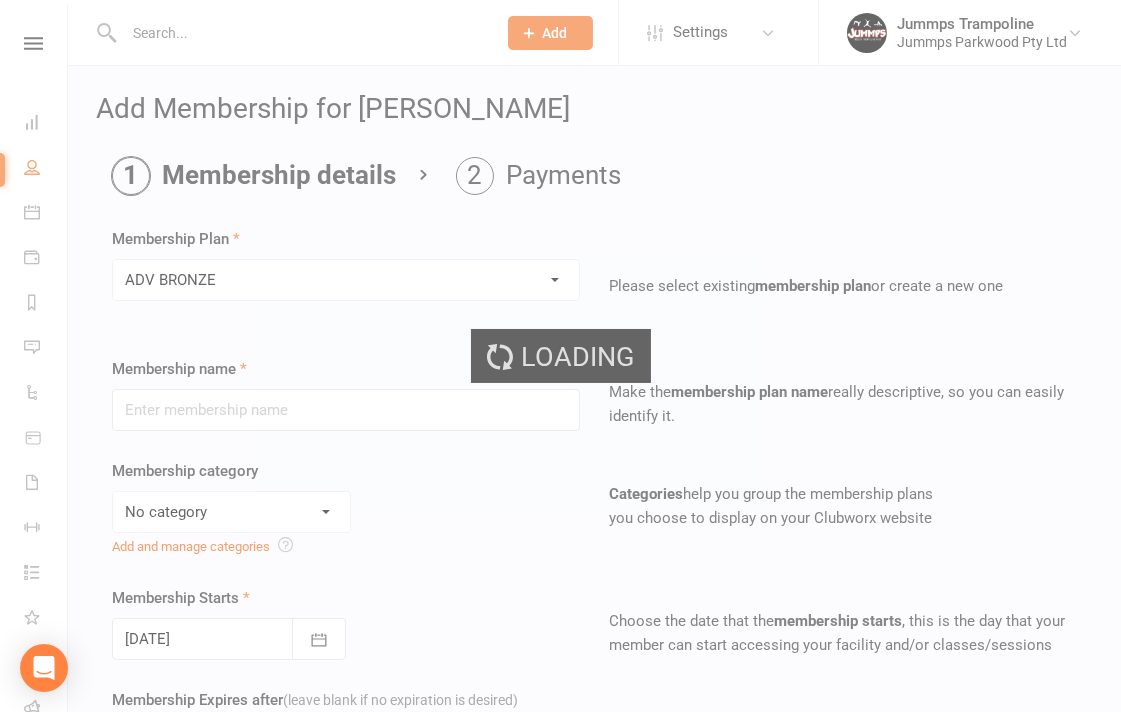 type on "ADV BRONZE" 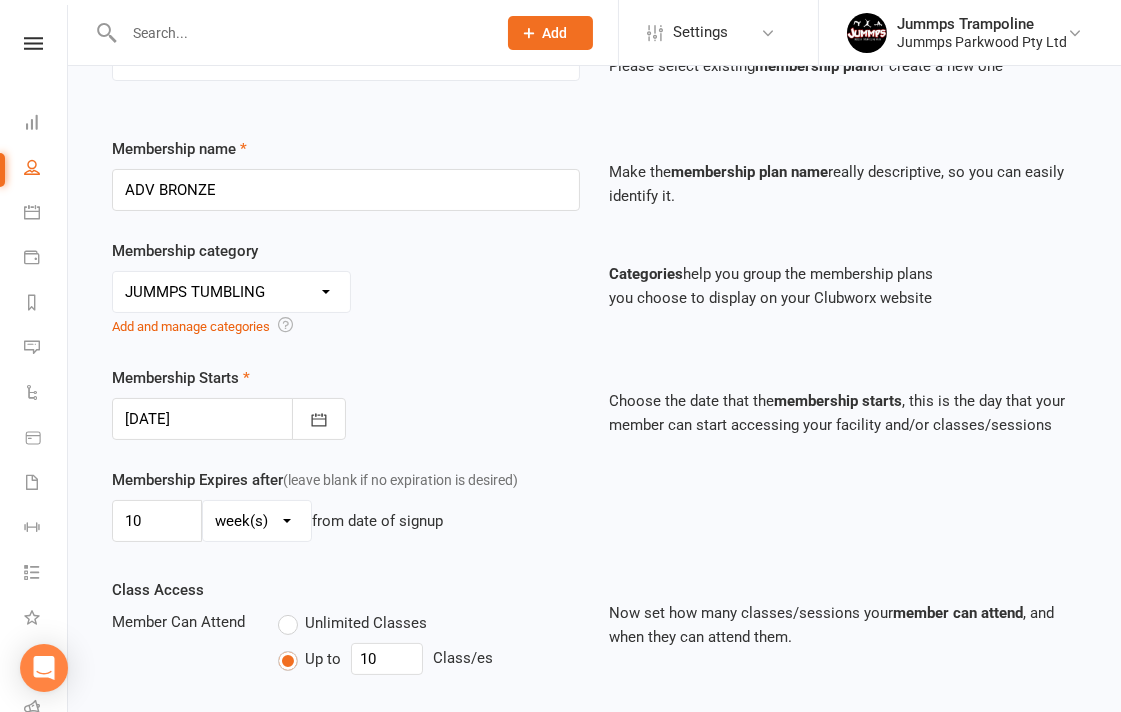 scroll, scrollTop: 222, scrollLeft: 0, axis: vertical 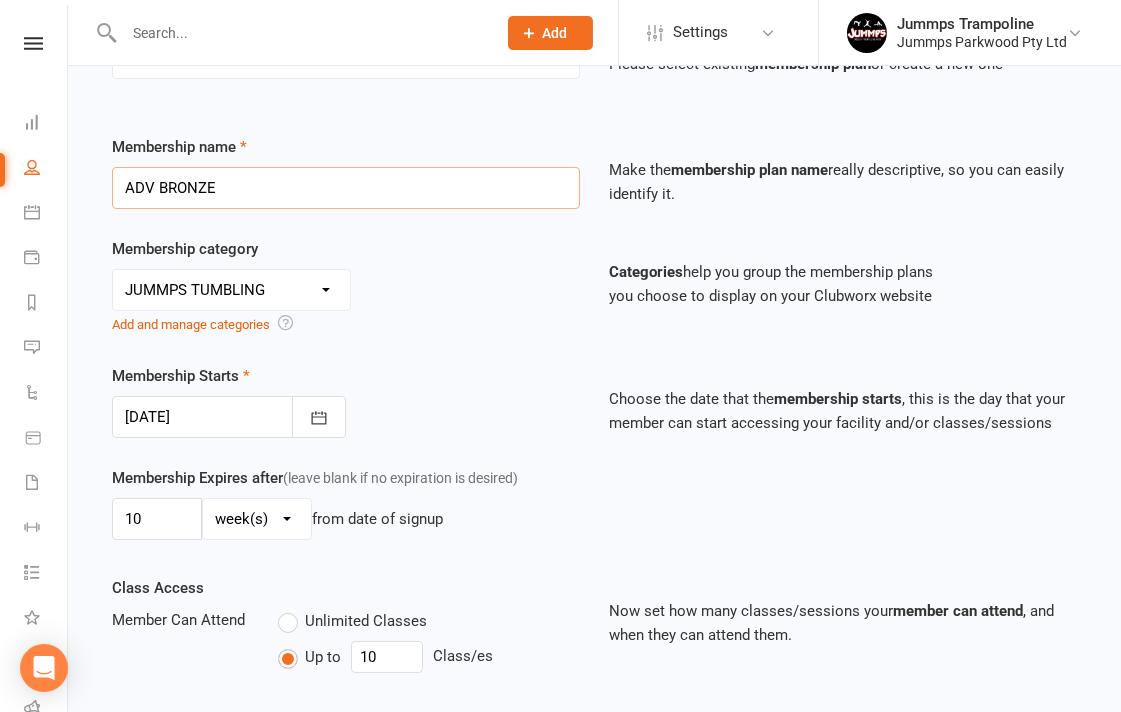 click on "ADV BRONZE" at bounding box center [346, 188] 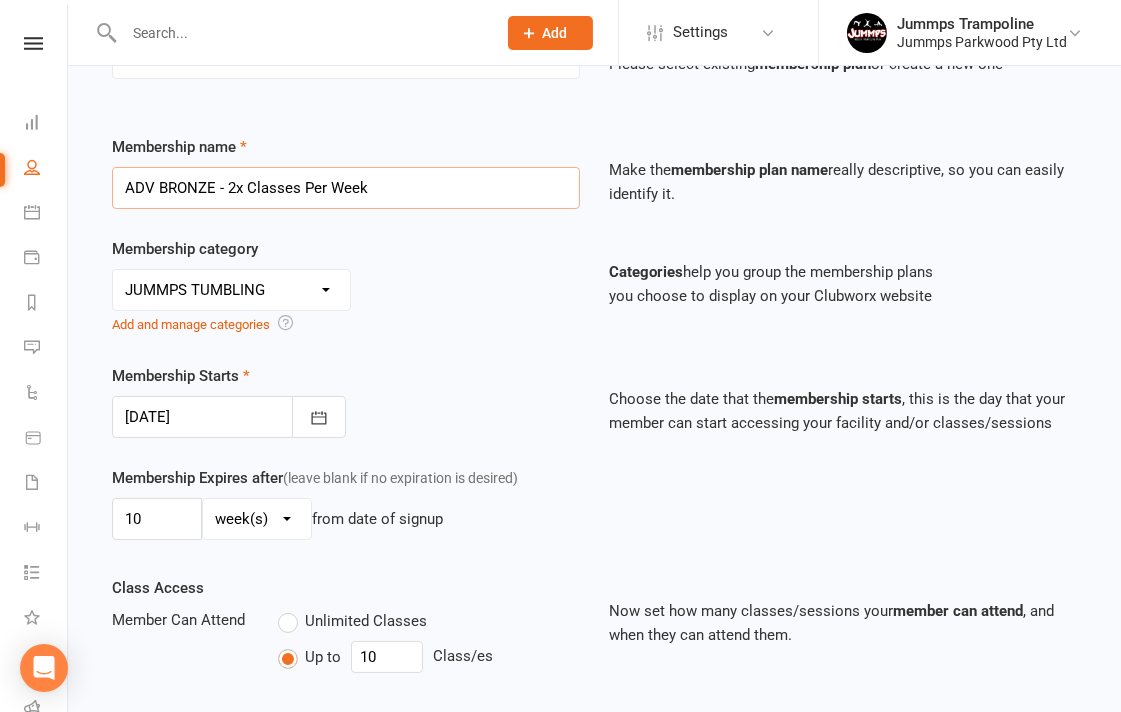 type on "ADV BRONZE - 2x Classes Per Week" 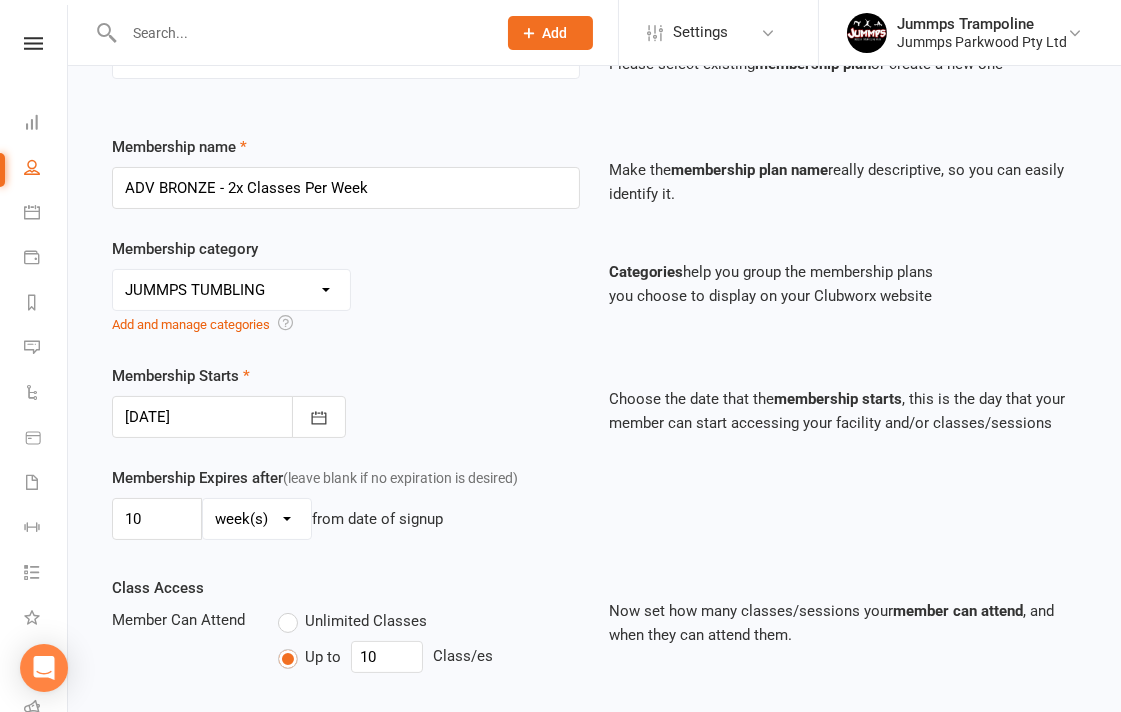 drag, startPoint x: 354, startPoint y: 211, endPoint x: 71, endPoint y: 472, distance: 384.98053 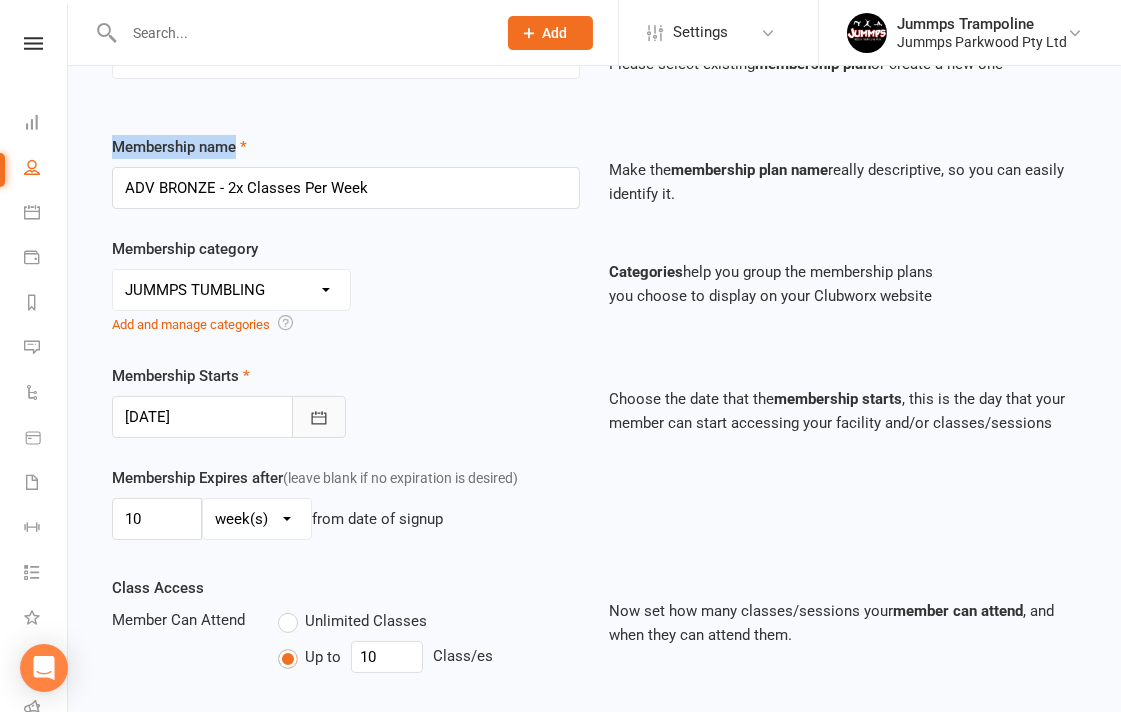 click at bounding box center (319, 417) 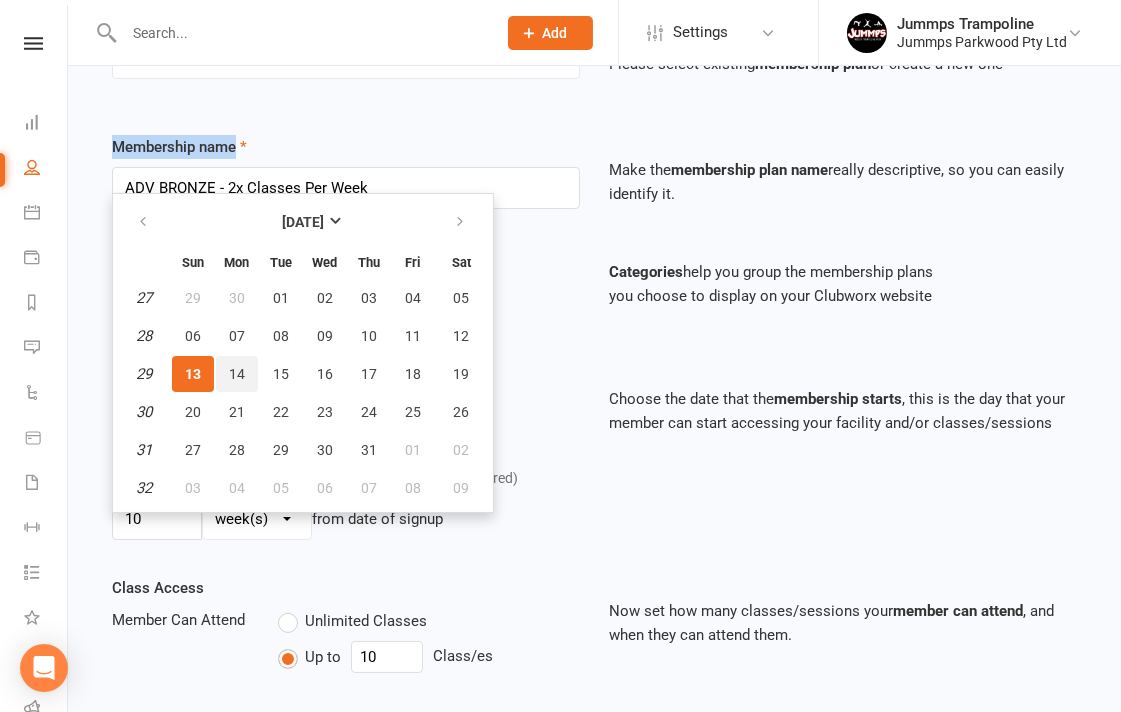 drag, startPoint x: 241, startPoint y: 365, endPoint x: 291, endPoint y: 387, distance: 54.626 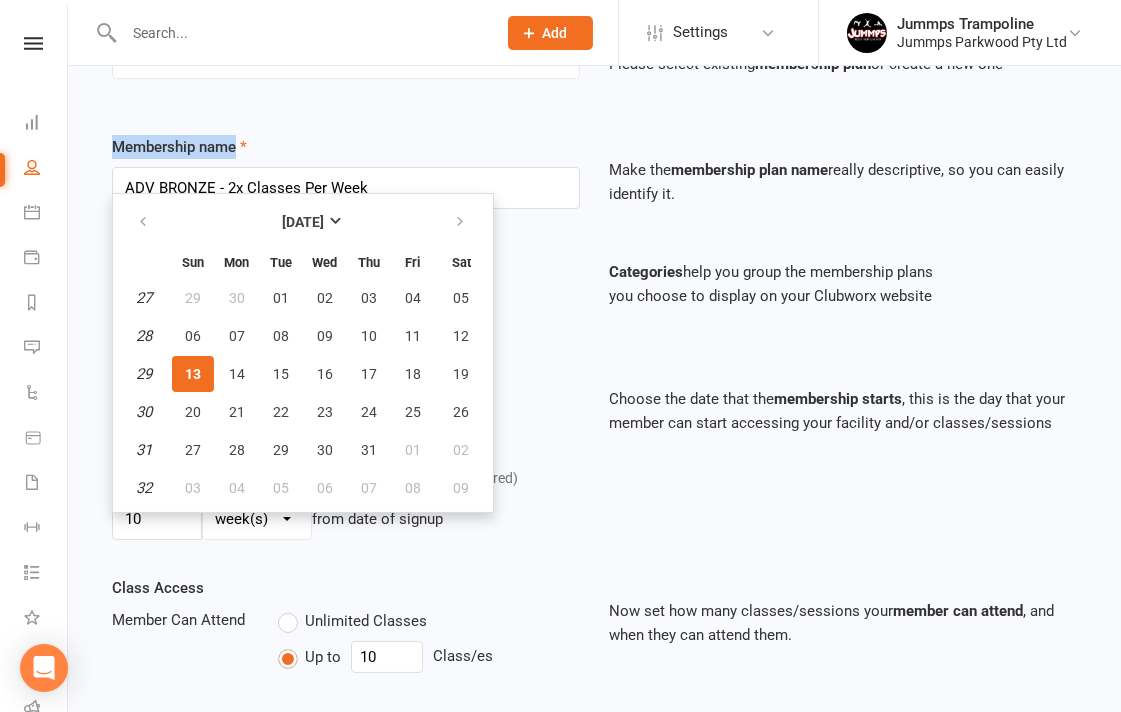 type on "[DATE]" 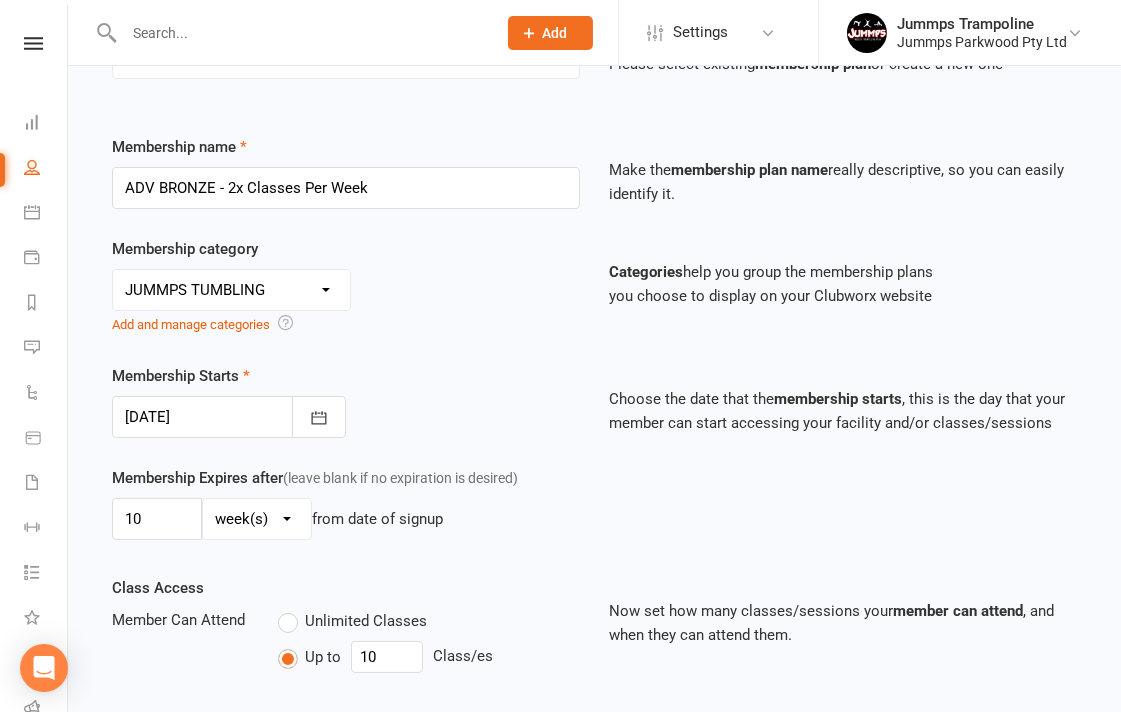 click on "Membership Starts [DATE]
[DATE]
Sun Mon Tue Wed Thu Fri Sat
27
29
30
01
02
03
04
05
28
06
07
08
09
10
11
12
29
13
14
15
16
17
18
19
30
20
21
22
23
24
25
26
31
27
28
29
30
31
01
02" at bounding box center [346, 401] 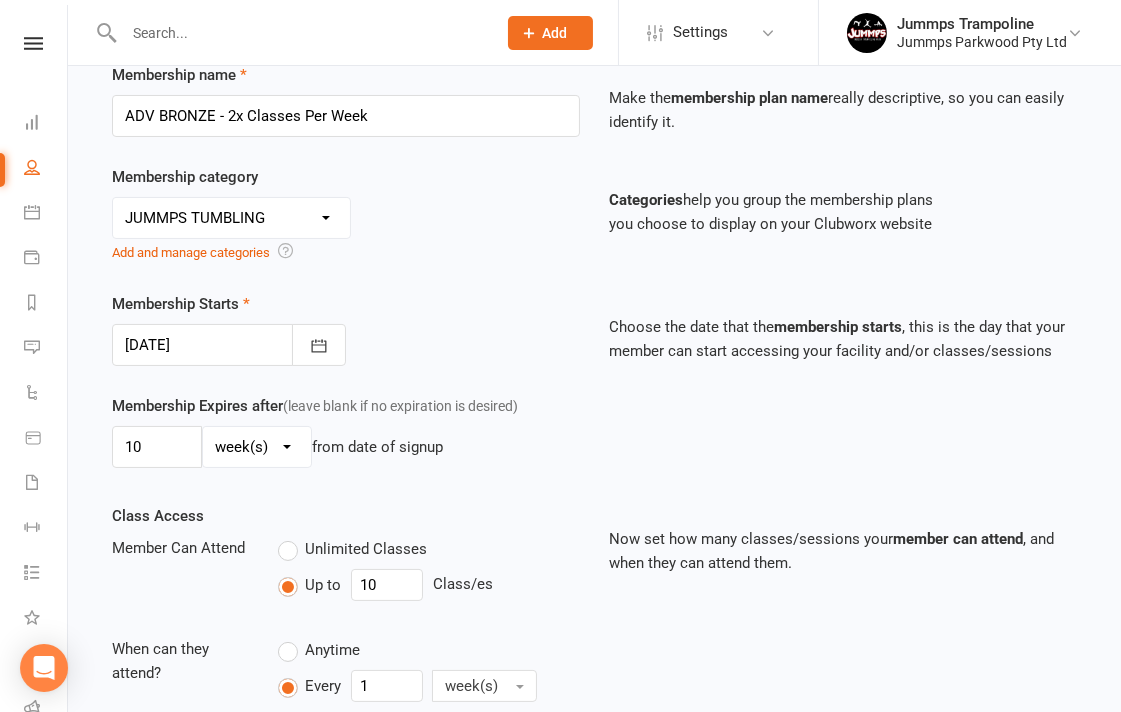 scroll, scrollTop: 333, scrollLeft: 0, axis: vertical 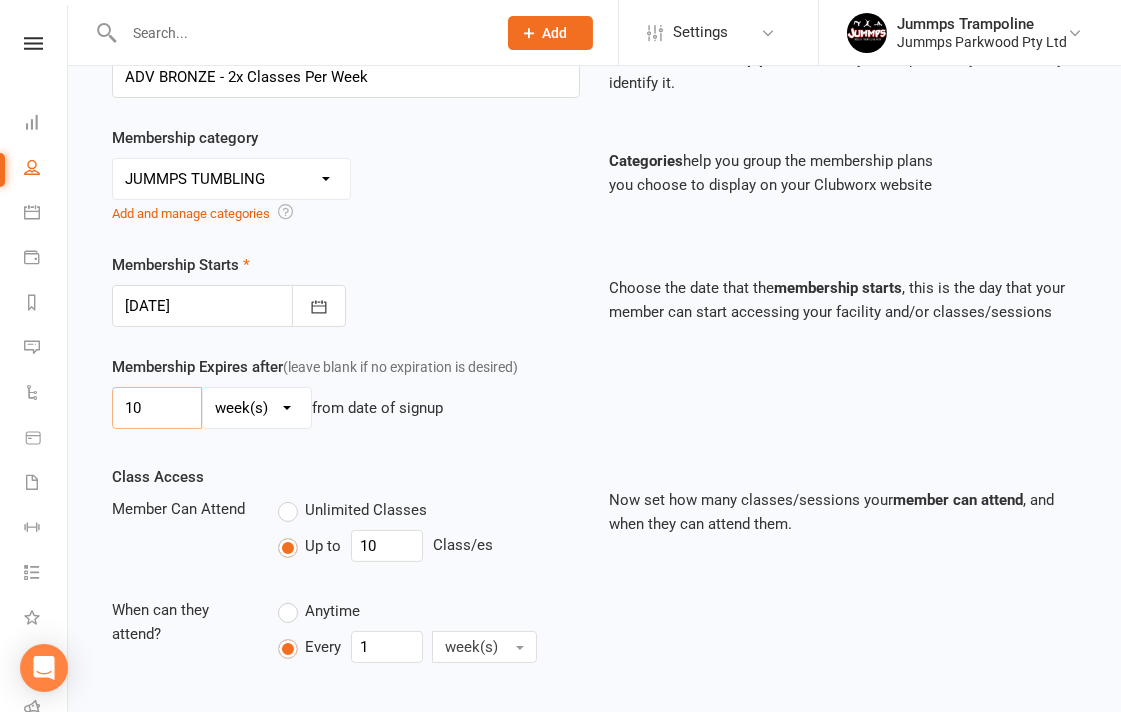 click on "10" at bounding box center [157, 408] 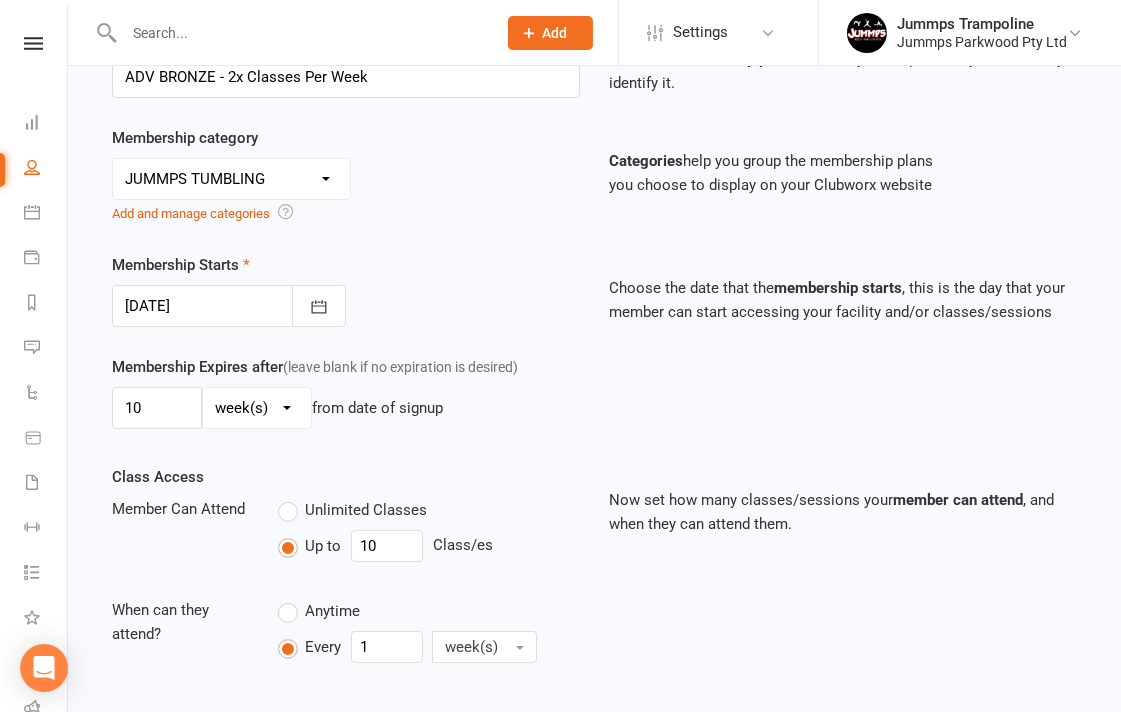 click on "Membership Starts [DATE]
[DATE]
Sun Mon Tue Wed Thu Fri Sat
27
29
30
01
02
03
04
05
28
06
07
08
09
10
11
12
29
13
14
15
16
17
18
19
30
20
21
22
23
24
25
26
31
27
28
29
30
31
01
02" at bounding box center (346, 290) 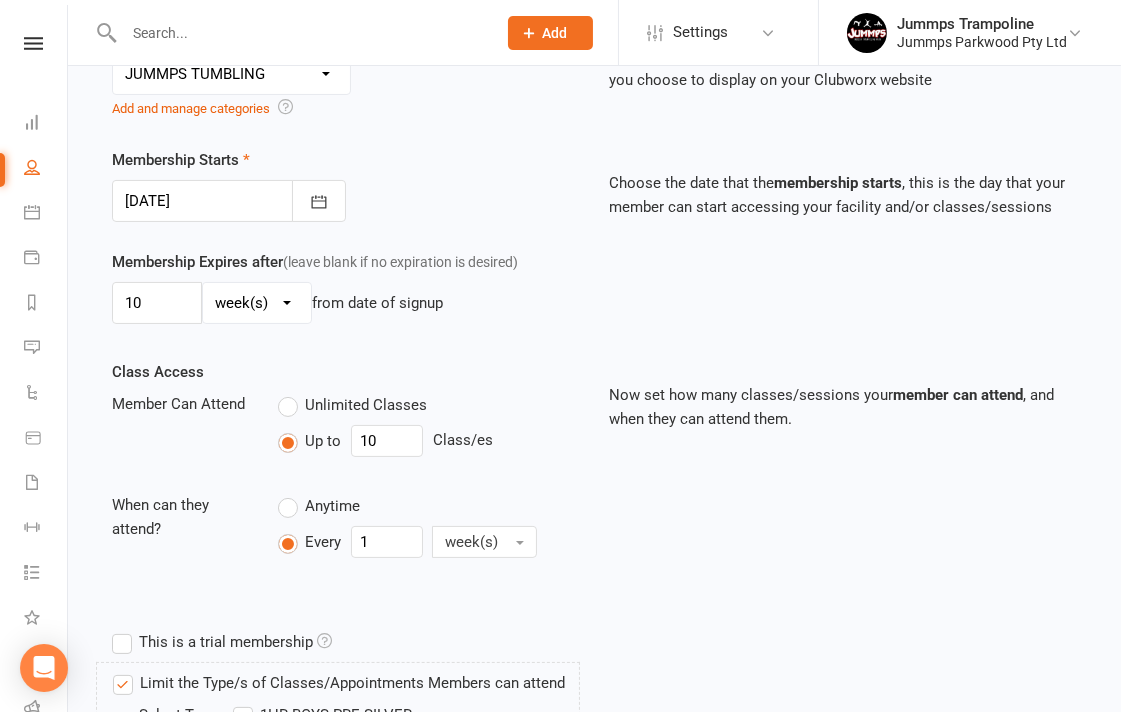 scroll, scrollTop: 555, scrollLeft: 0, axis: vertical 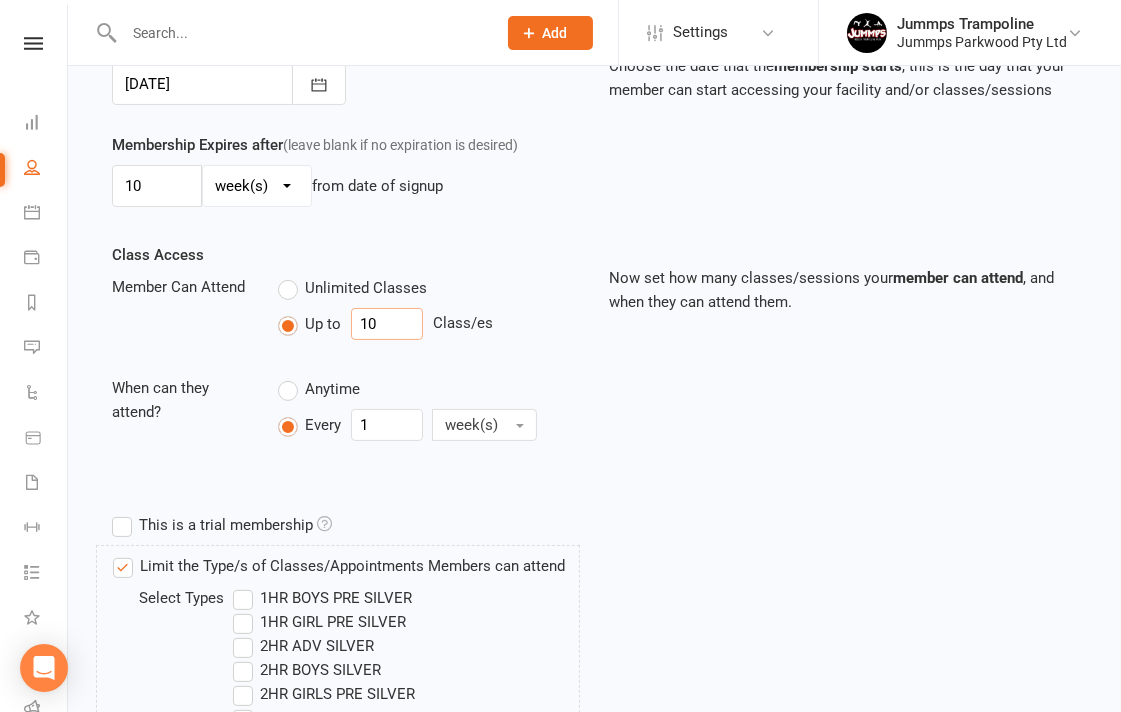 click on "10" at bounding box center [387, 324] 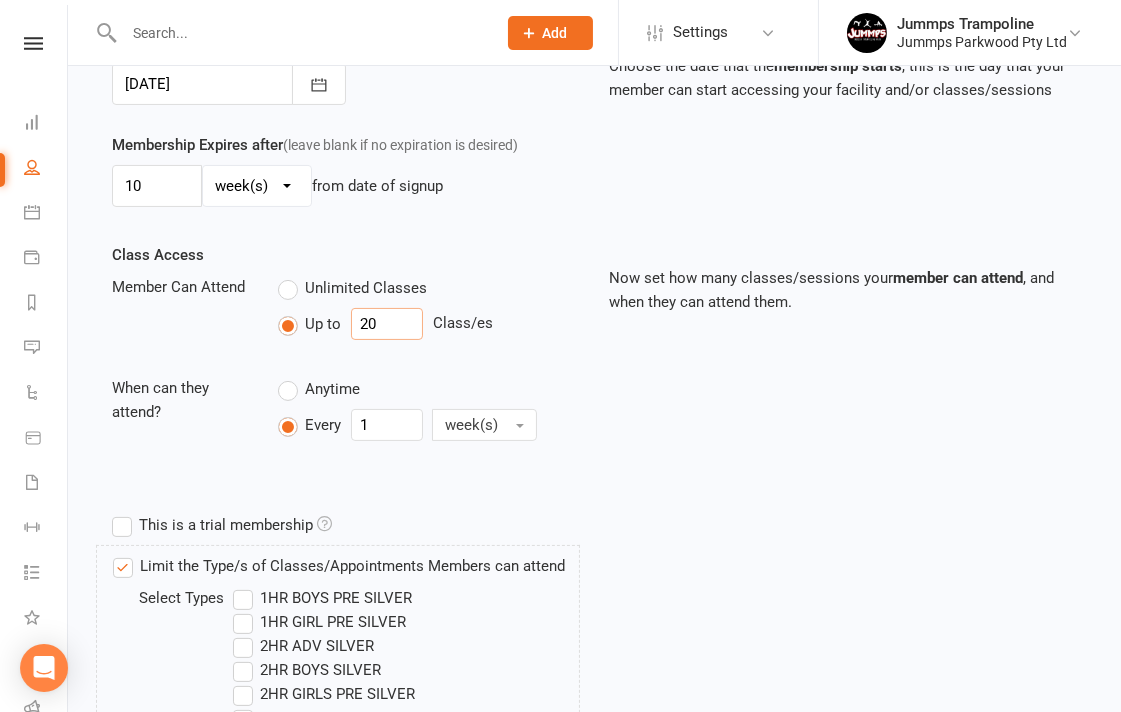 type on "20" 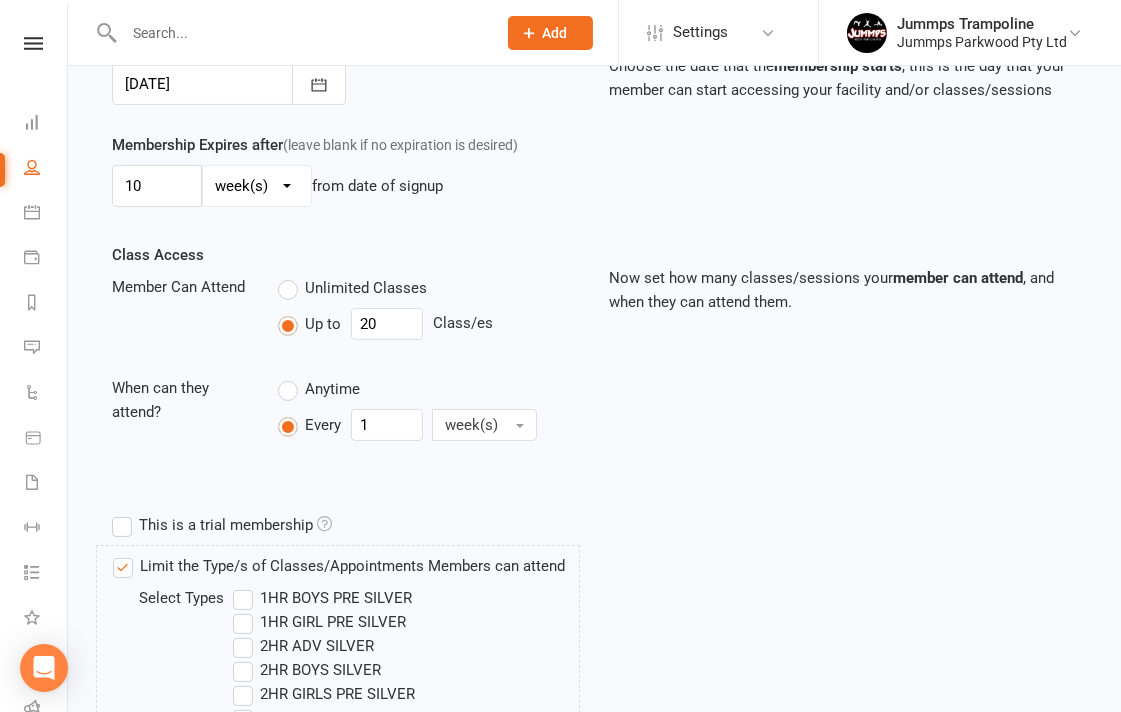 click on "Up to 20 Class/es" at bounding box center [429, 324] 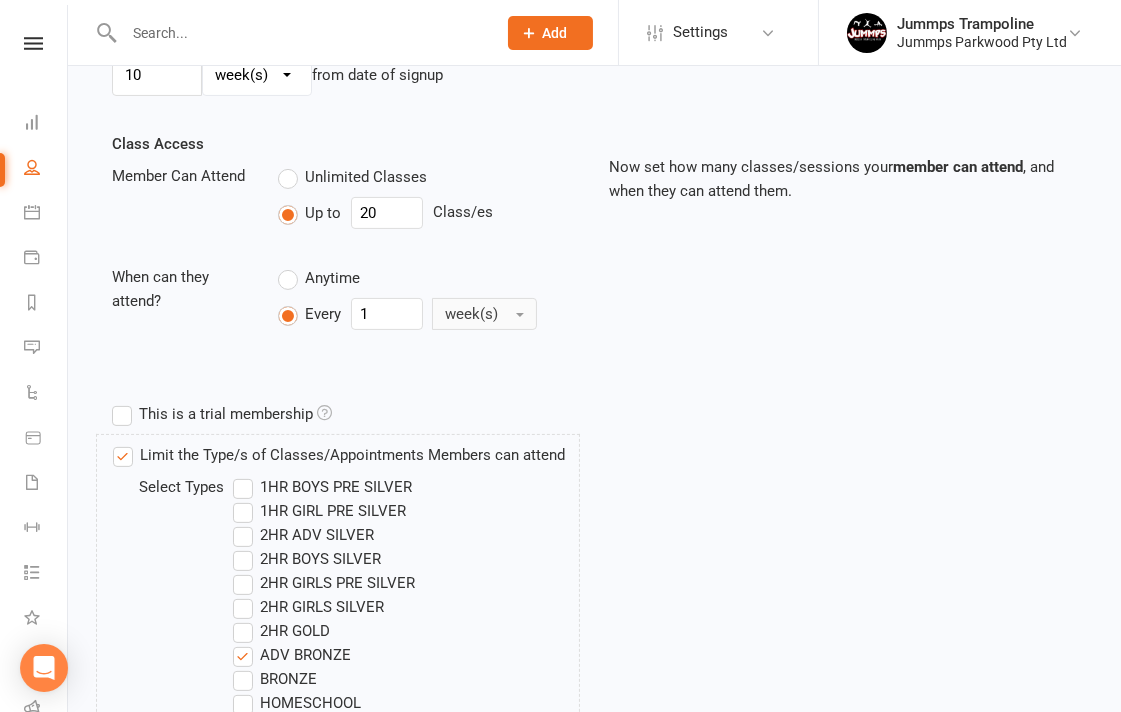 click on "week(s)" at bounding box center [484, 314] 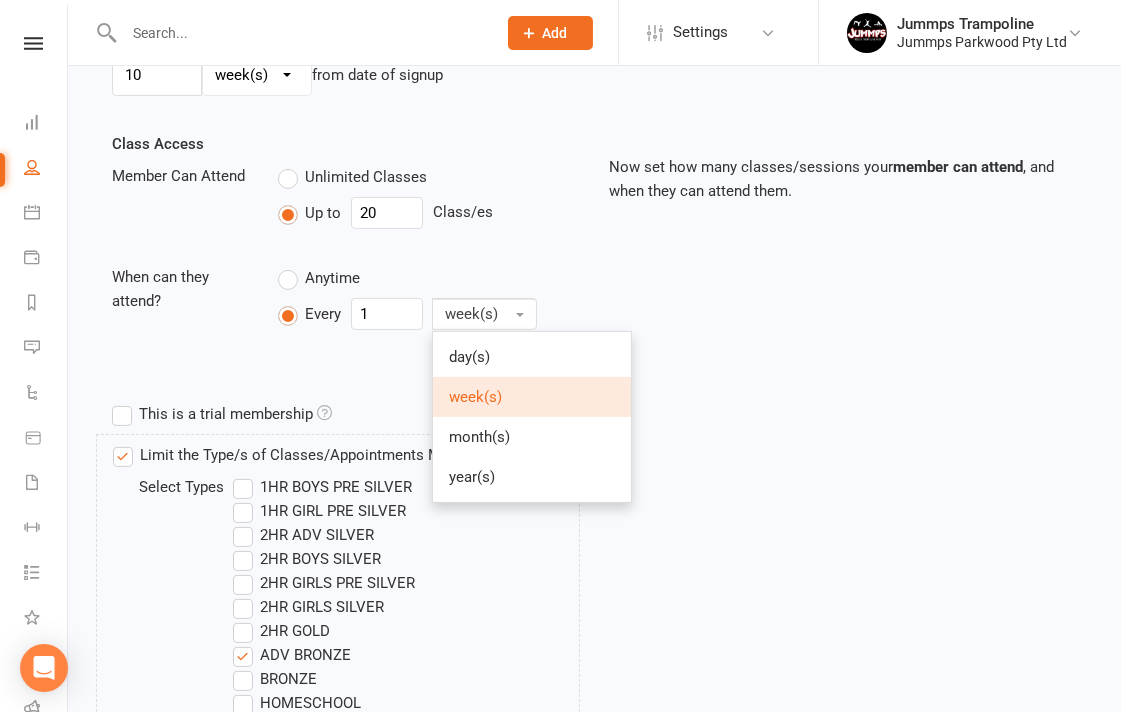 click on "Class Access Member Can Attend Unlimited Classes Up to 20 Class/es When can they attend? Anytime Every 1
week(s)
day(s)
week(s)
month(s)
year(s)
Now set how many classes/sessions your  member can attend , and when they can attend them." at bounding box center [594, 263] 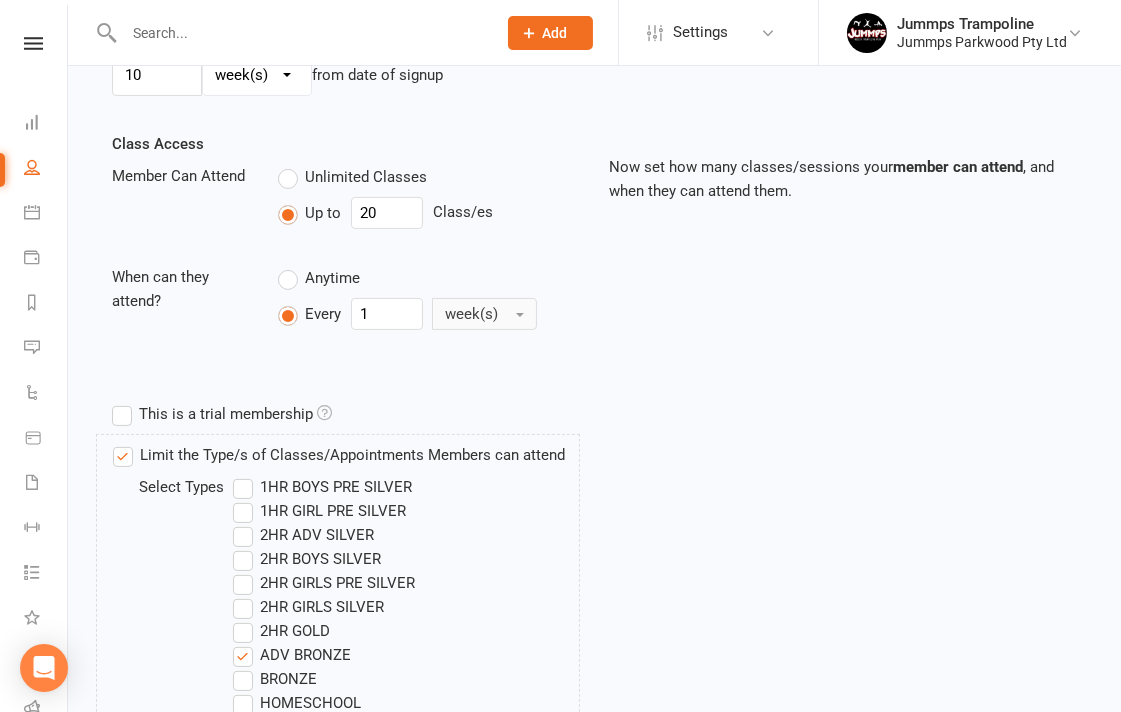 click on "week(s)" at bounding box center (484, 314) 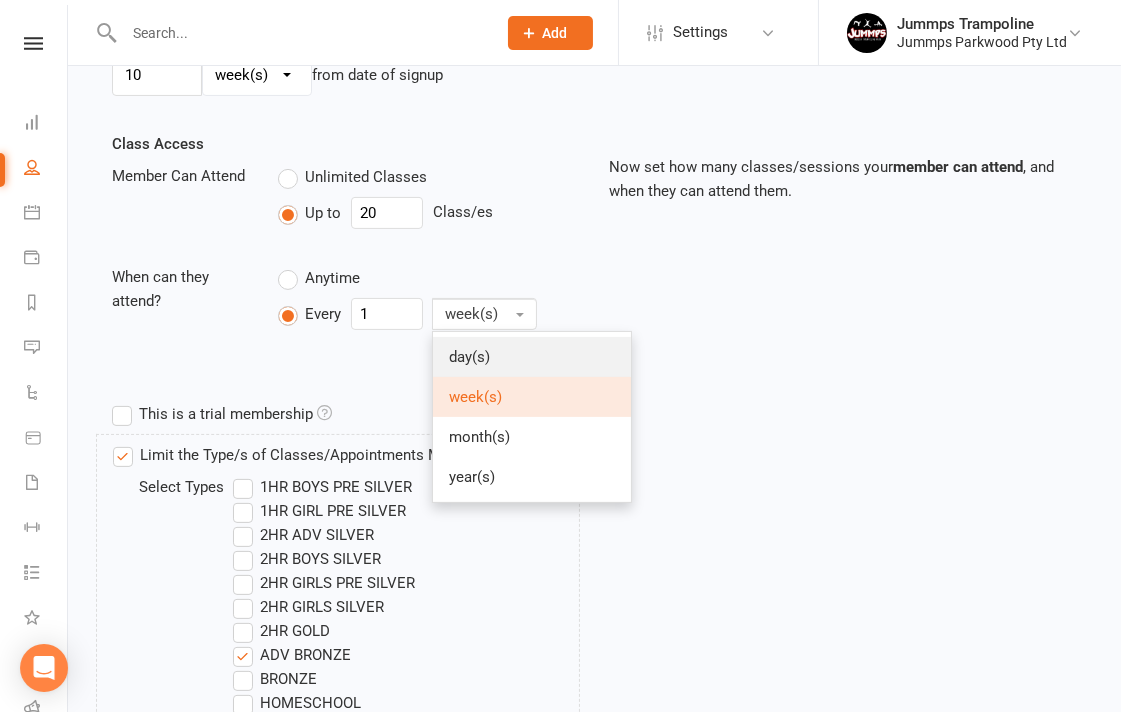 click on "day(s)" at bounding box center (469, 357) 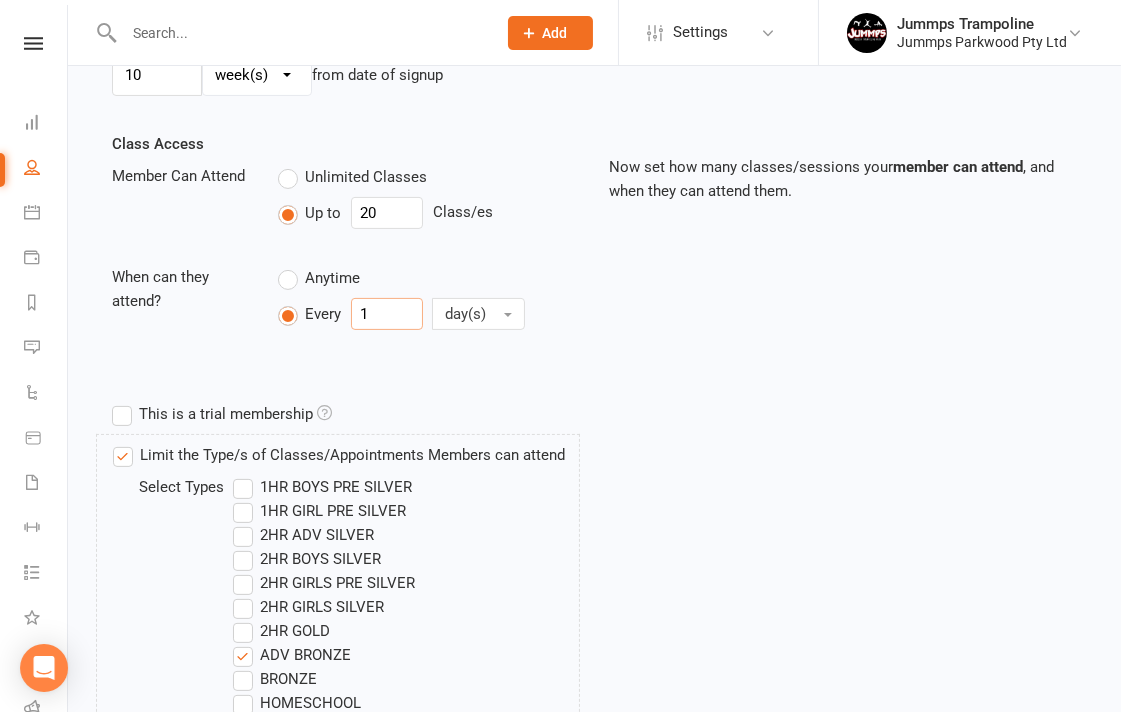 click on "1" at bounding box center [387, 314] 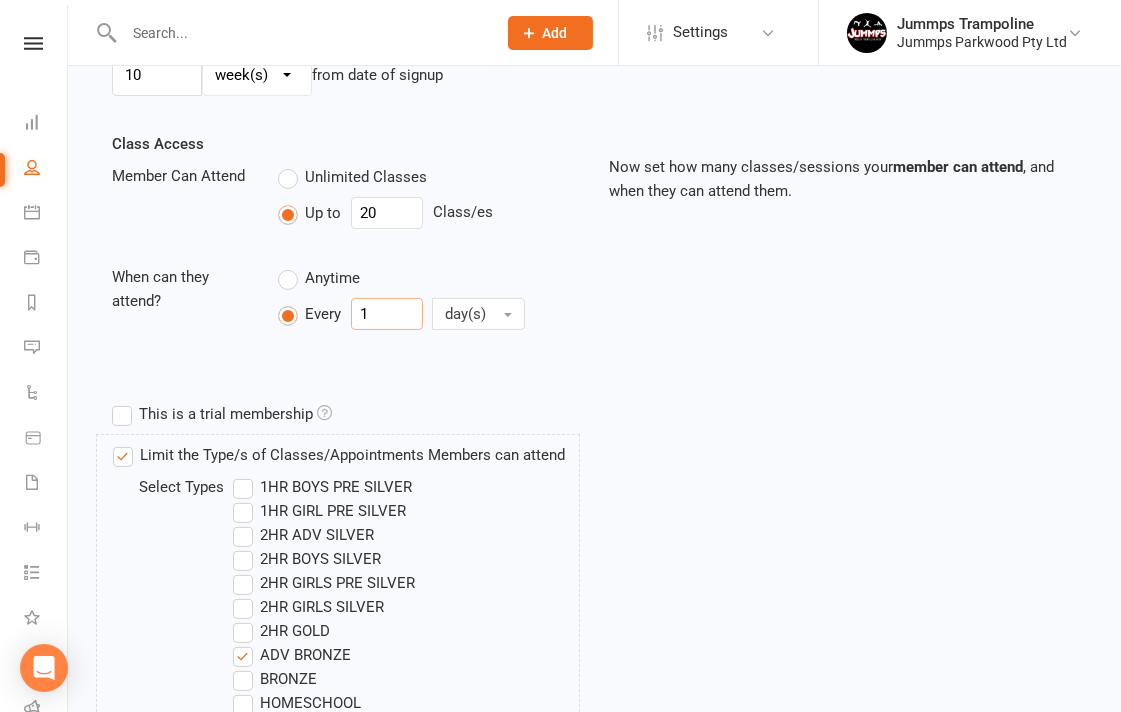 drag, startPoint x: 397, startPoint y: 315, endPoint x: 341, endPoint y: 316, distance: 56.008926 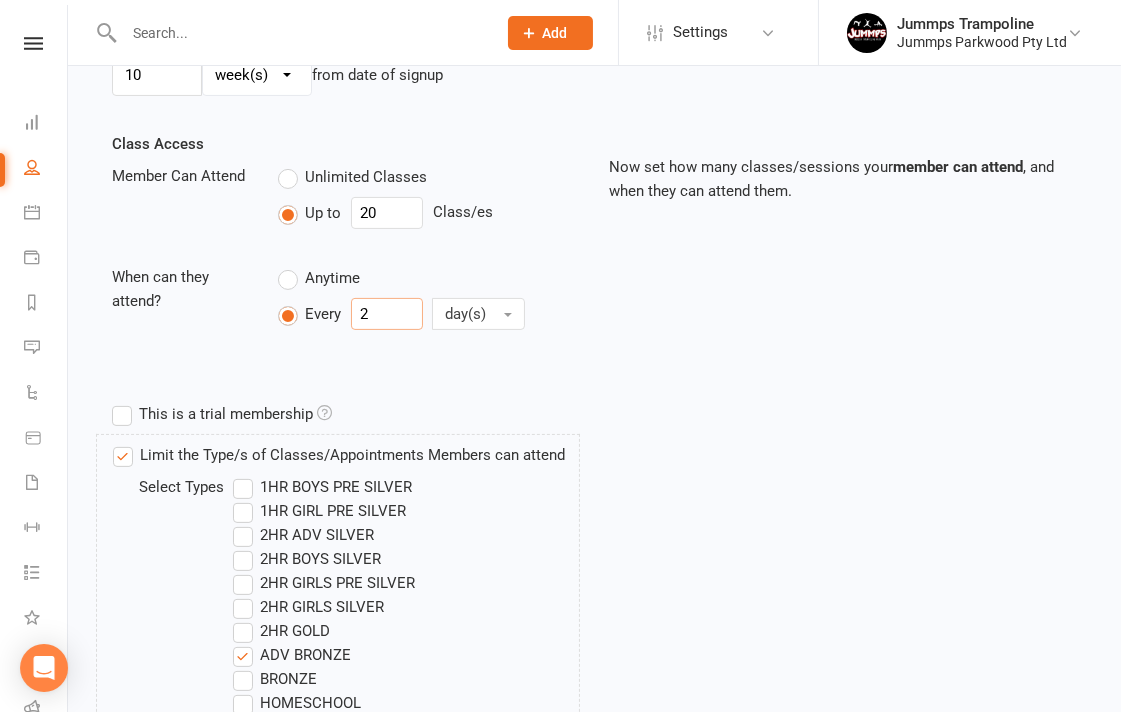 type on "2" 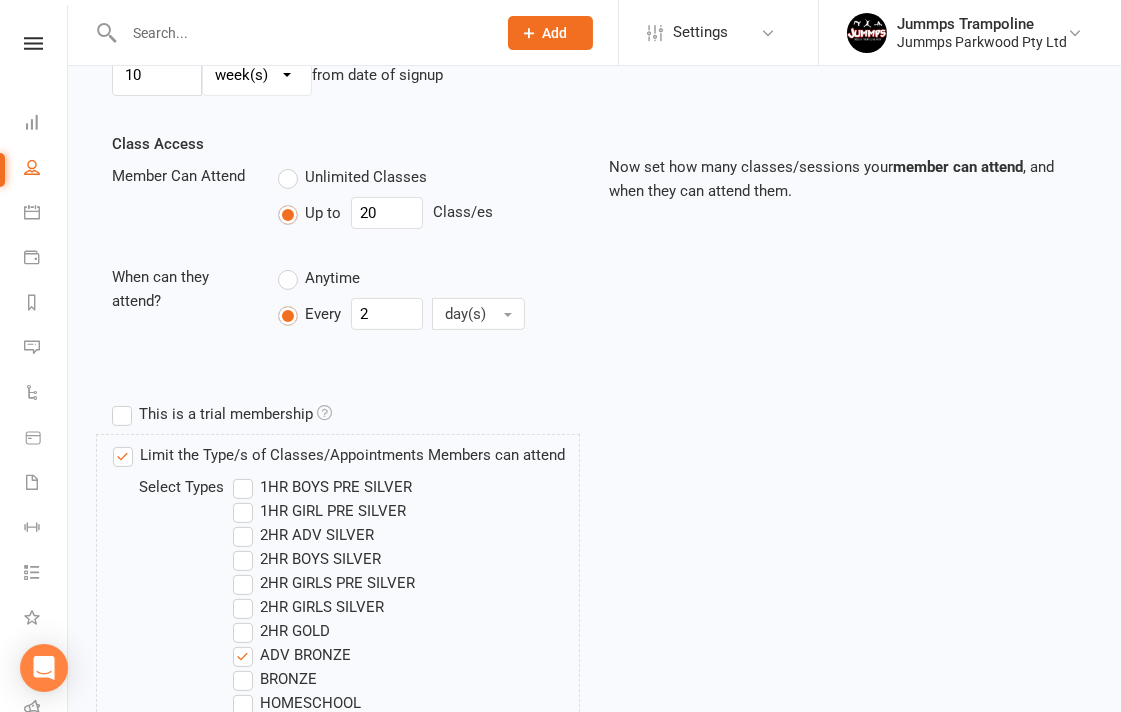 click on "Every 2
day(s)" at bounding box center [429, 314] 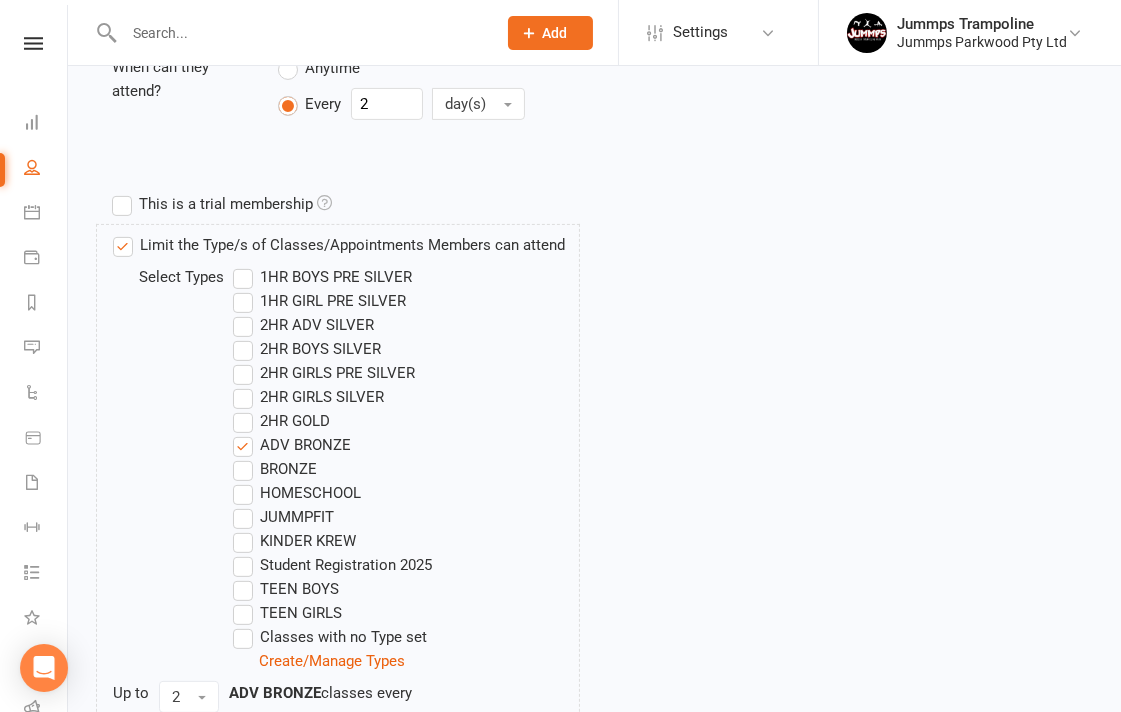 scroll, scrollTop: 1074, scrollLeft: 0, axis: vertical 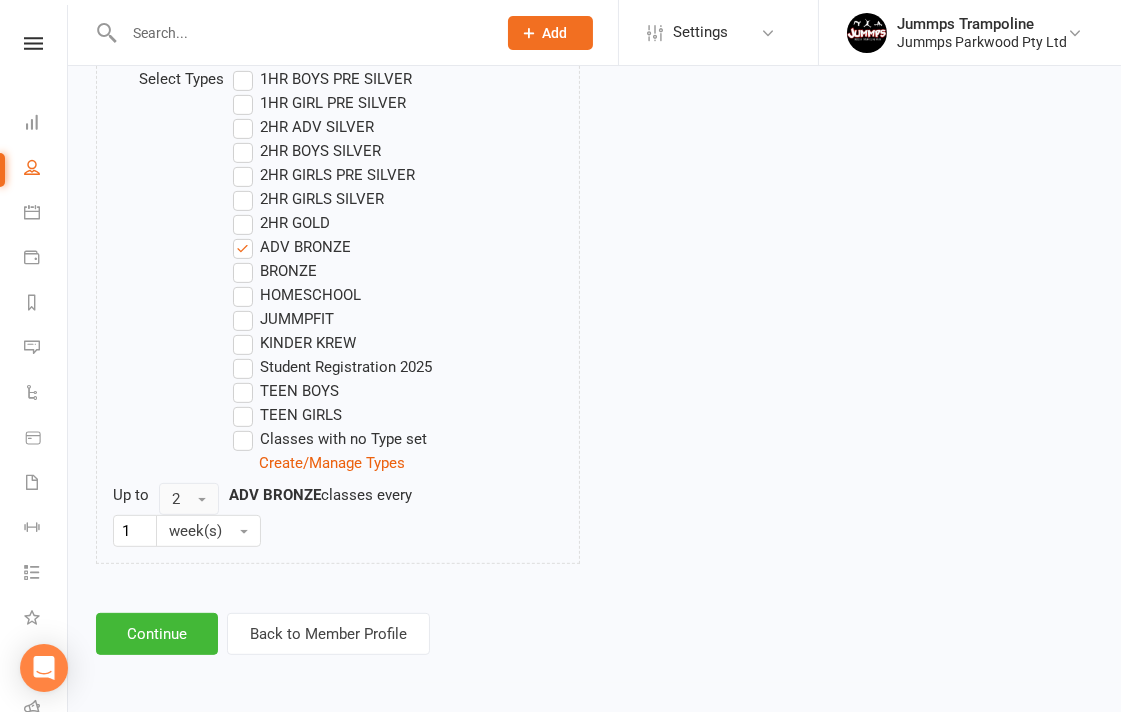 click on "2" at bounding box center [189, 499] 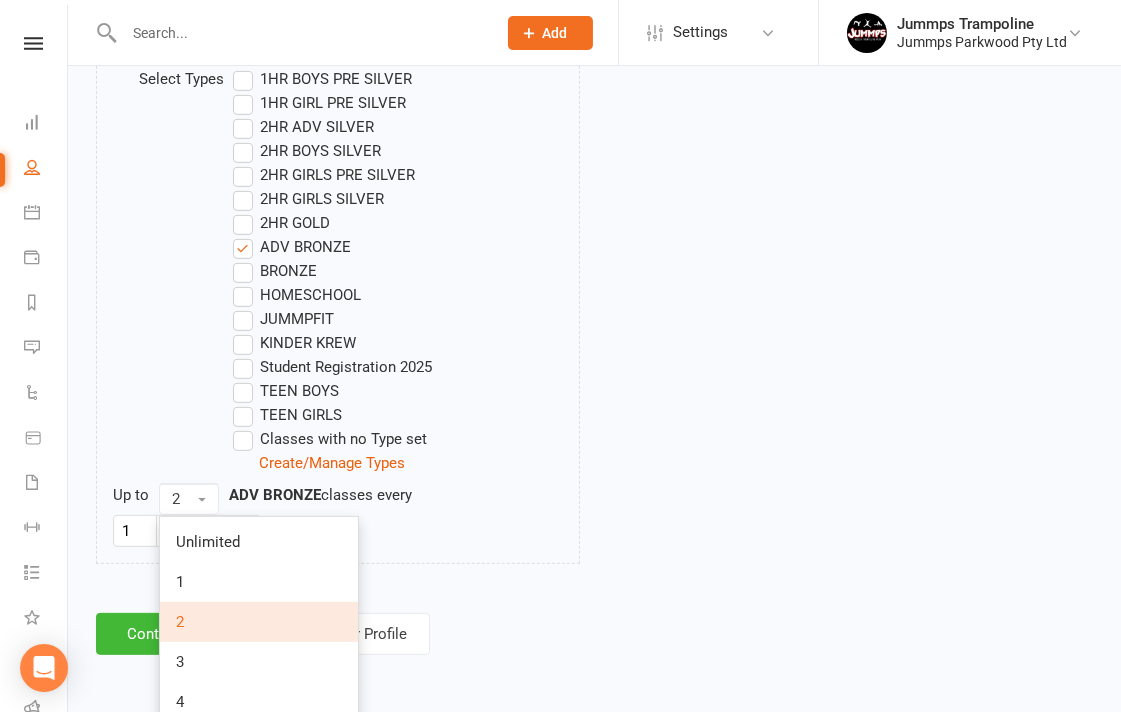 click on "Up to
2
Unlimited
1
2
3
4
5
6
7
8
9
10
11
12
13
14
15" at bounding box center [346, 515] 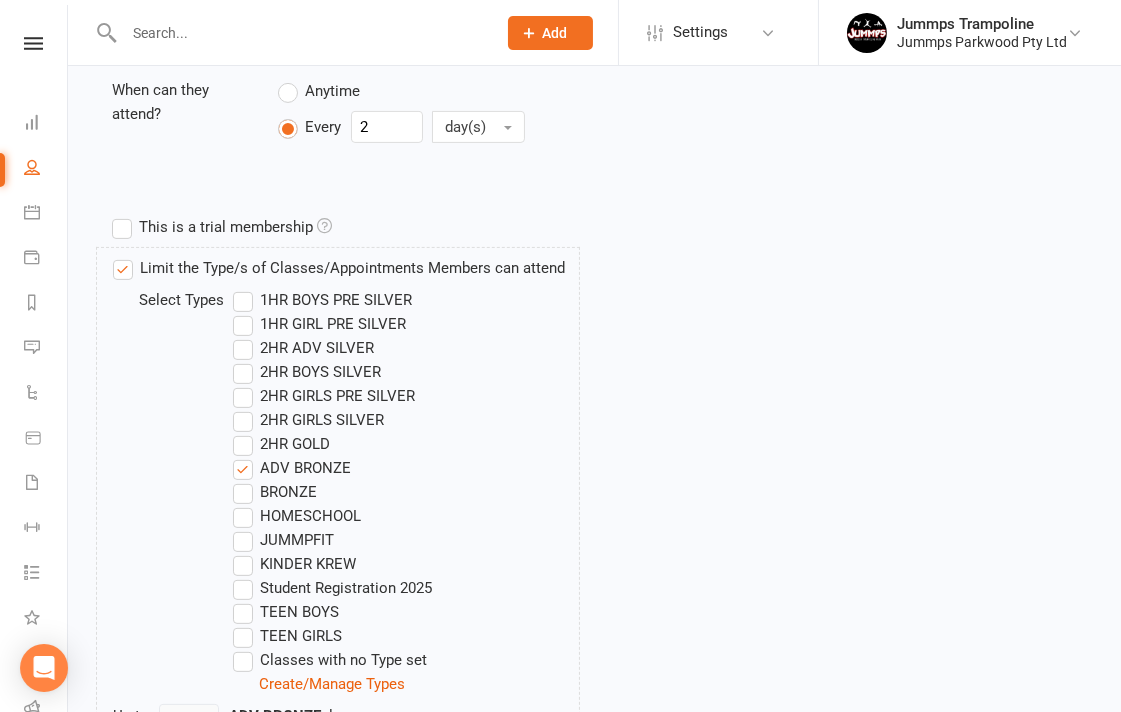 scroll, scrollTop: 518, scrollLeft: 0, axis: vertical 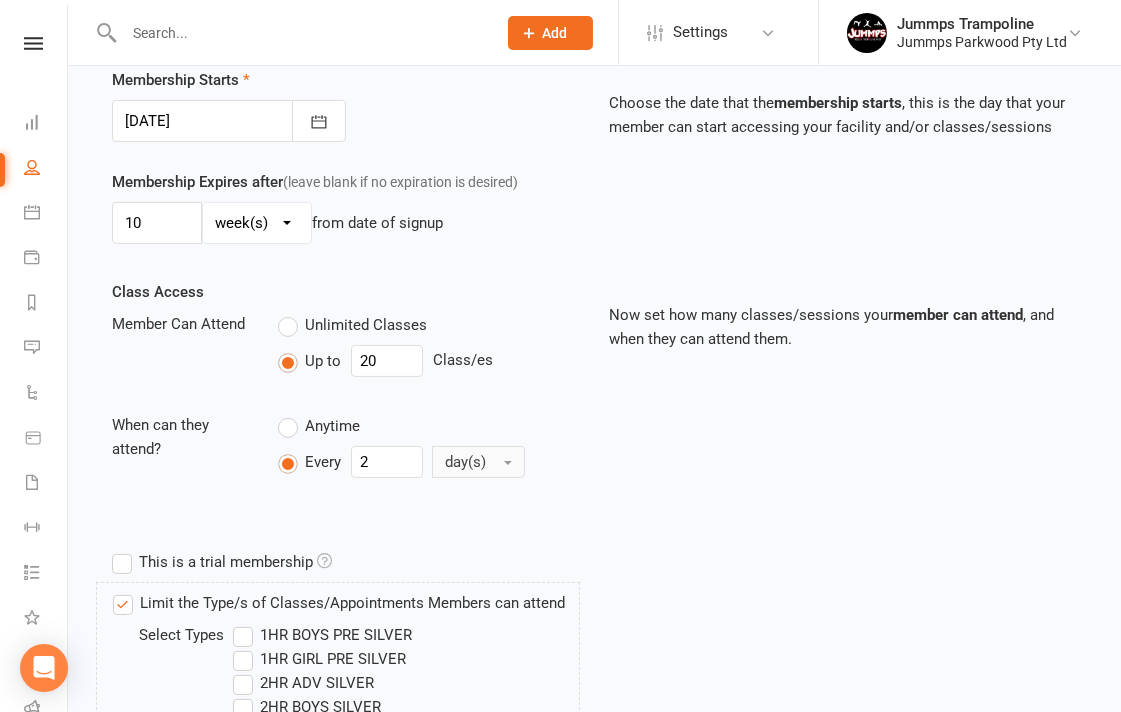 click on "day(s)" at bounding box center [465, 462] 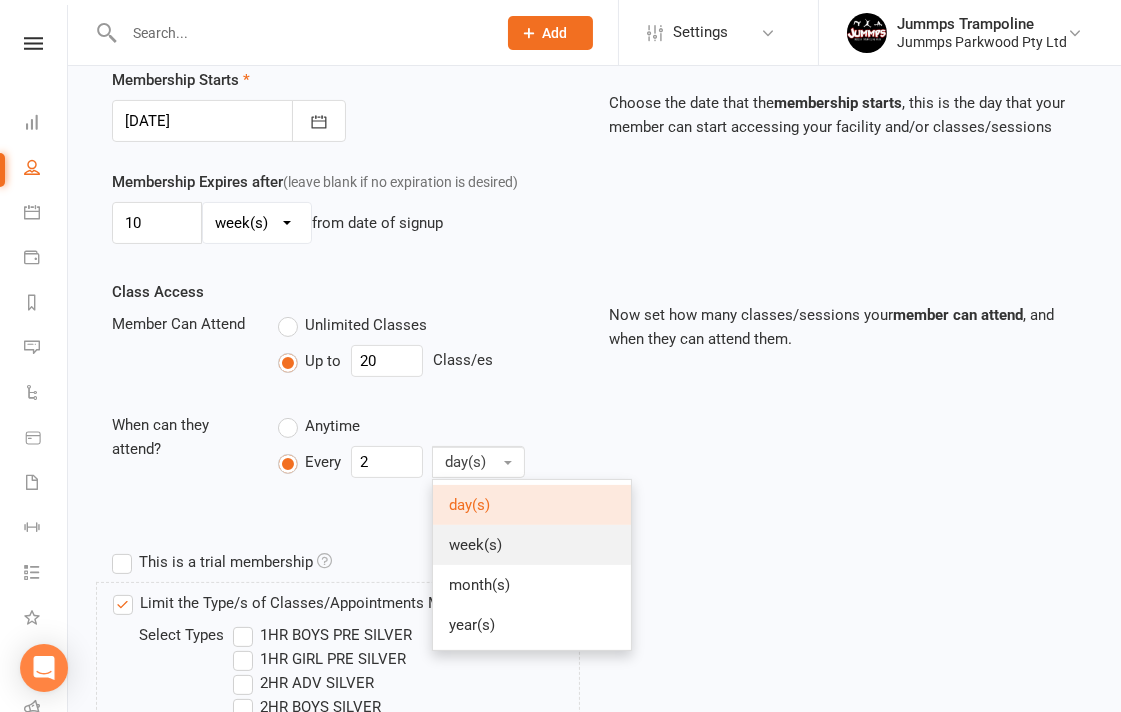 click on "week(s)" at bounding box center (475, 545) 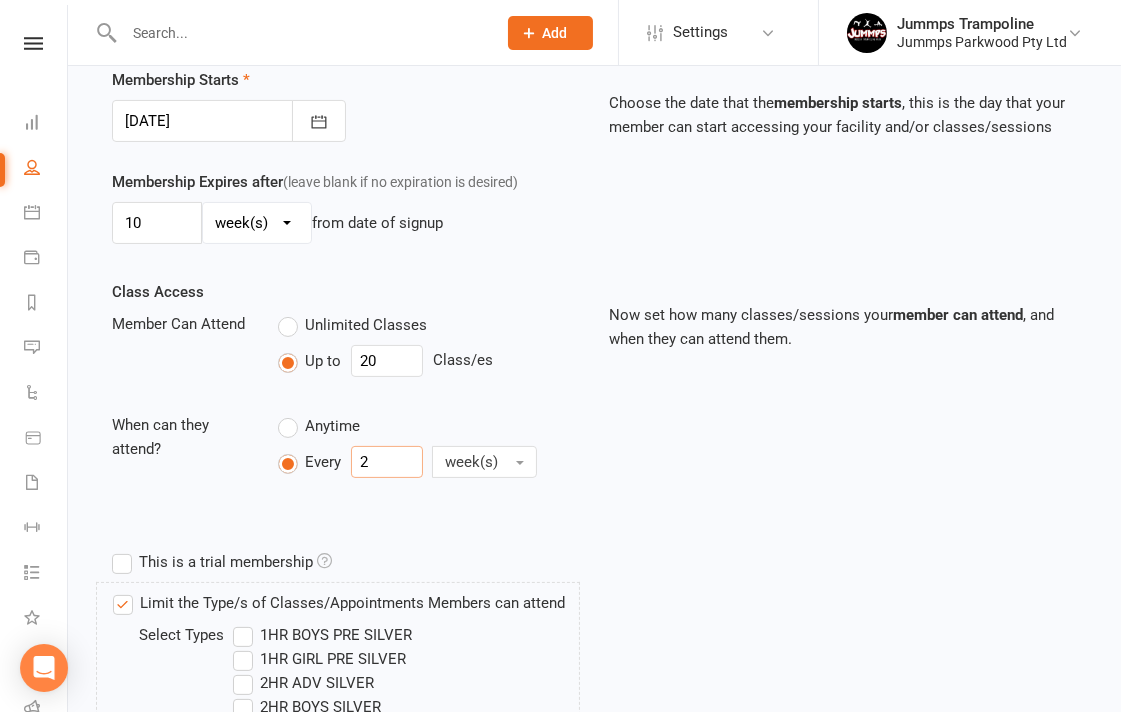 click on "2" at bounding box center (387, 462) 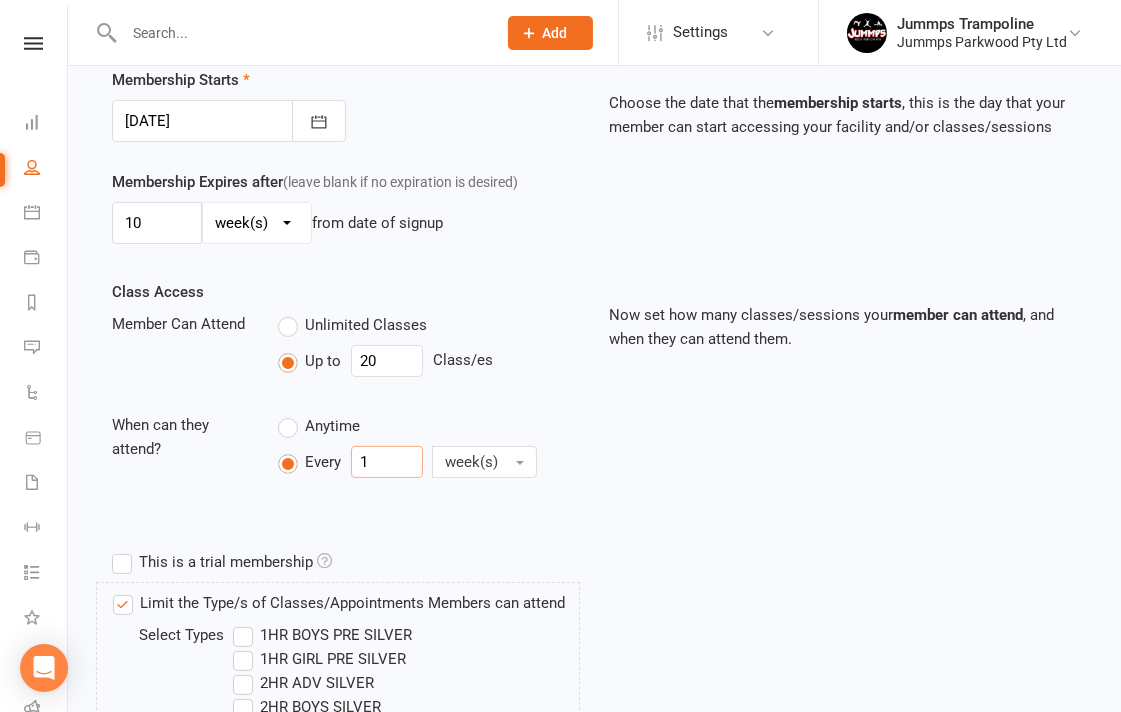 type on "1" 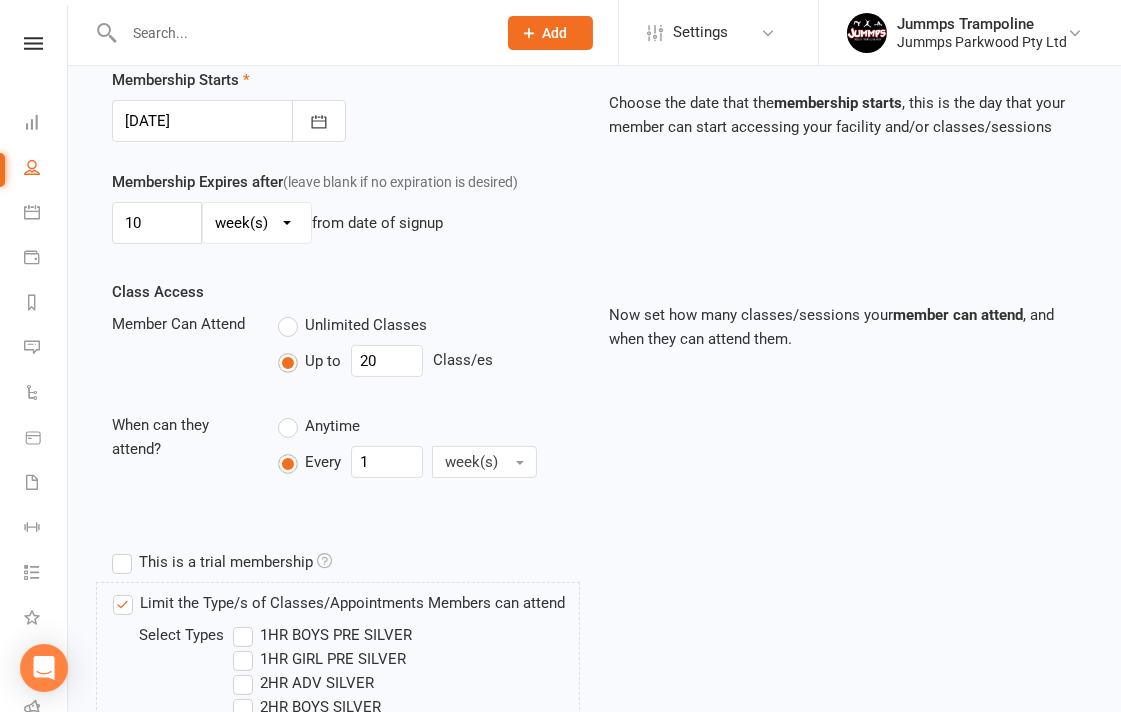 click on "Class Access Member Can Attend Unlimited Classes Up to 20 Class/es When can they attend? Anytime Every 1
week(s)" at bounding box center (346, 397) 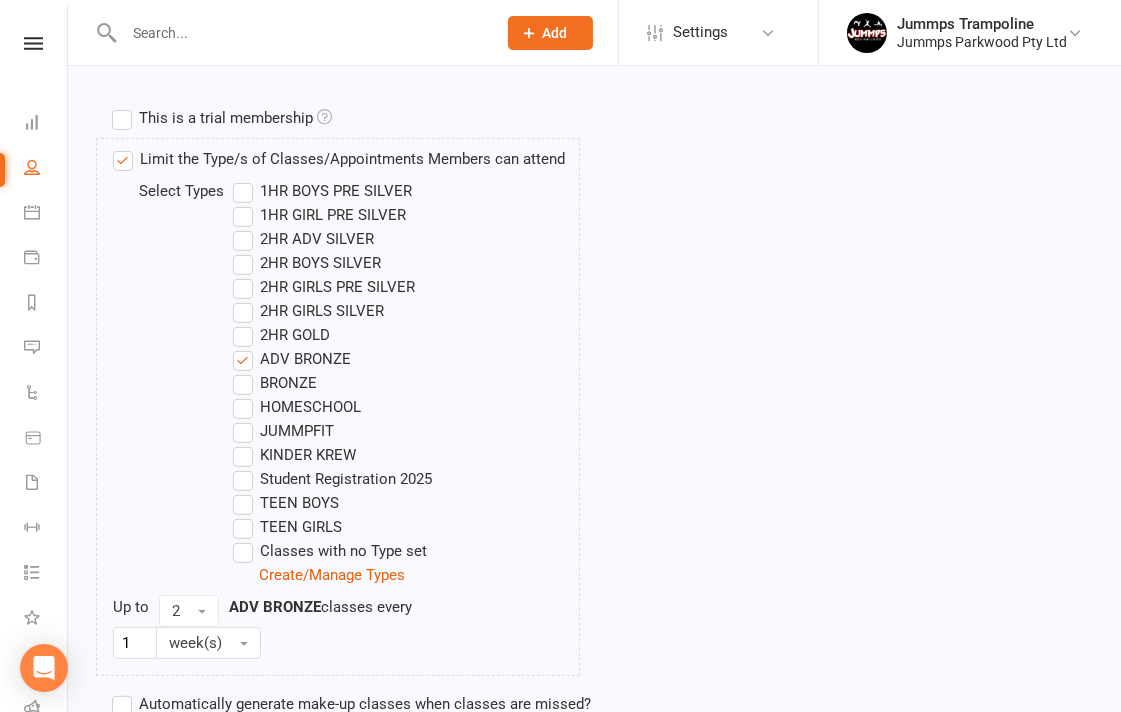 scroll, scrollTop: 1125, scrollLeft: 0, axis: vertical 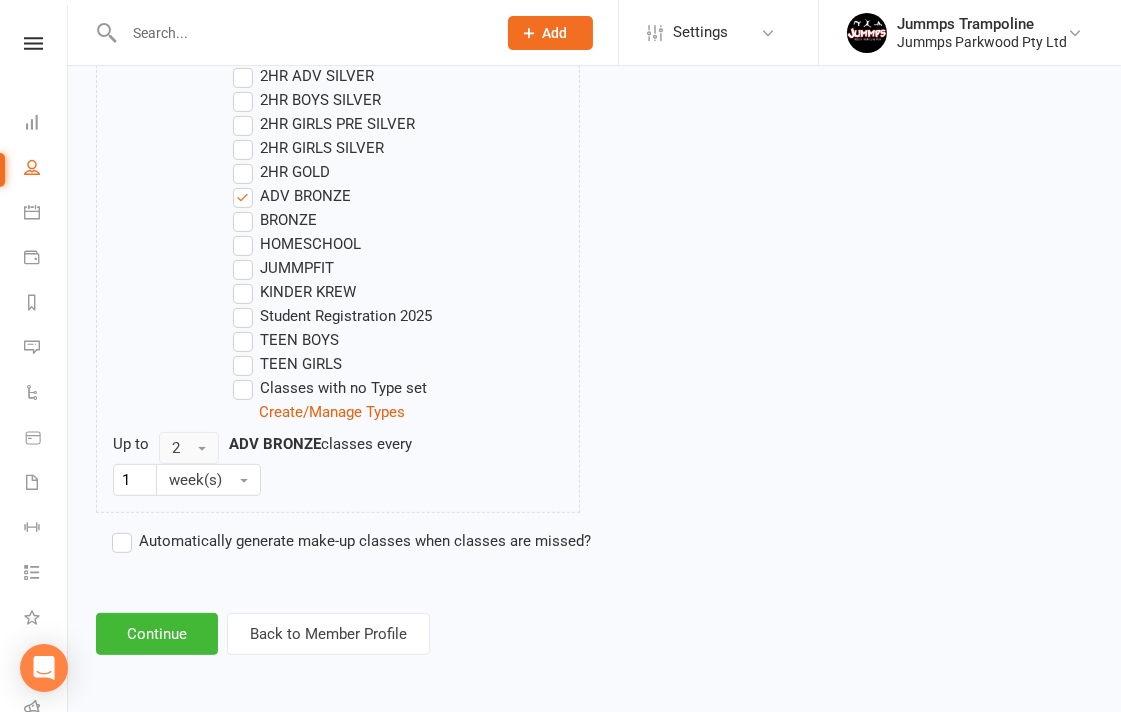 click on "2" at bounding box center [189, 448] 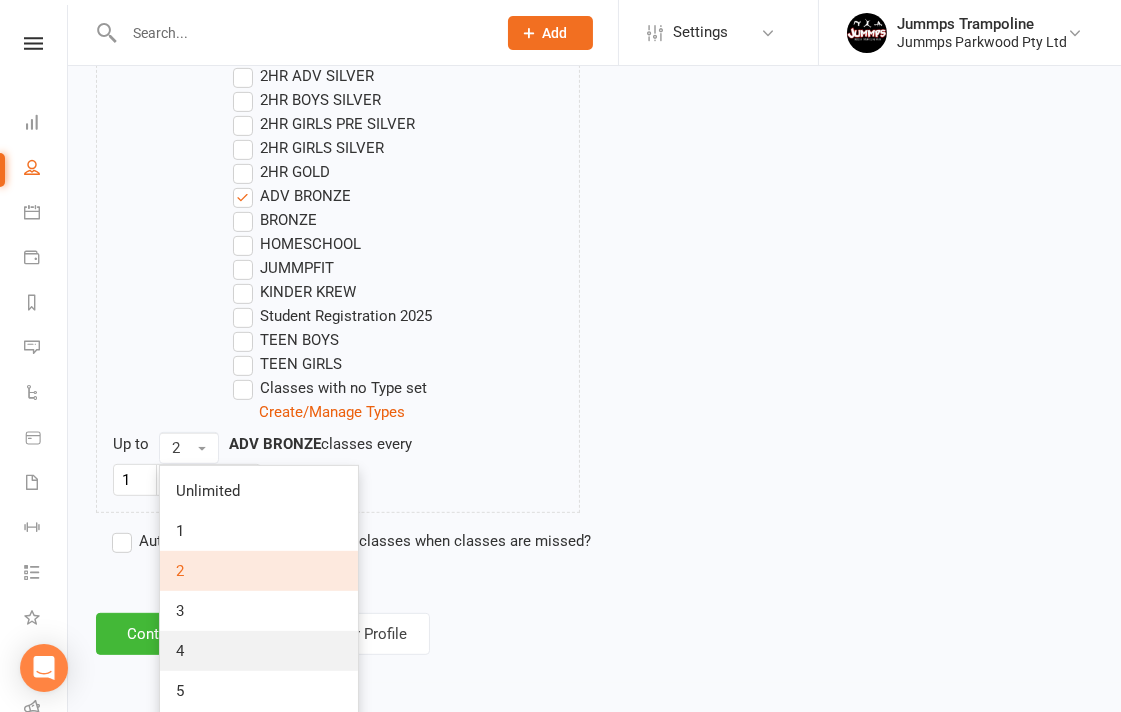 click on "4" at bounding box center [259, 651] 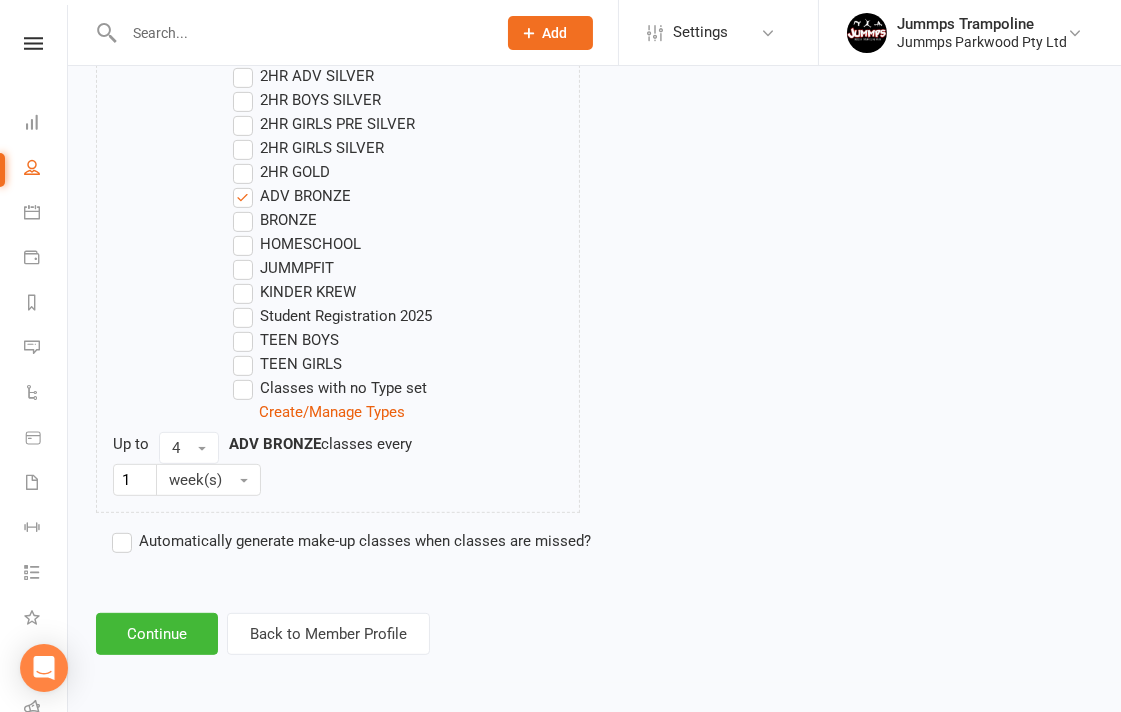 click on "Up to
4
ADV BRONZE  classes every 1
week(s)" at bounding box center [346, 464] 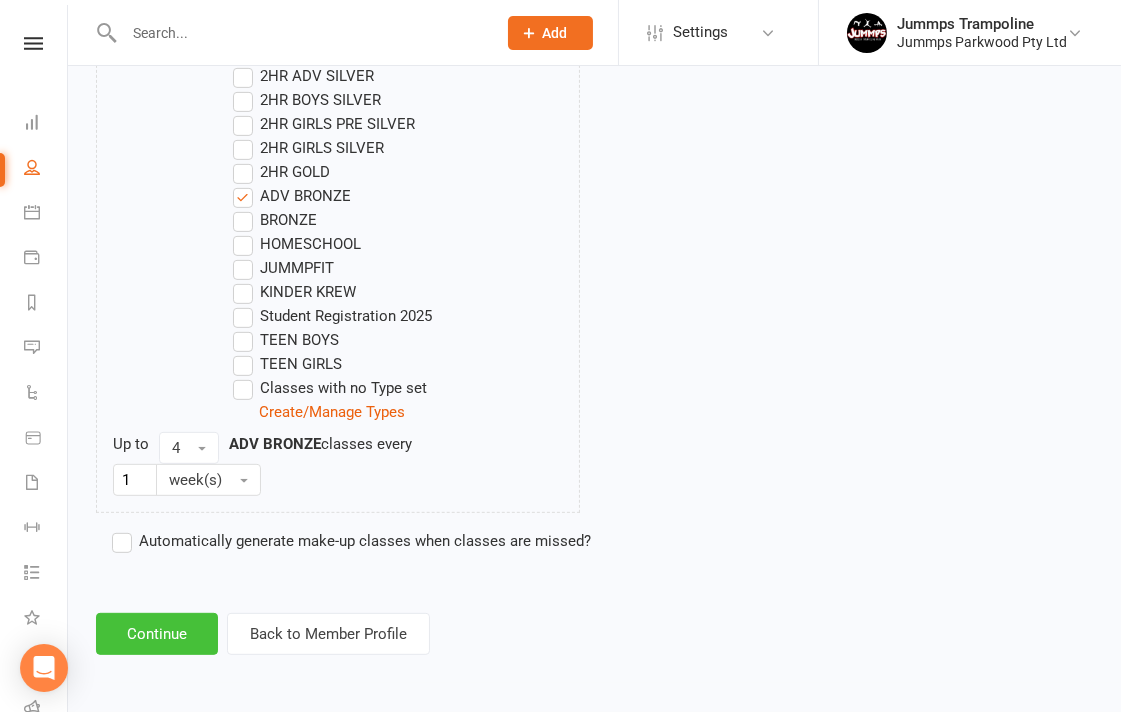 click on "Continue" at bounding box center [157, 634] 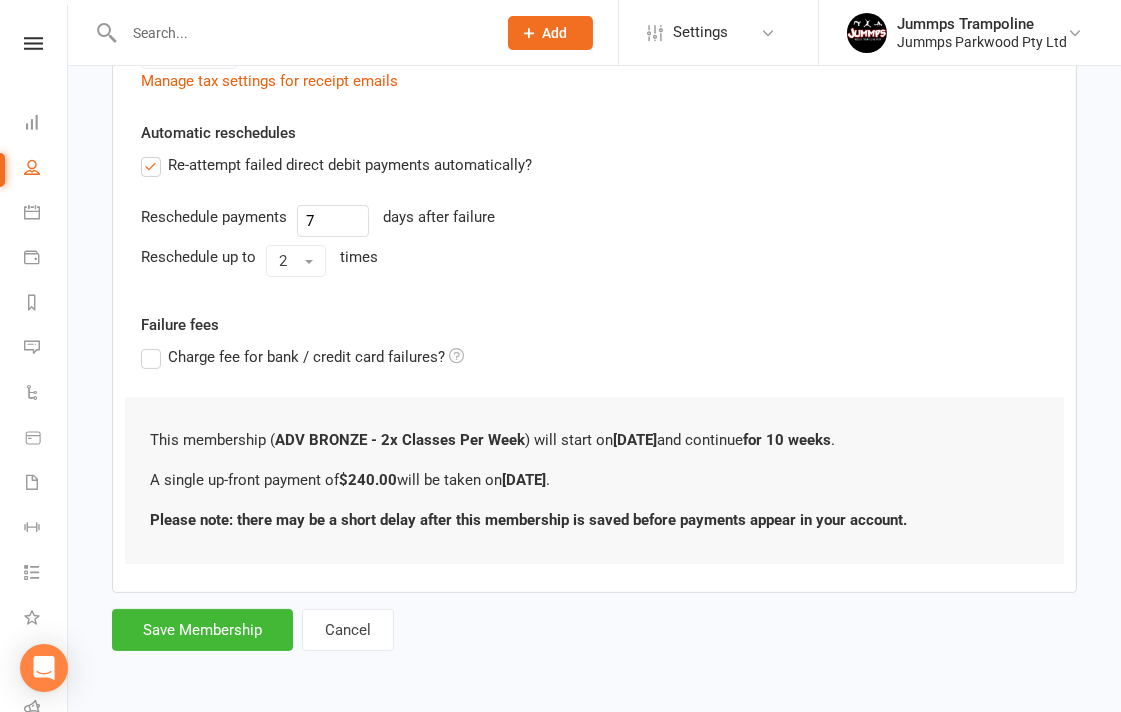 scroll, scrollTop: 0, scrollLeft: 0, axis: both 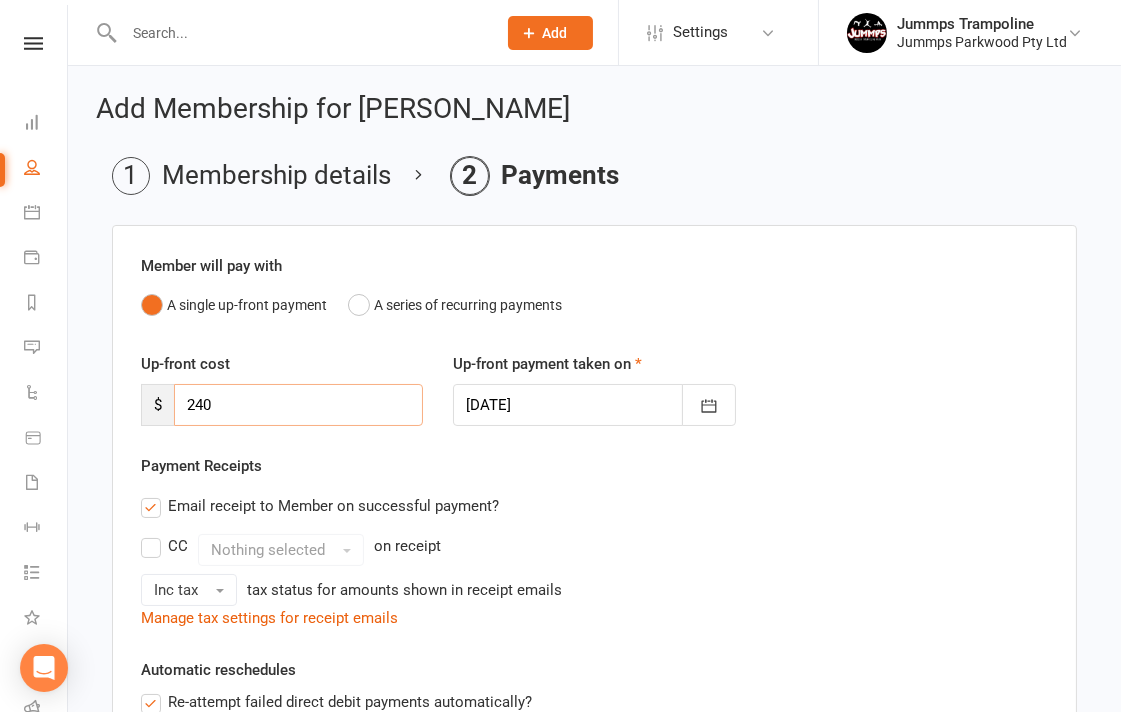 drag, startPoint x: 256, startPoint y: 394, endPoint x: 104, endPoint y: 405, distance: 152.3975 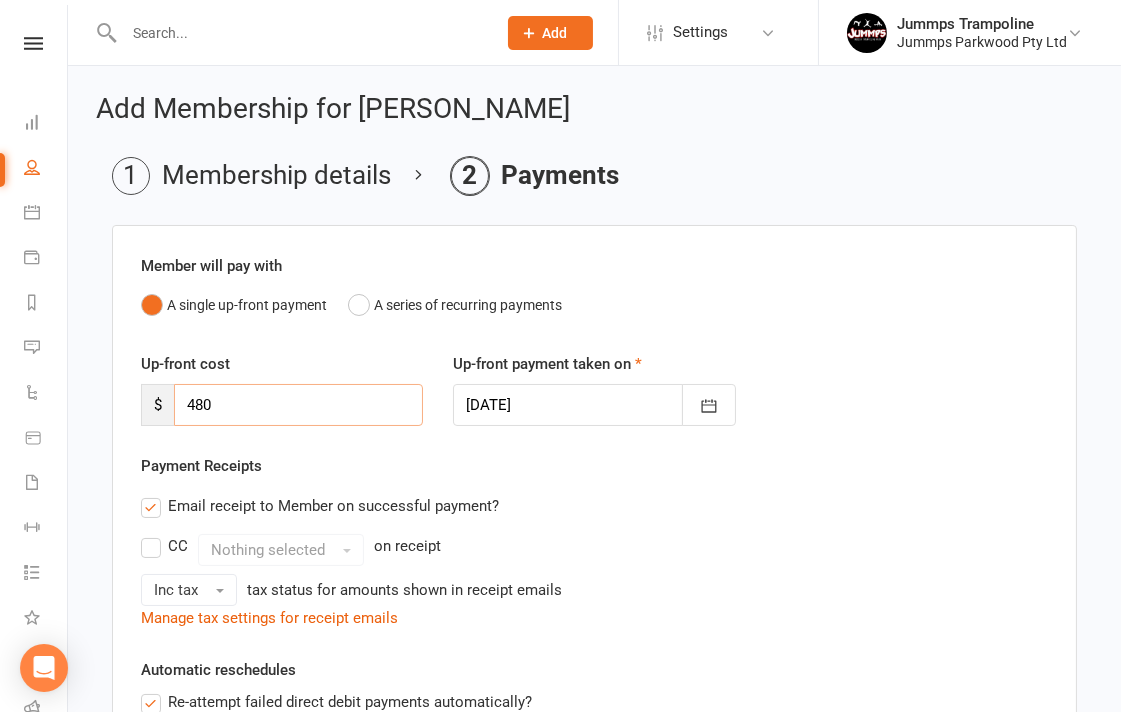 type on "480" 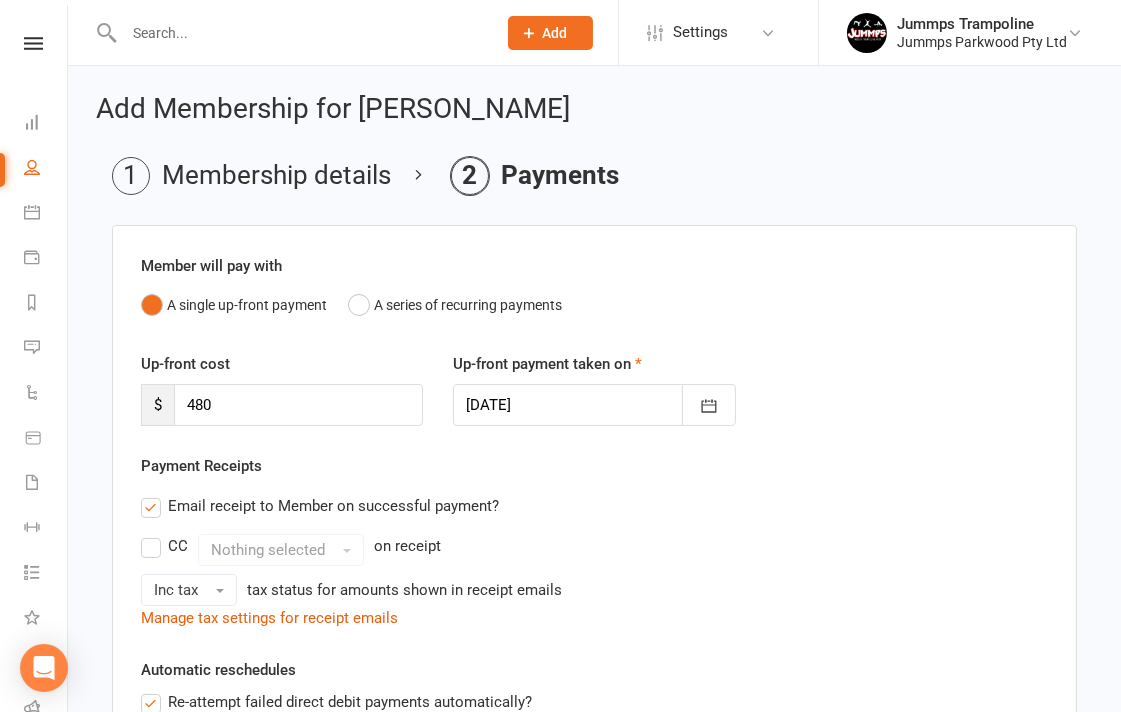 click on "Up-front cost  $ 480 Up-front payment taken on [DATE]
[DATE]
Sun Mon Tue Wed Thu Fri Sat
27
29
30
01
02
03
04
05
28
06
07
08
09
10
11
12
29
13
14
15
16
17
18
19
30
20
21
22
23
24
25
26
31
27
28
29
30
31
01
02 32" at bounding box center (594, 403) 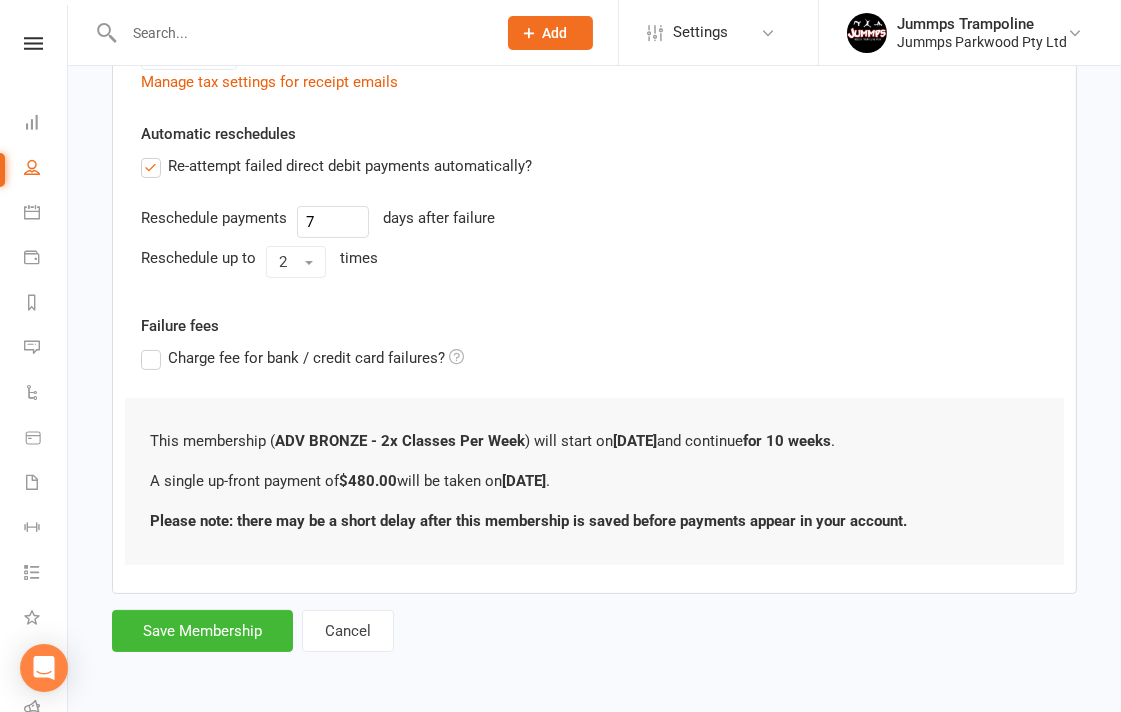scroll, scrollTop: 537, scrollLeft: 0, axis: vertical 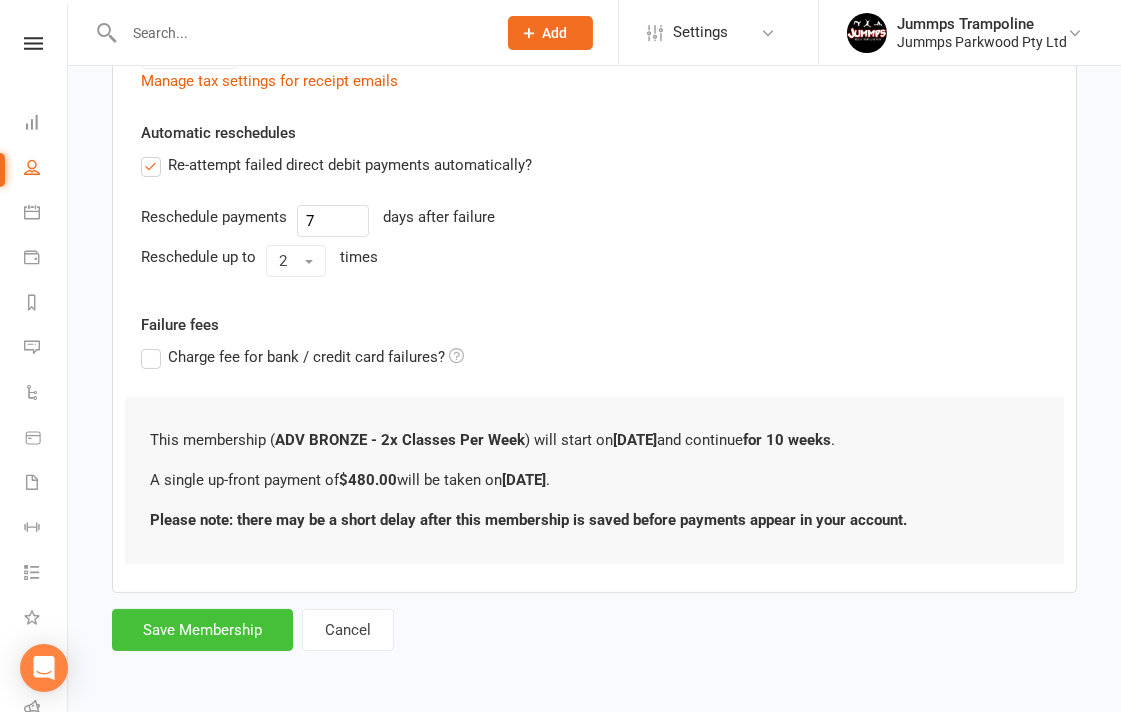 click on "Save Membership" at bounding box center [202, 630] 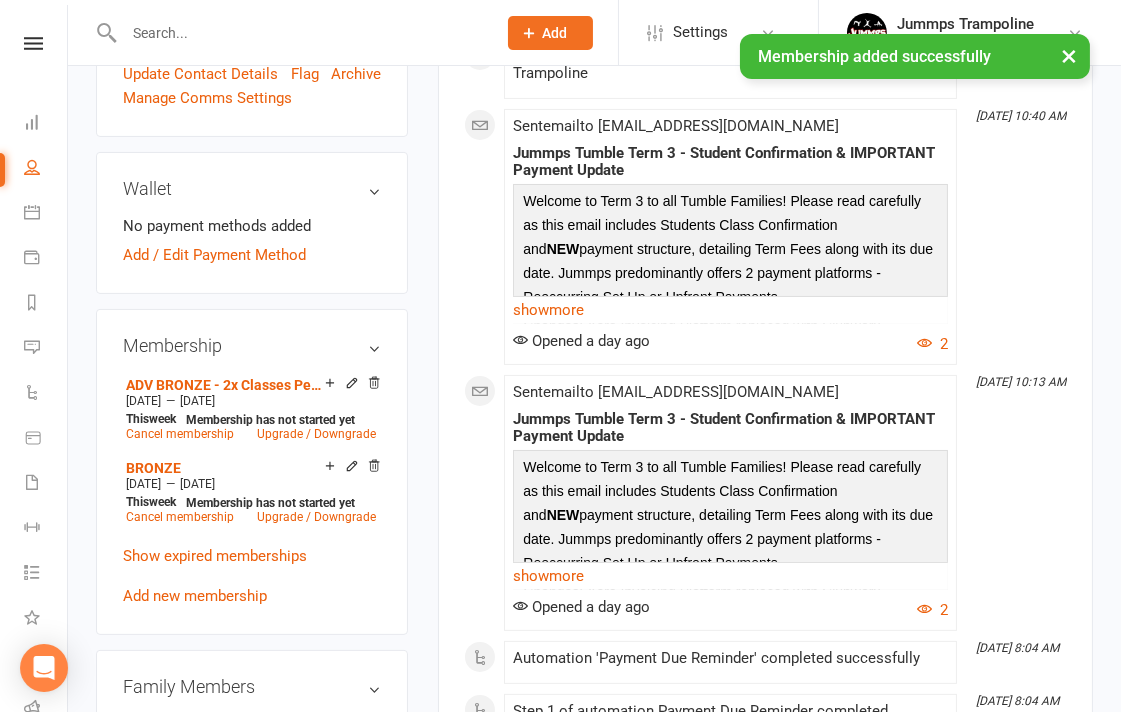 scroll, scrollTop: 555, scrollLeft: 0, axis: vertical 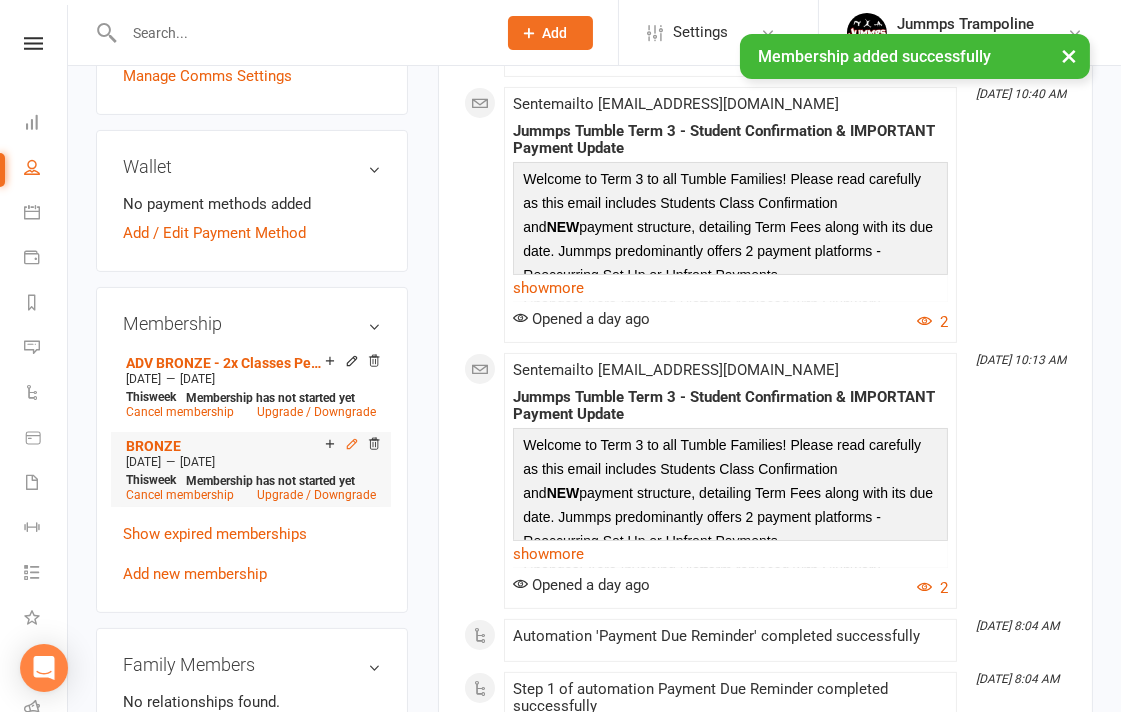 click 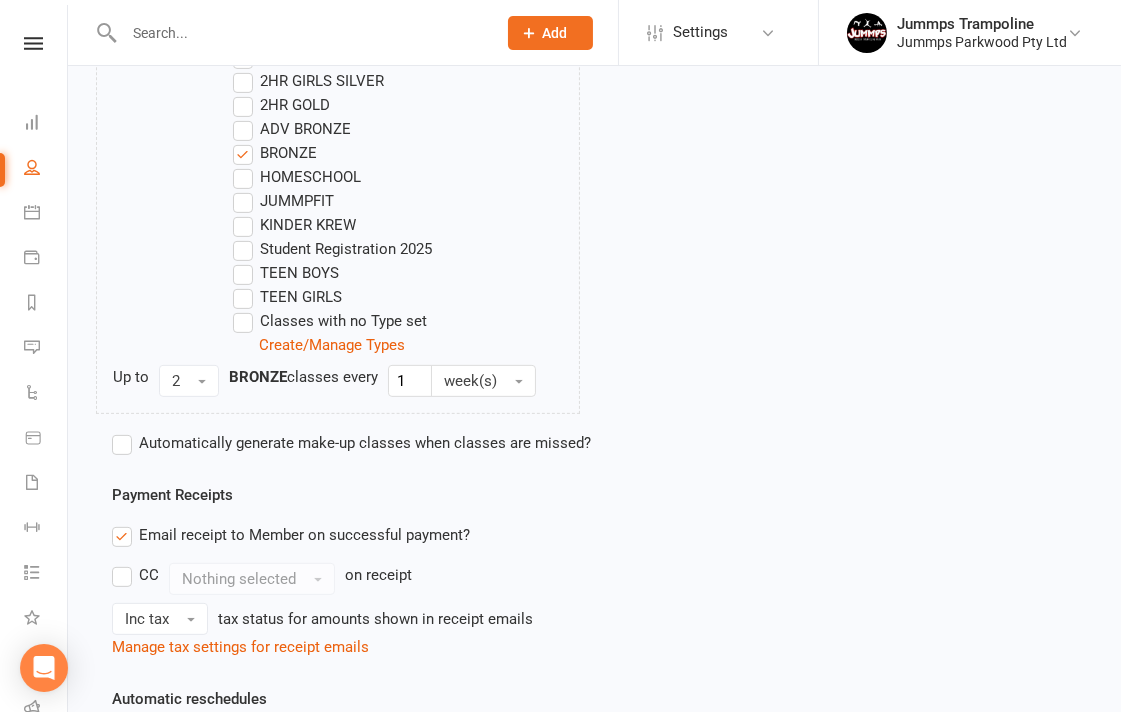 scroll, scrollTop: 1236, scrollLeft: 0, axis: vertical 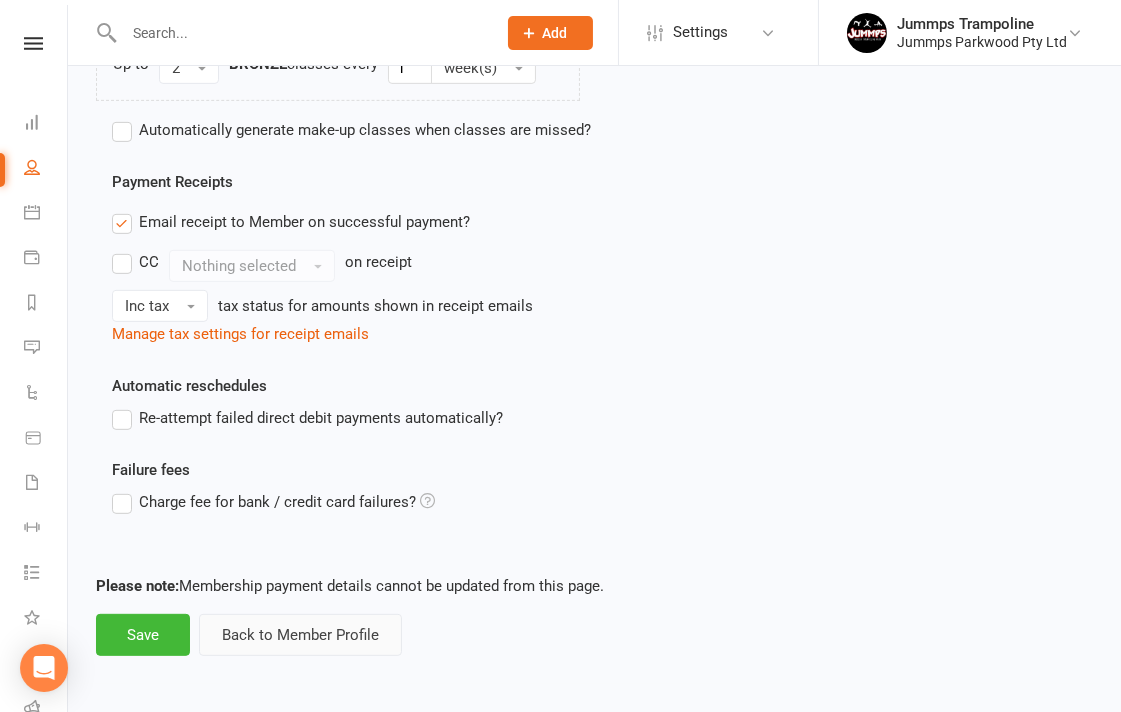 click on "Back to Member Profile" at bounding box center [300, 635] 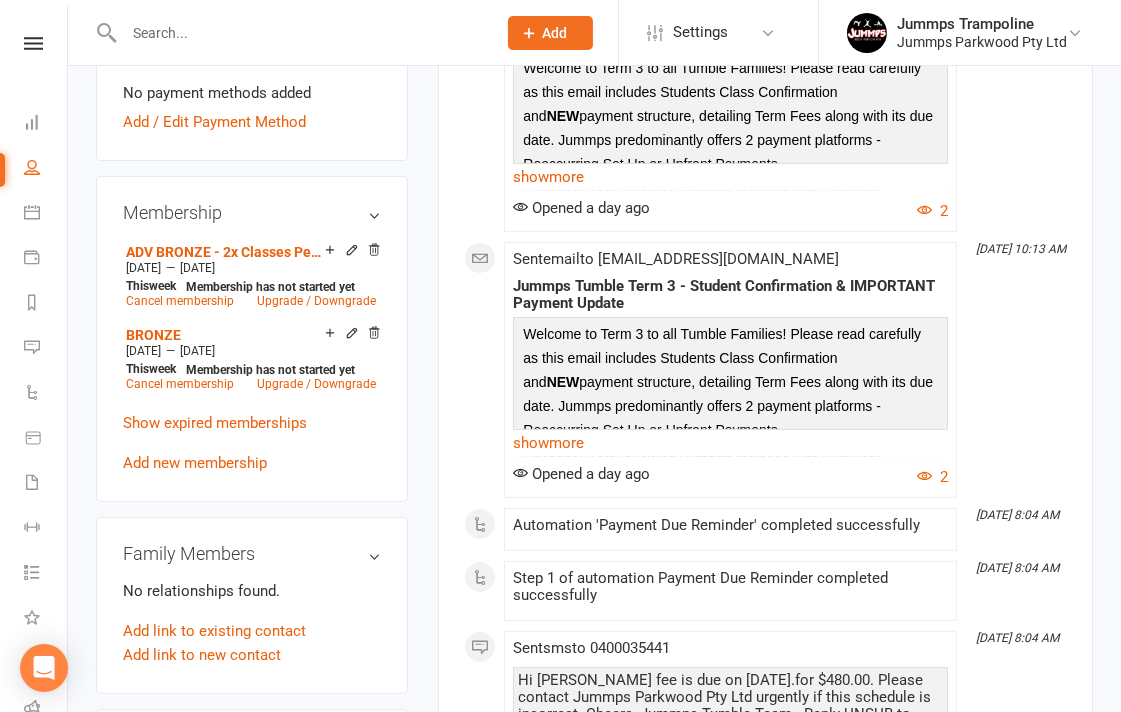 scroll, scrollTop: 0, scrollLeft: 0, axis: both 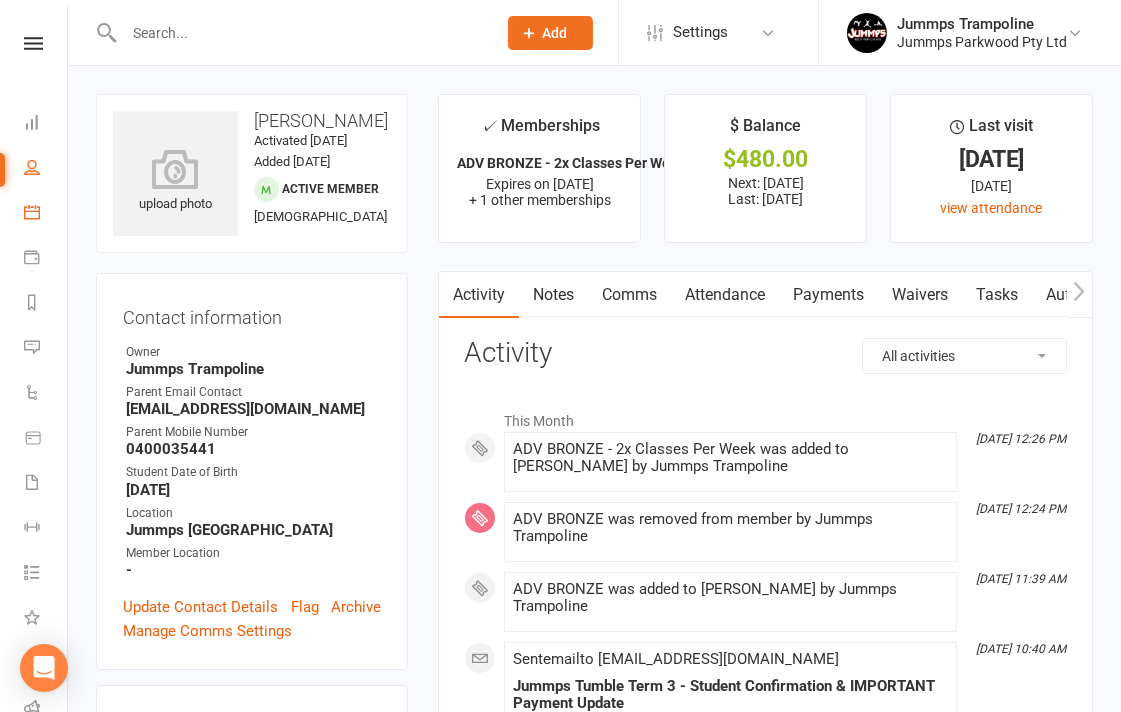 click on "Calendar" at bounding box center [46, 214] 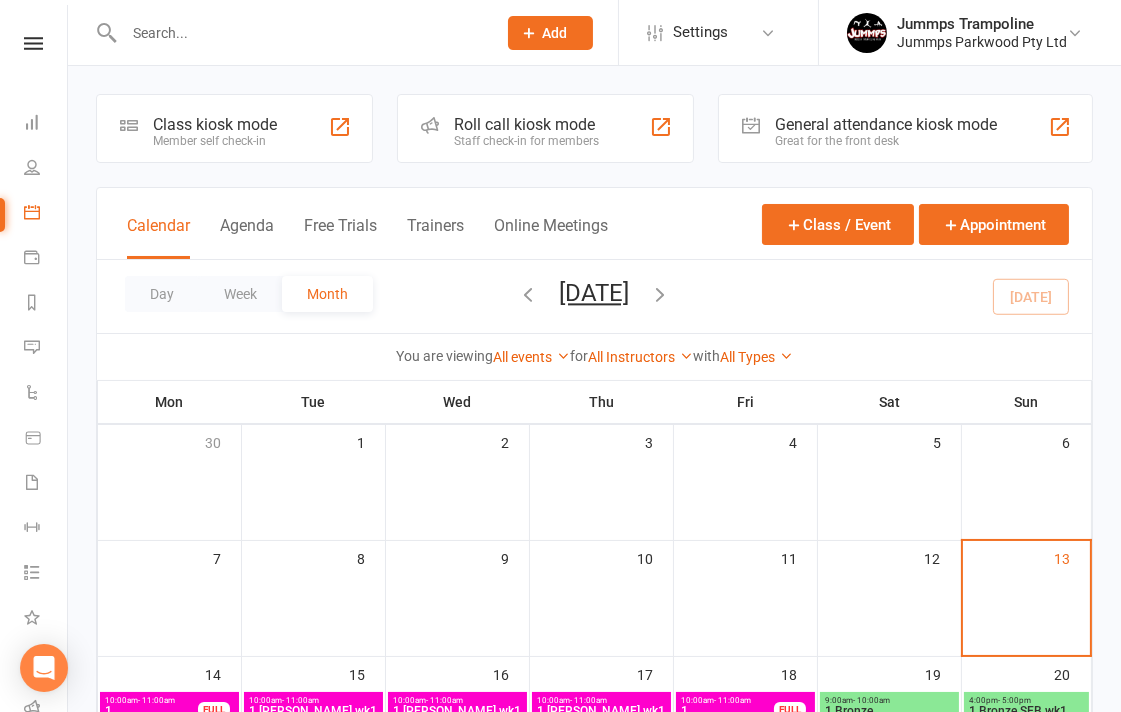 scroll, scrollTop: 444, scrollLeft: 0, axis: vertical 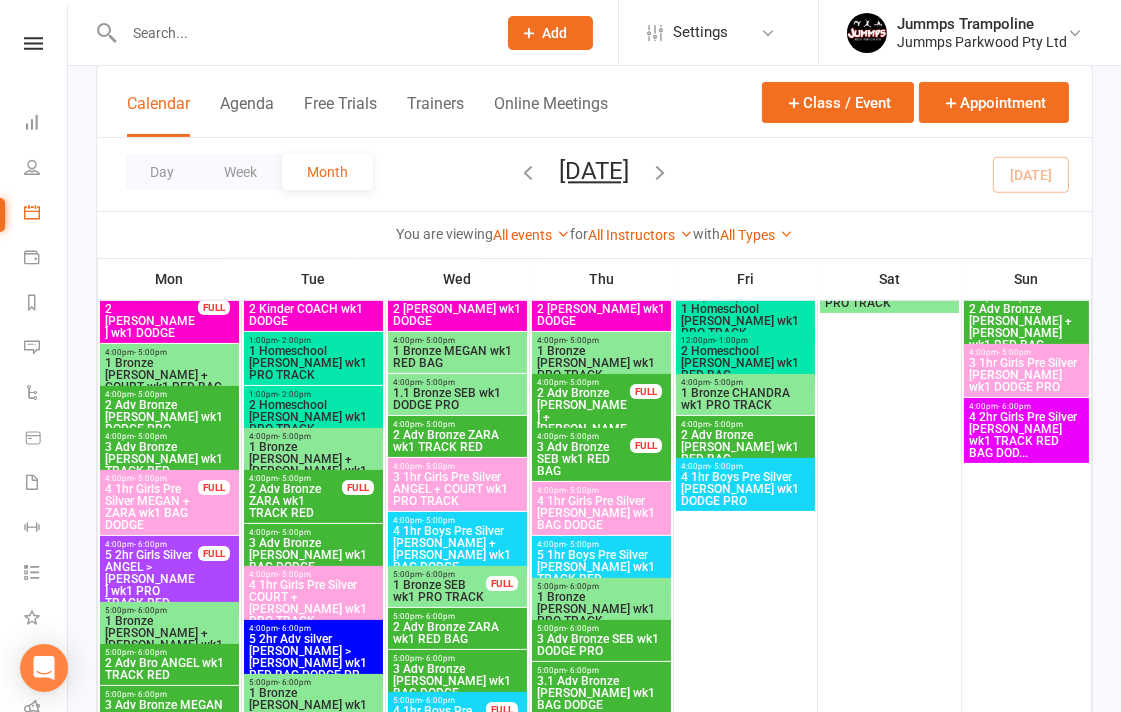 click on "1 Bronze [PERSON_NAME] + [PERSON_NAME] wk1 BAG DODGE" at bounding box center [169, 639] 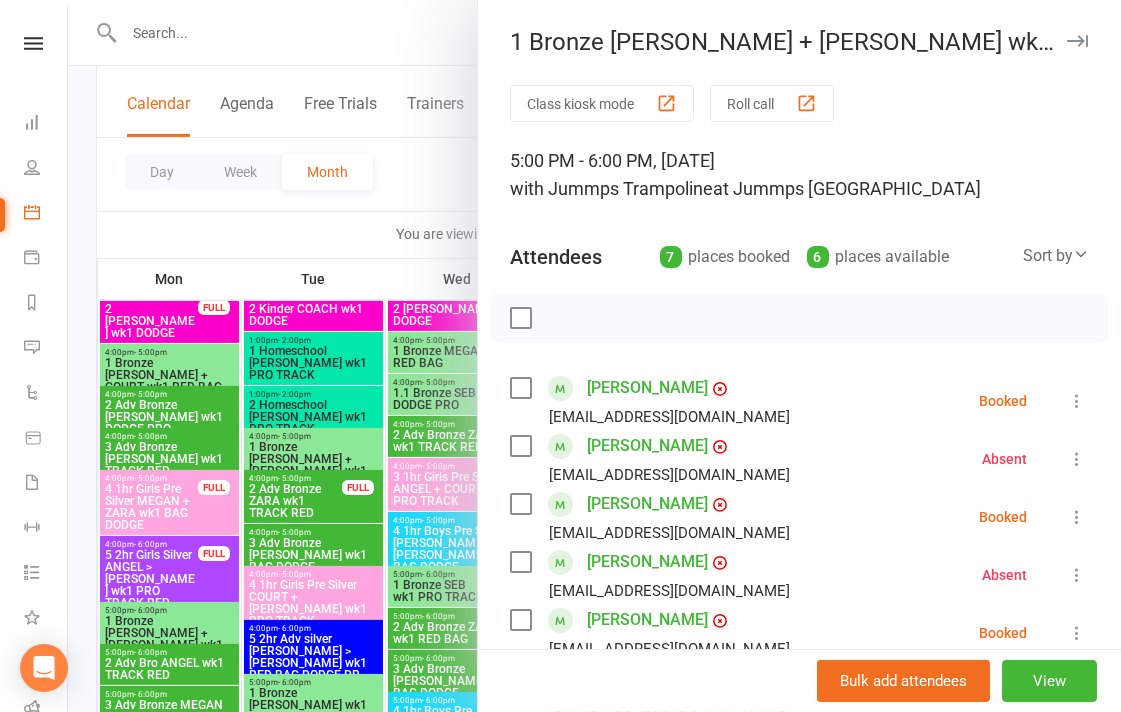 scroll, scrollTop: 222, scrollLeft: 0, axis: vertical 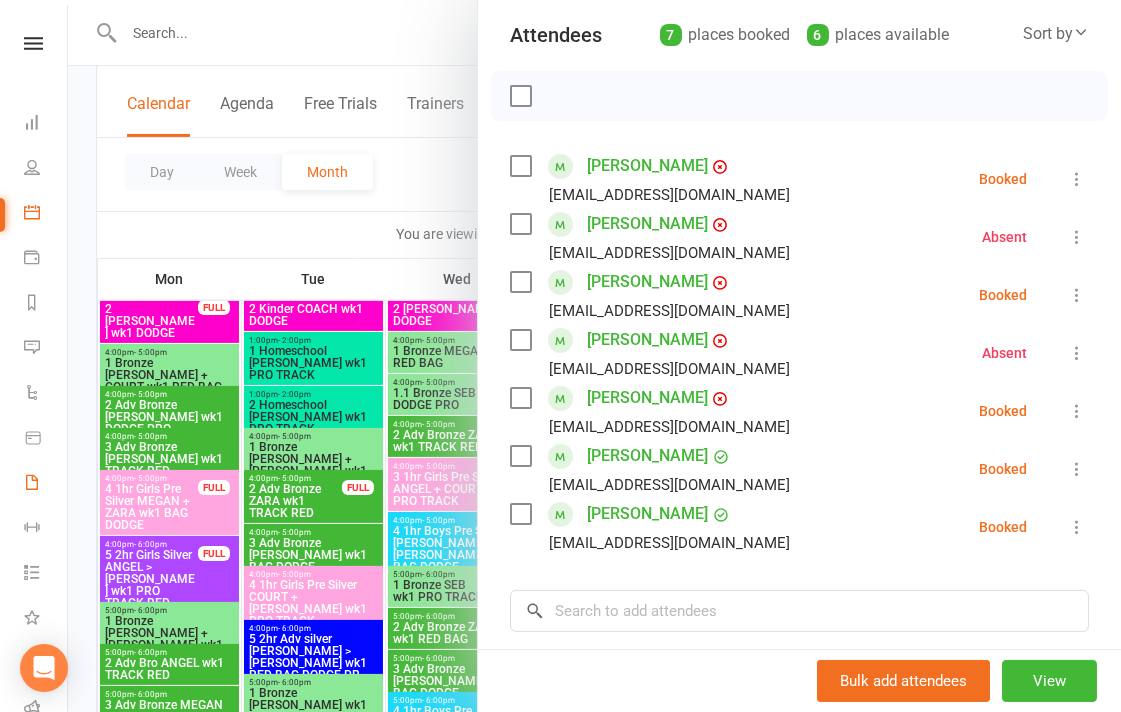 drag, startPoint x: 47, startPoint y: 501, endPoint x: 60, endPoint y: 494, distance: 14.764823 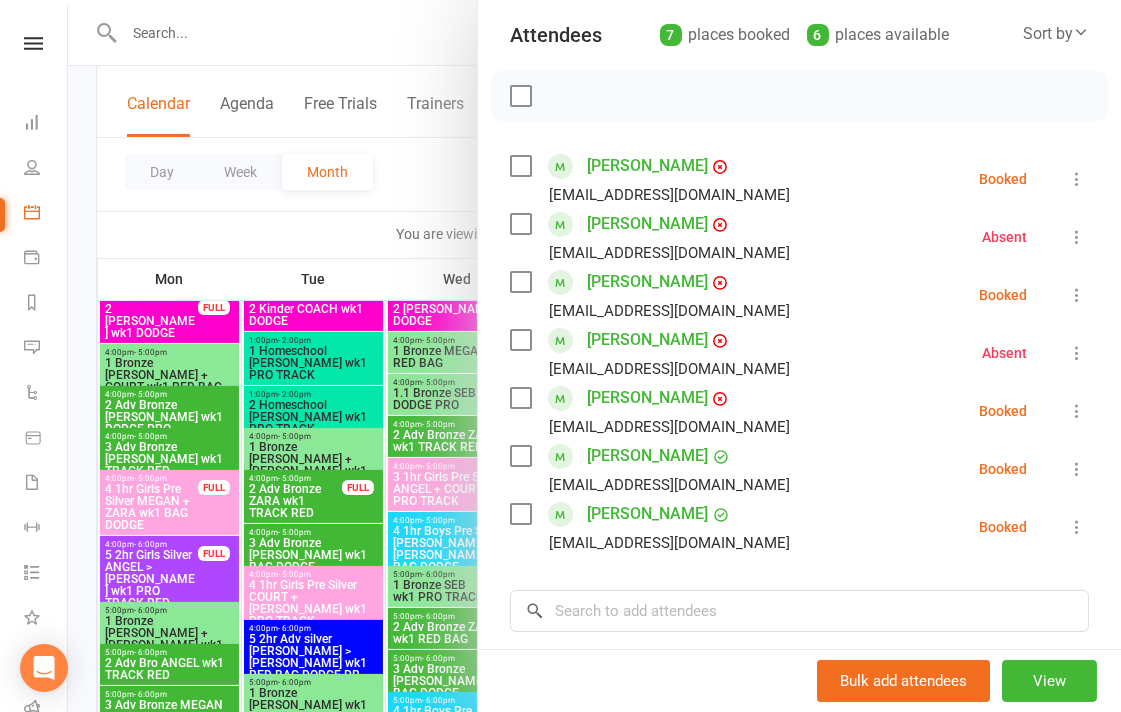 click at bounding box center (594, 356) 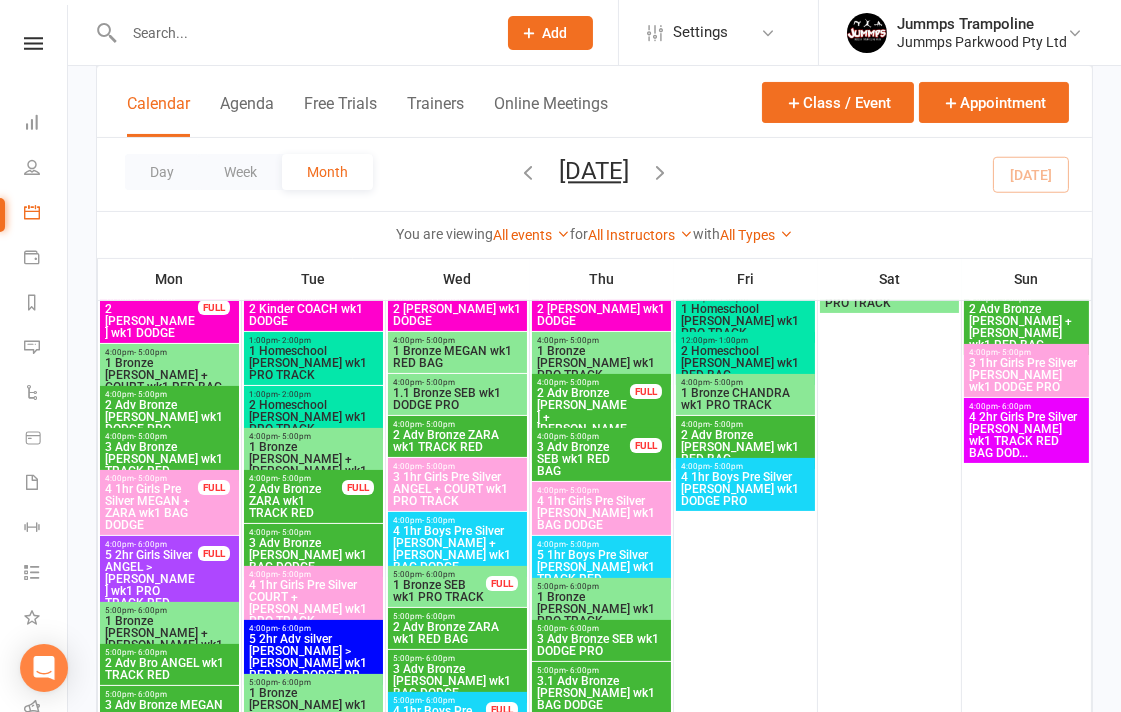 click on "1 Bronze [PERSON_NAME] + COURT wk1 RED BAG" at bounding box center [169, 375] 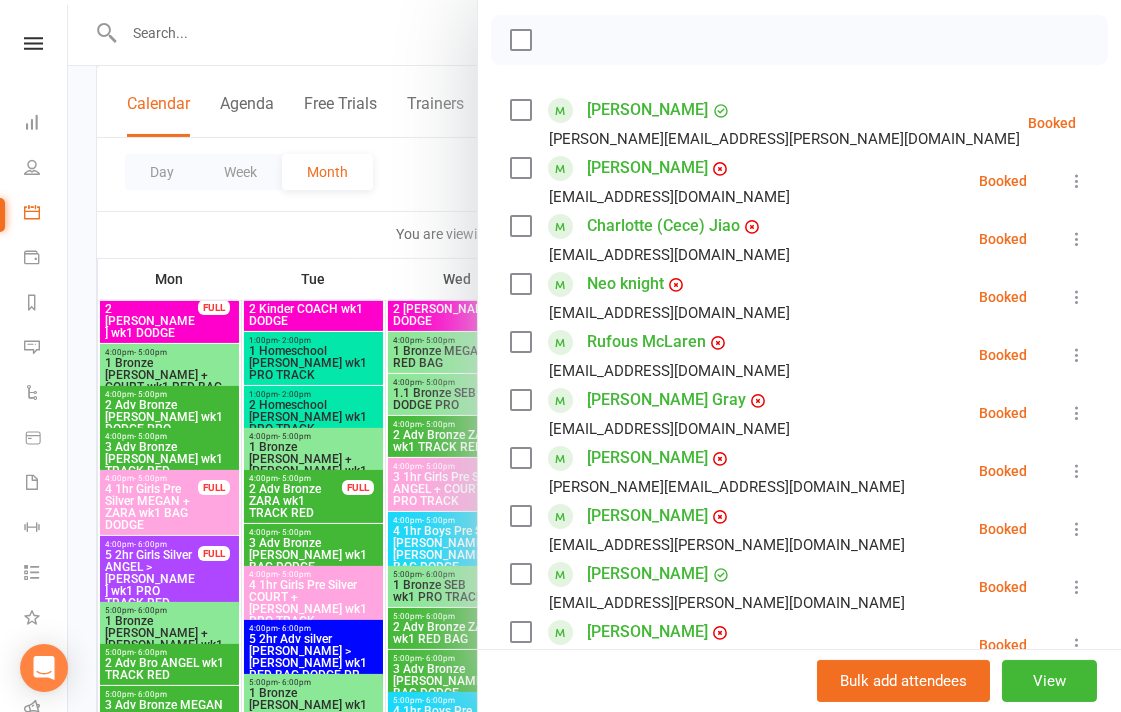 scroll, scrollTop: 333, scrollLeft: 0, axis: vertical 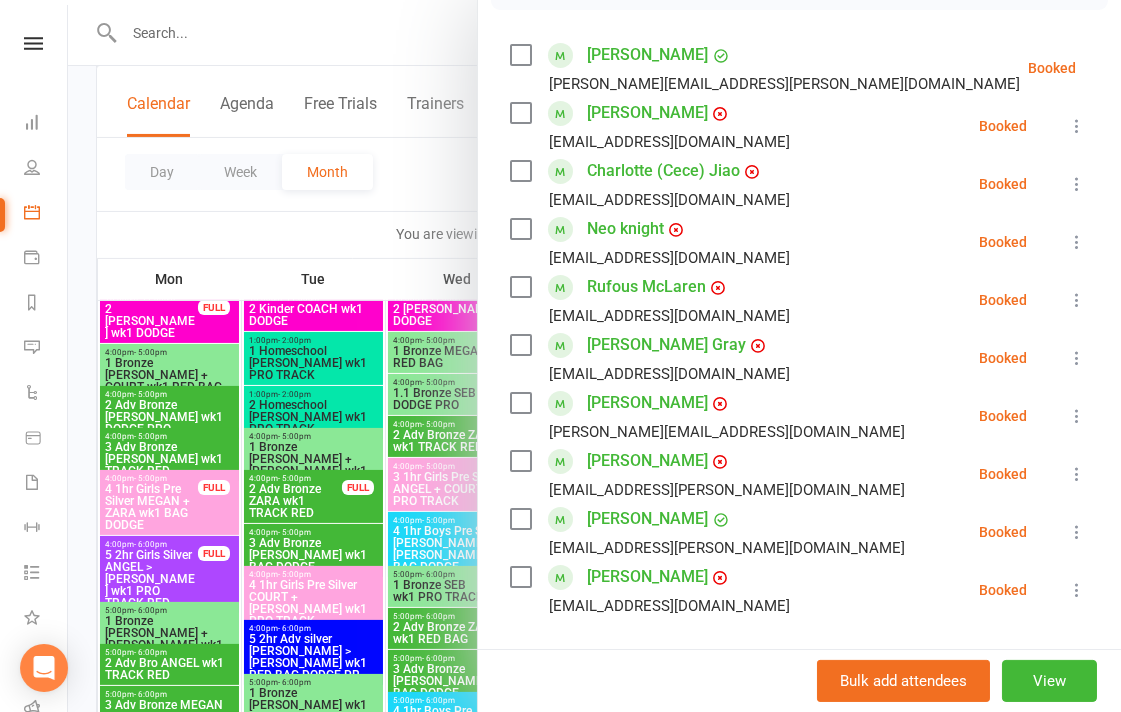 click at bounding box center [594, 356] 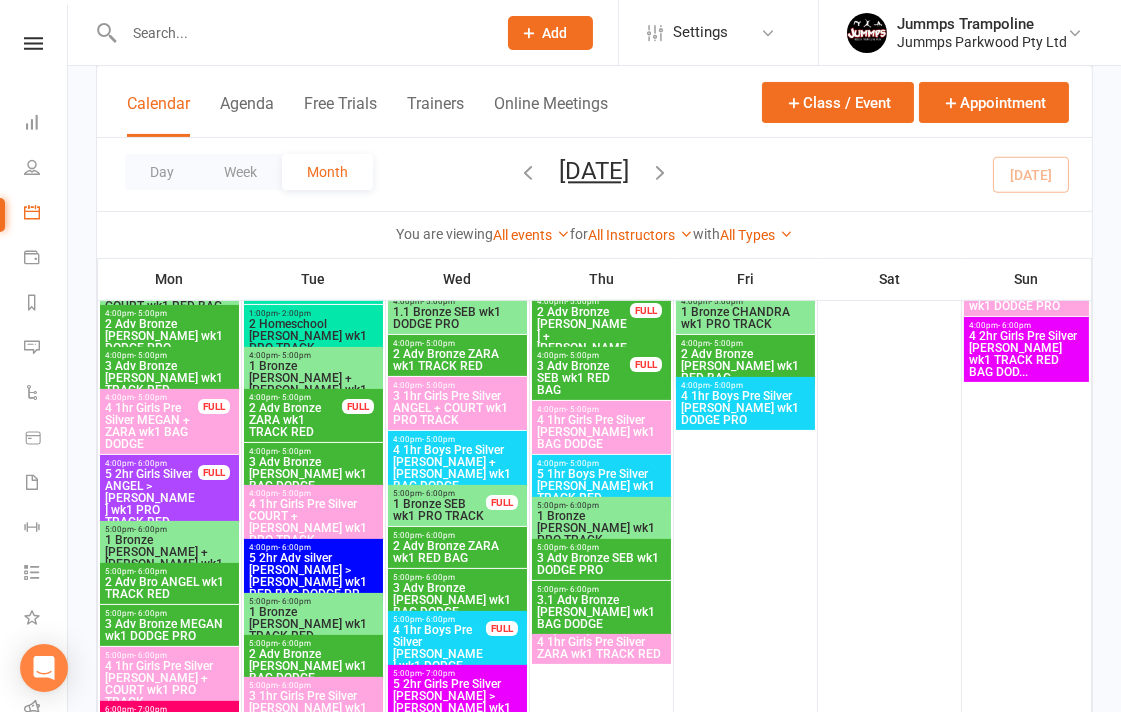 scroll, scrollTop: 444, scrollLeft: 0, axis: vertical 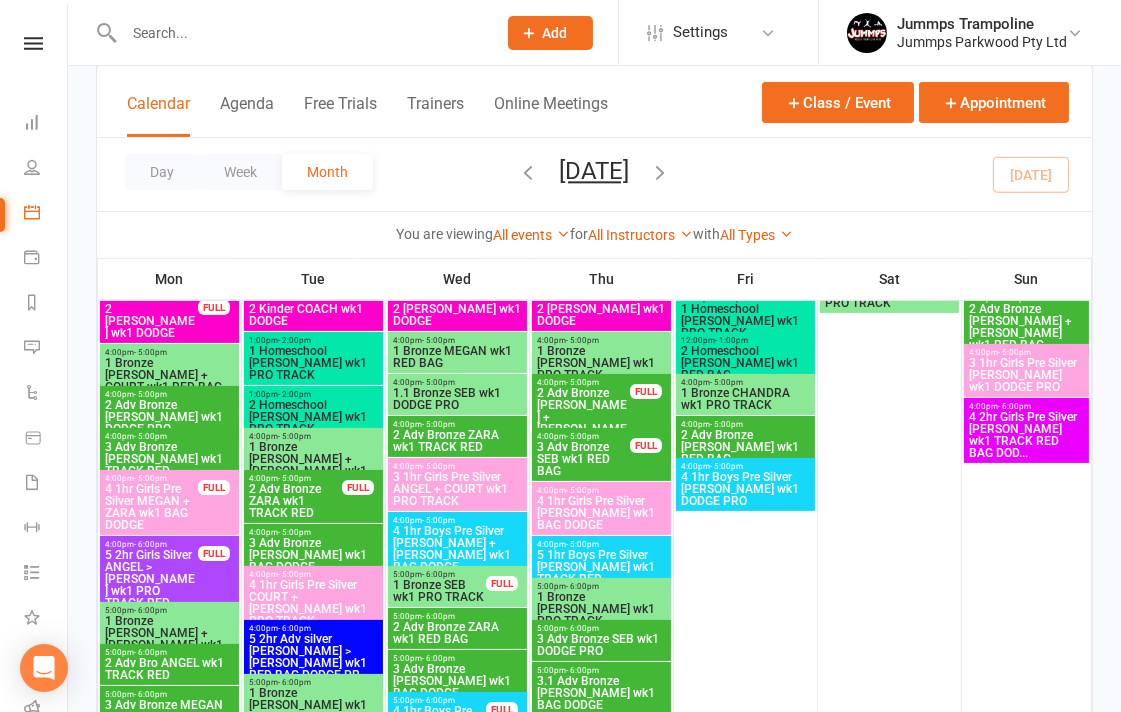 click on "1 Bronze [PERSON_NAME] + COURT wk1 RED BAG" at bounding box center [169, 375] 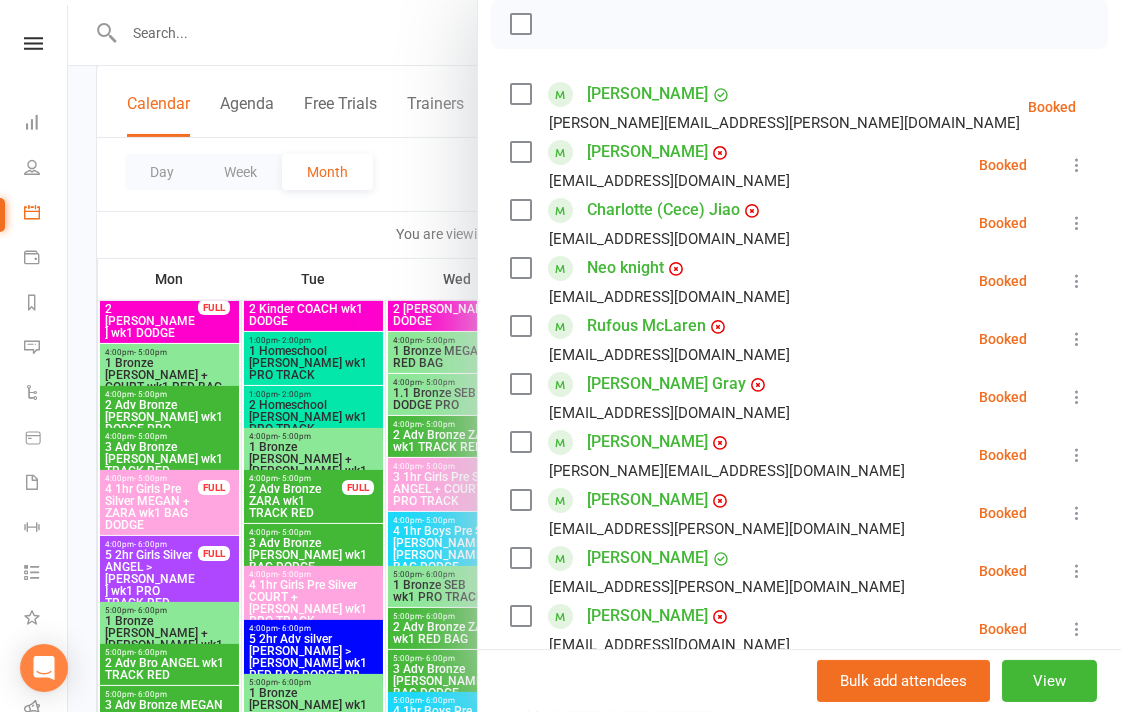 scroll, scrollTop: 333, scrollLeft: 0, axis: vertical 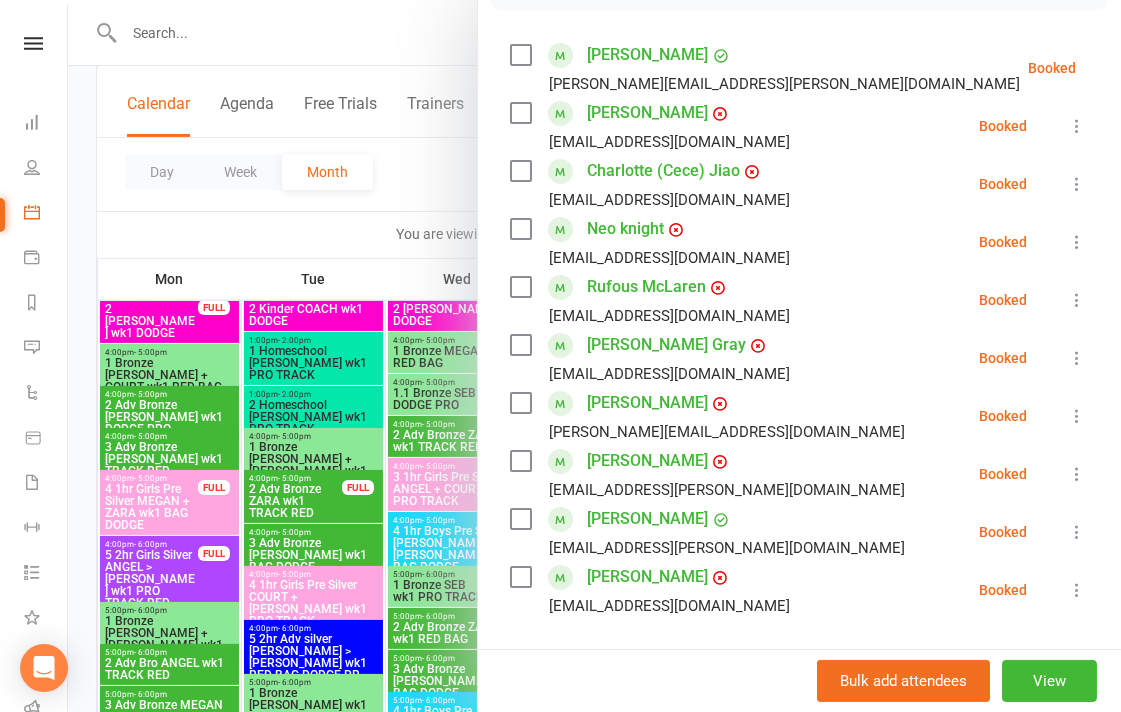 drag, startPoint x: 367, startPoint y: 443, endPoint x: 333, endPoint y: 460, distance: 38.013157 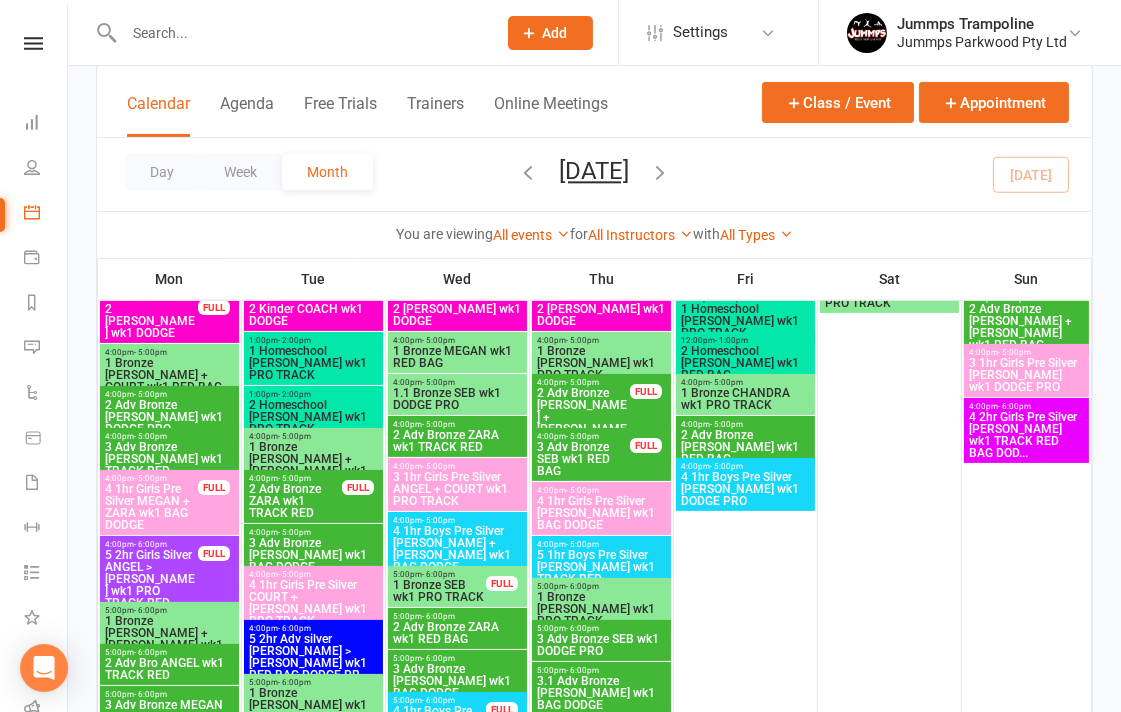 click on "1 Bronze [PERSON_NAME] + [PERSON_NAME] wk1 BAG DODGE" at bounding box center [169, 639] 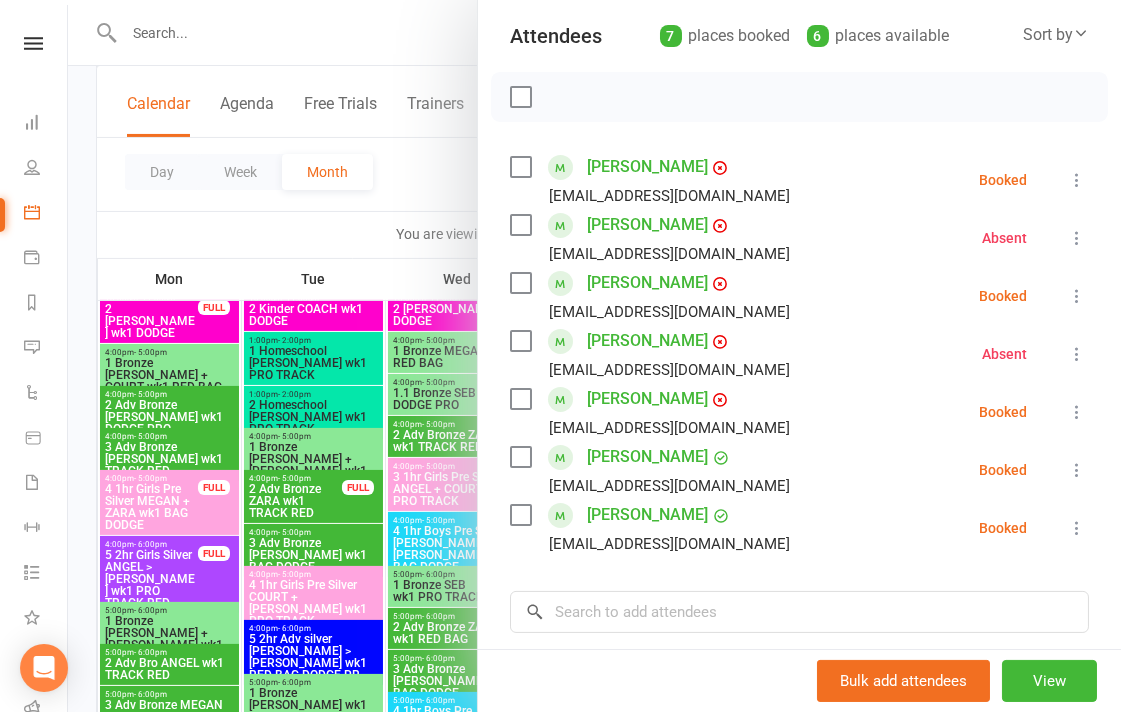 scroll, scrollTop: 222, scrollLeft: 0, axis: vertical 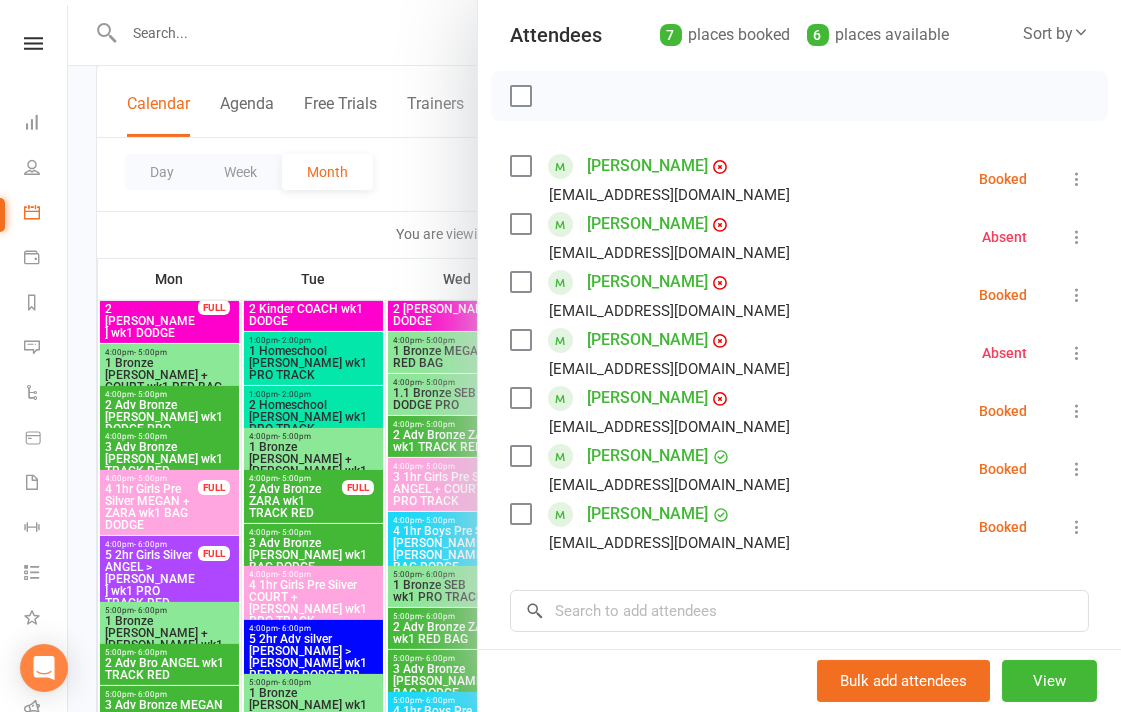 click at bounding box center (1077, 411) 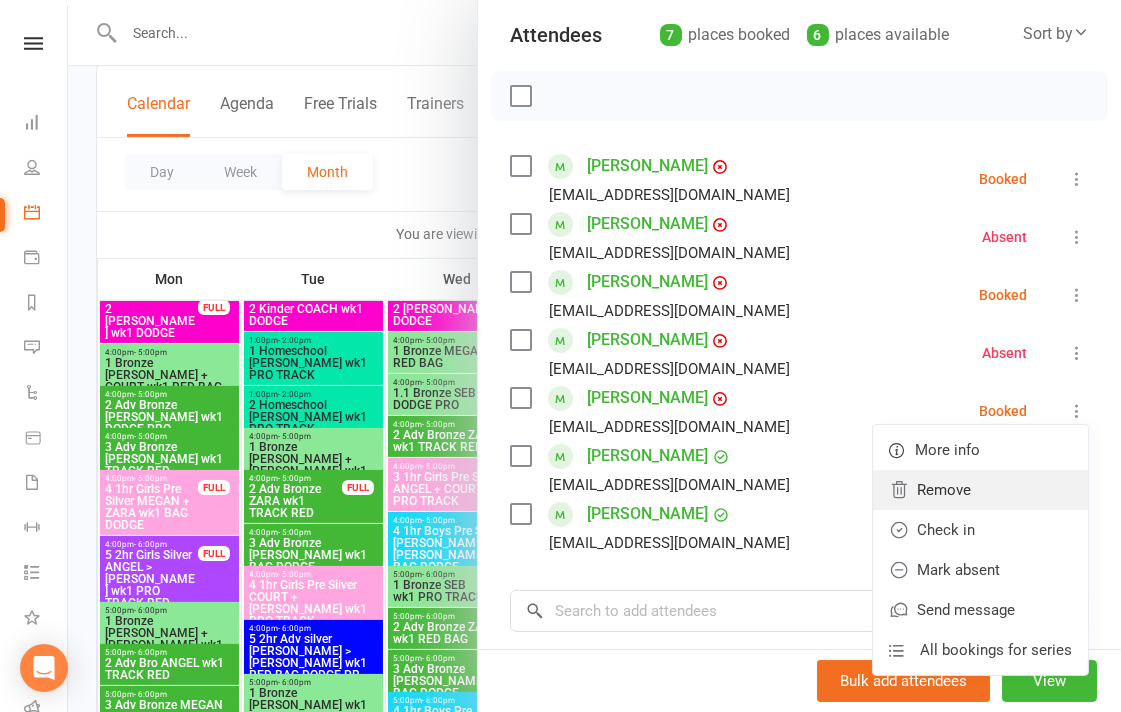 click on "Remove" at bounding box center [980, 490] 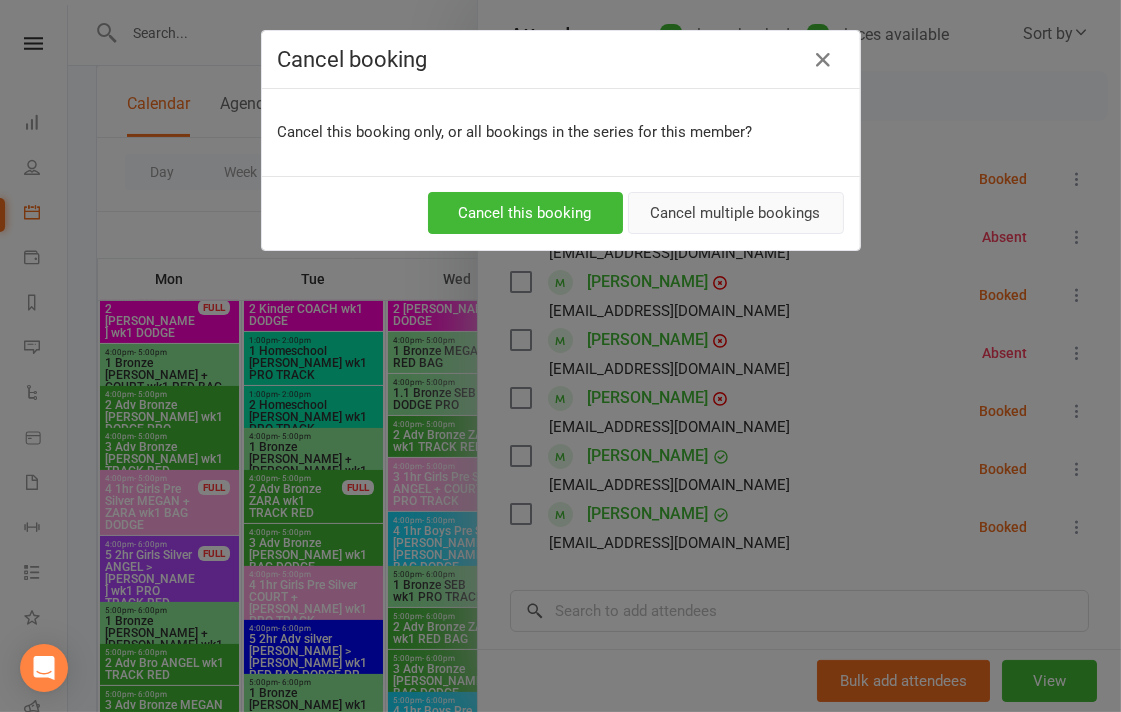 click on "Cancel multiple bookings" at bounding box center (736, 213) 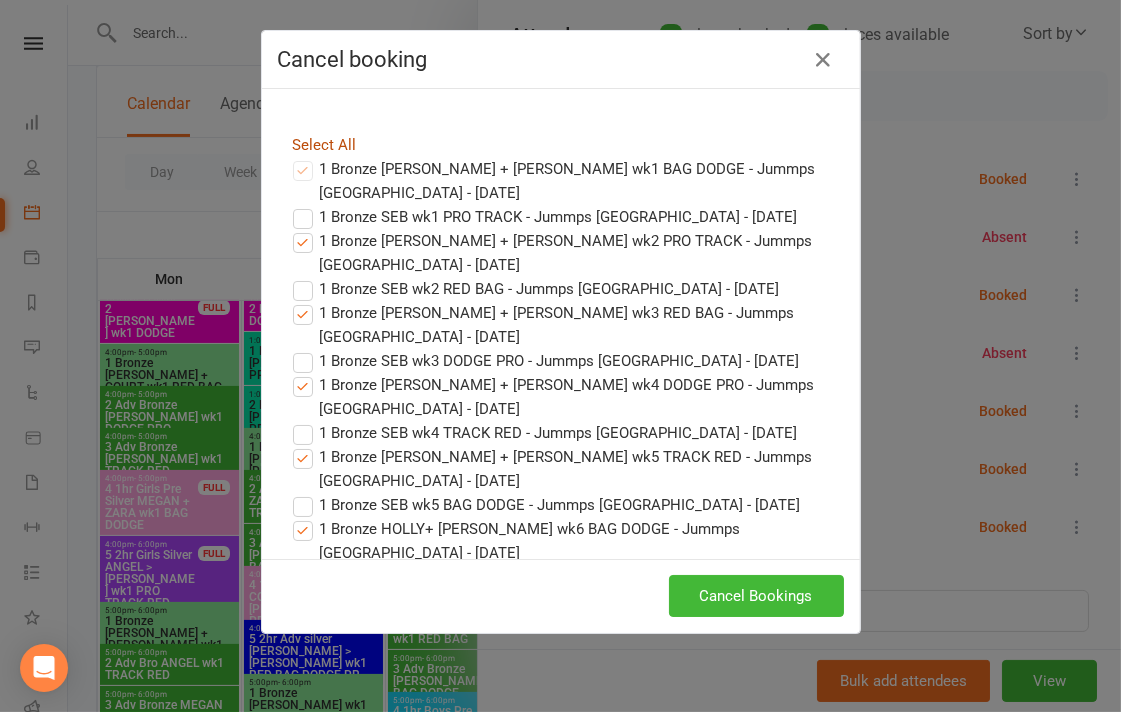 click on "Select All" at bounding box center [325, 145] 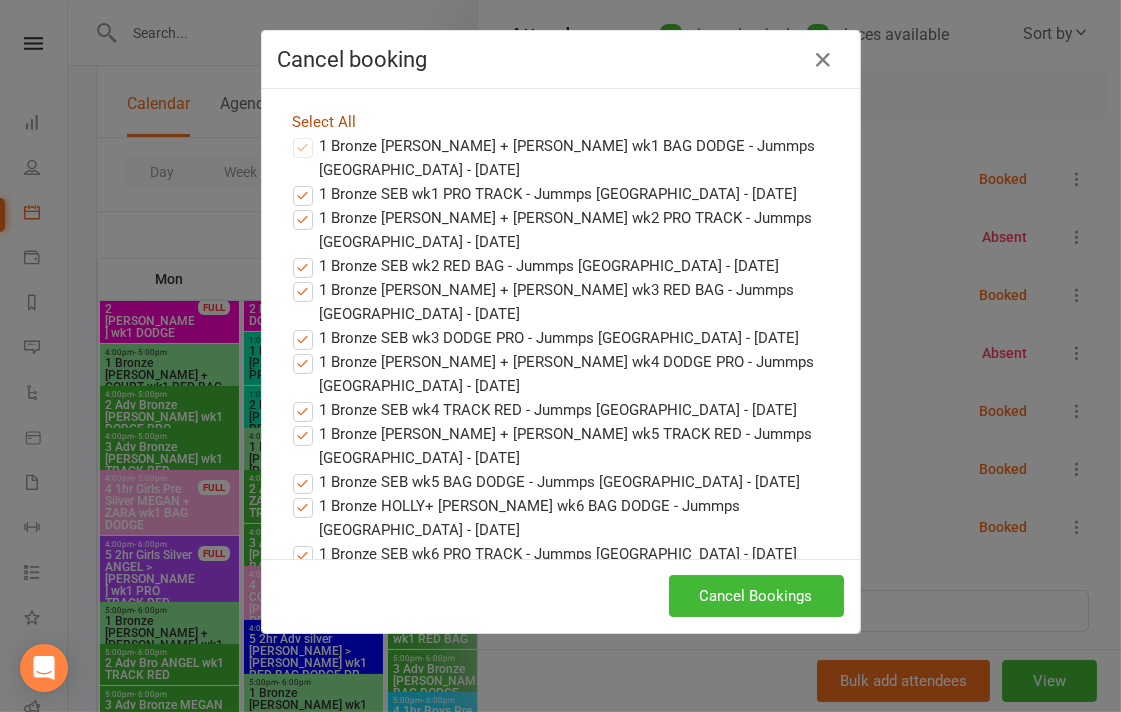 scroll, scrollTop: 0, scrollLeft: 0, axis: both 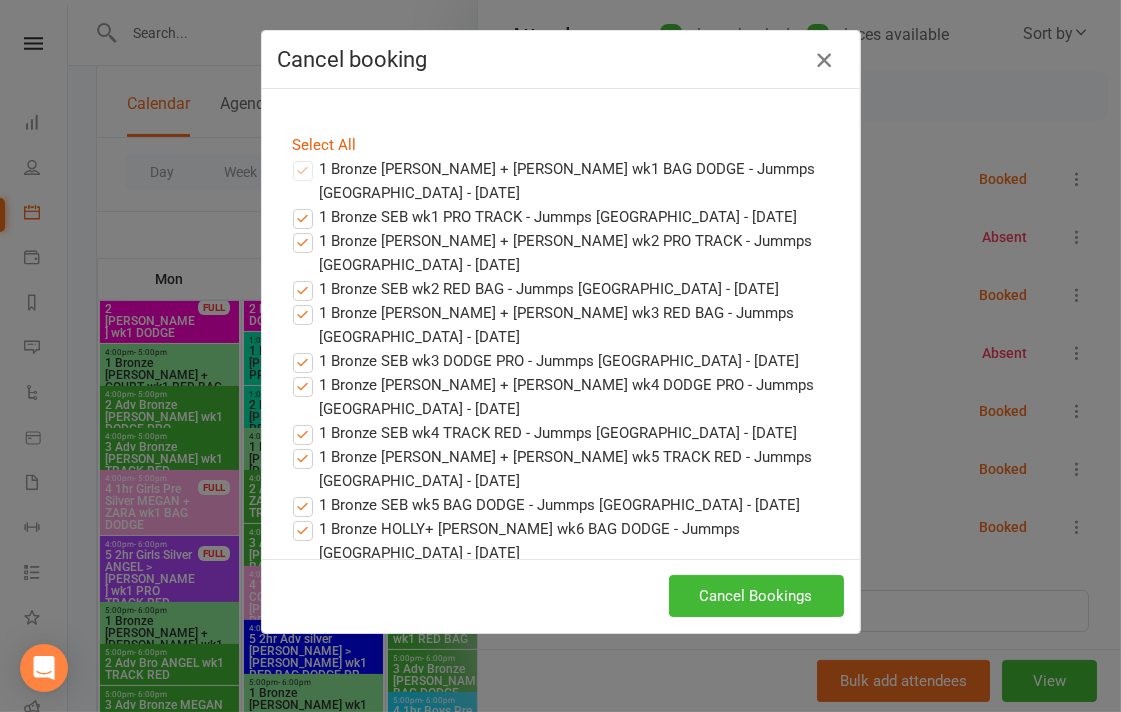 click at bounding box center (824, 60) 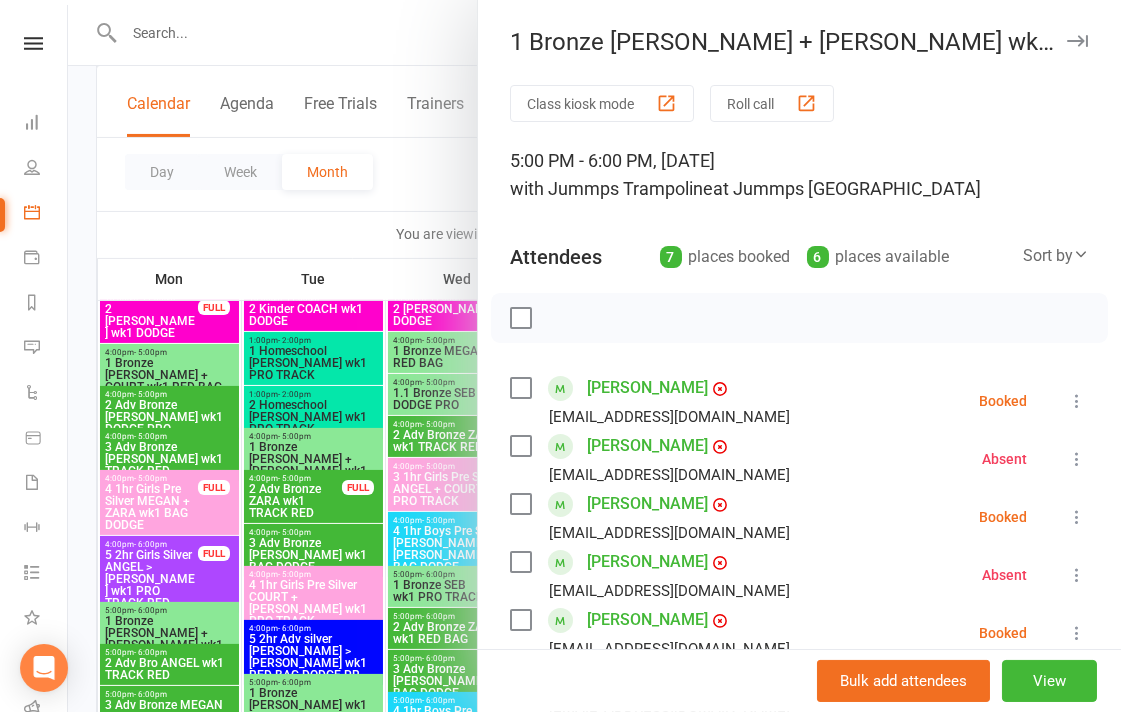 scroll, scrollTop: 111, scrollLeft: 0, axis: vertical 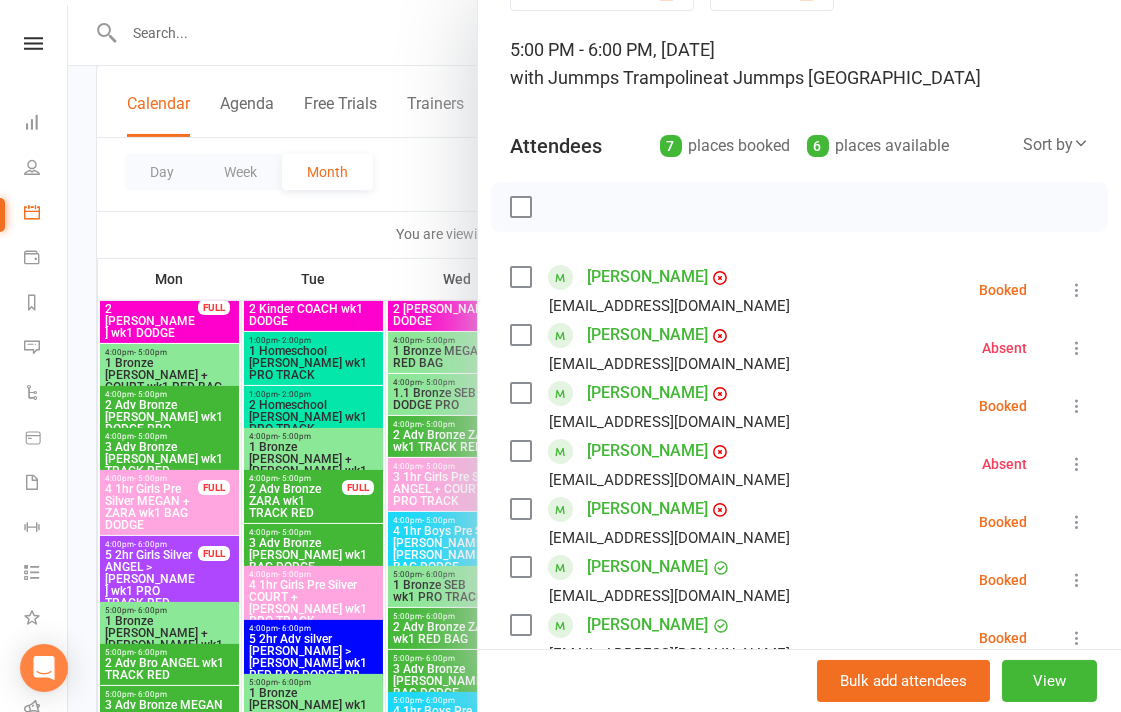 click at bounding box center (594, 356) 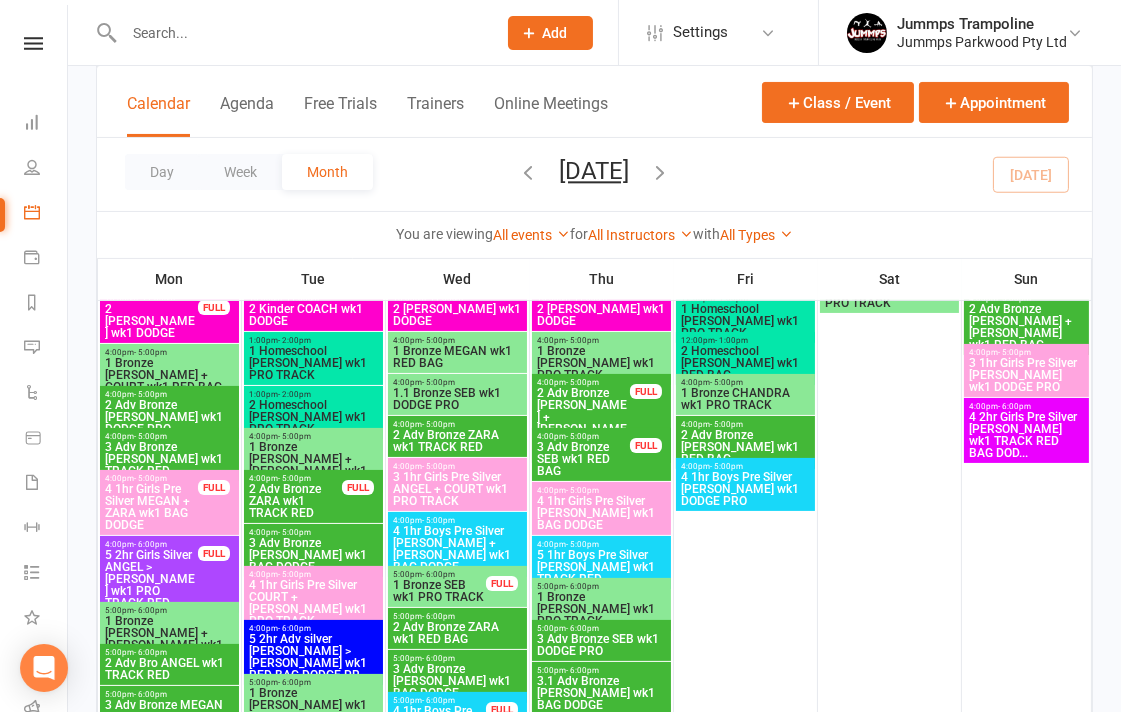 click on "1 Bronze SEB wk1 PRO TRACK" at bounding box center [439, 591] 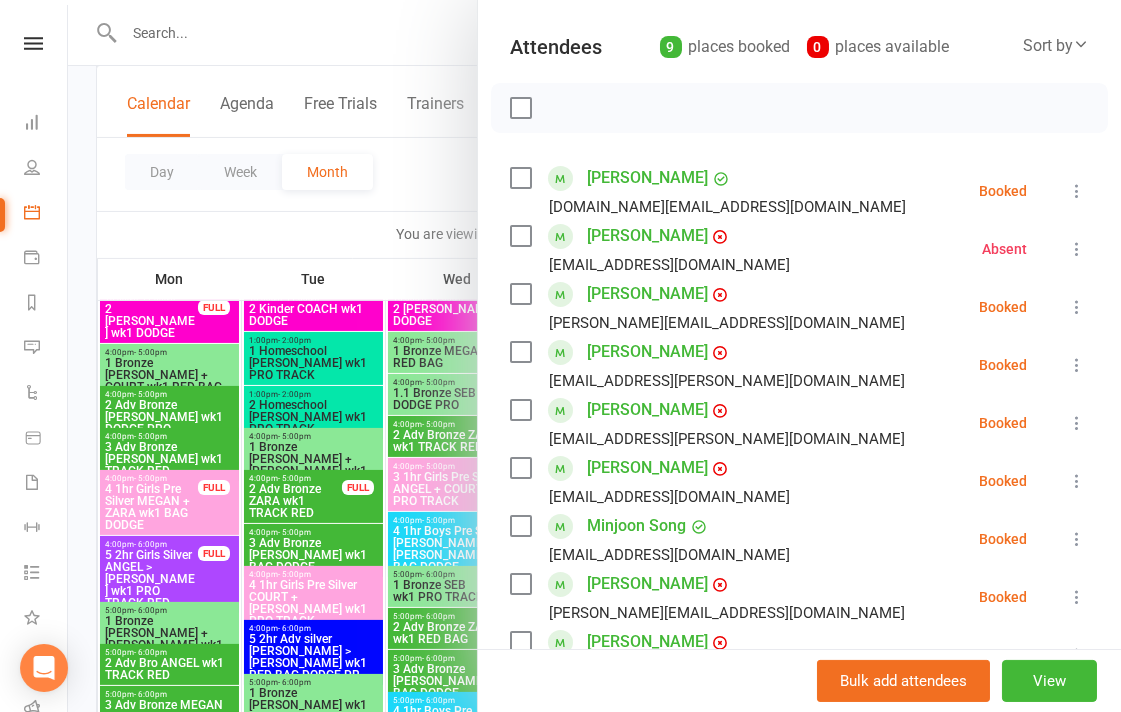 scroll, scrollTop: 241, scrollLeft: 0, axis: vertical 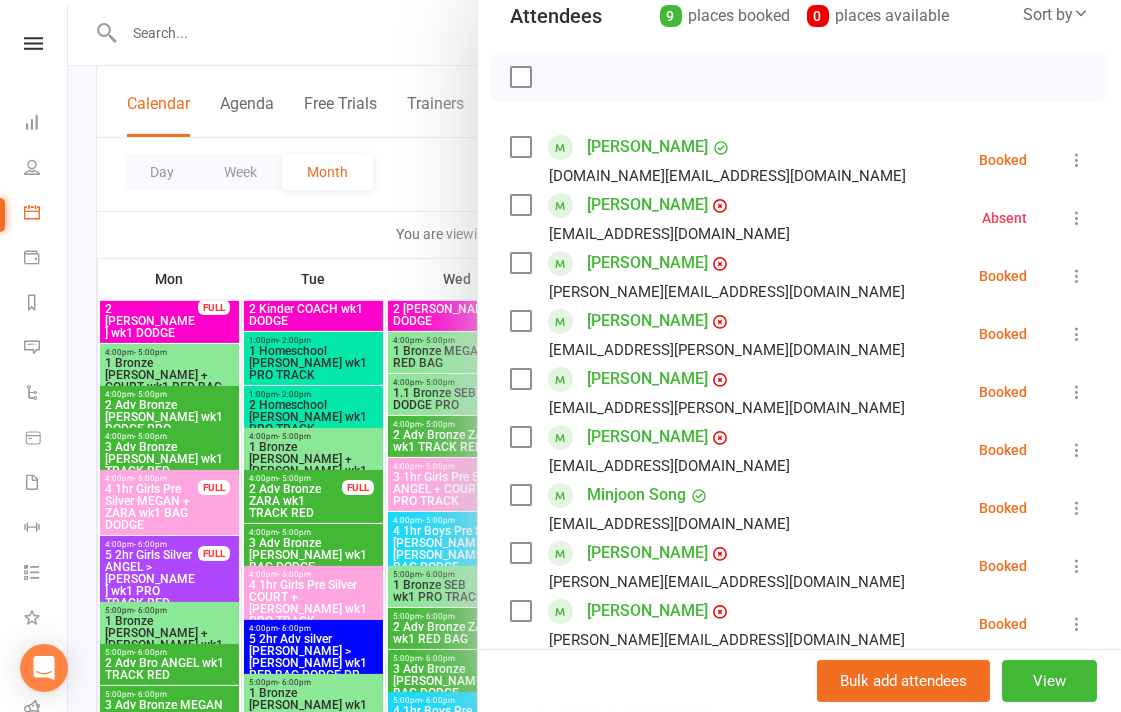 click at bounding box center [594, 356] 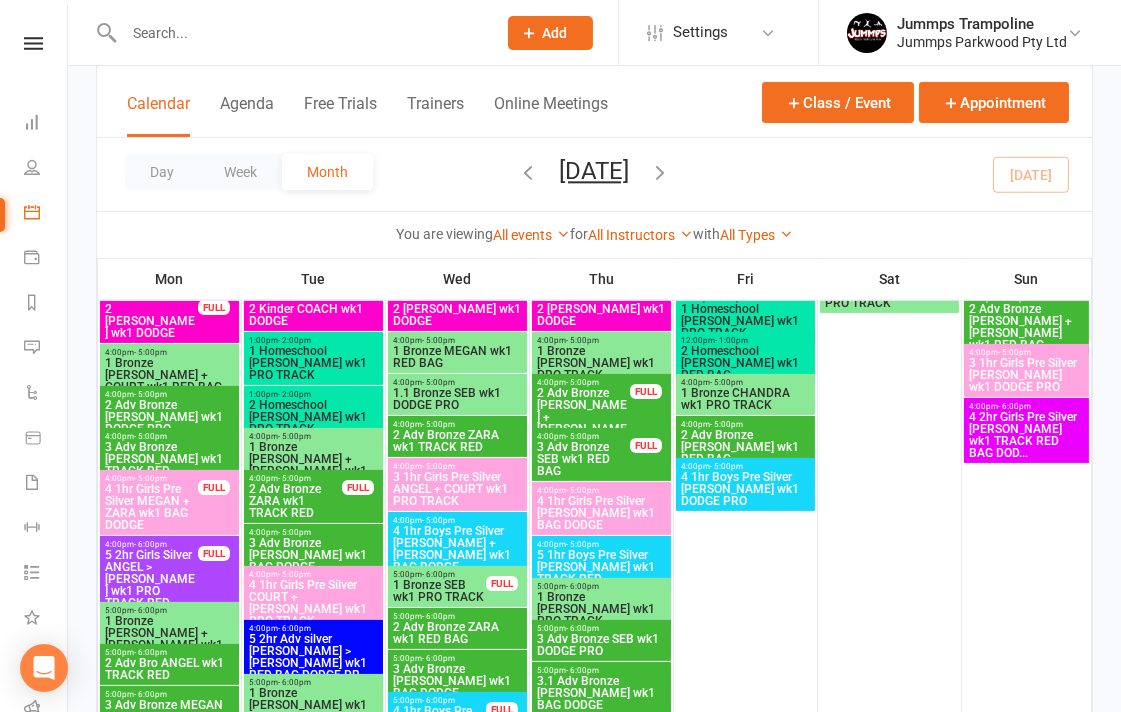 click on "1 Bronze [PERSON_NAME] + [PERSON_NAME] wk1 BAG DODGE" at bounding box center [169, 639] 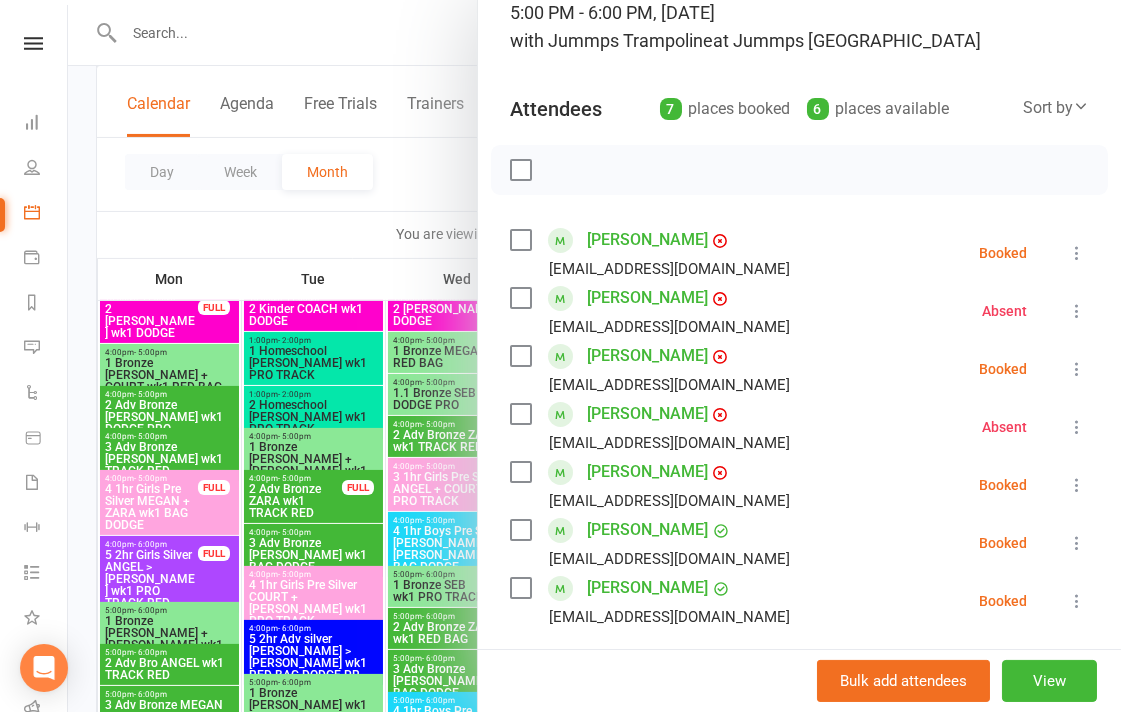scroll, scrollTop: 444, scrollLeft: 0, axis: vertical 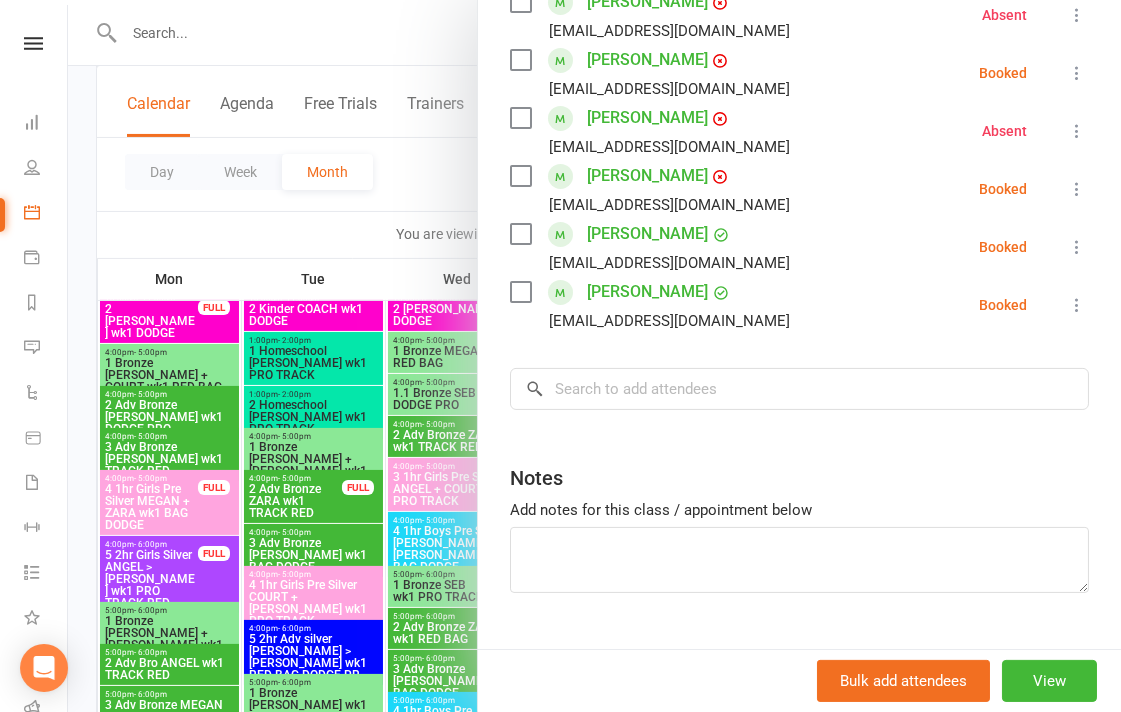 click at bounding box center (594, 356) 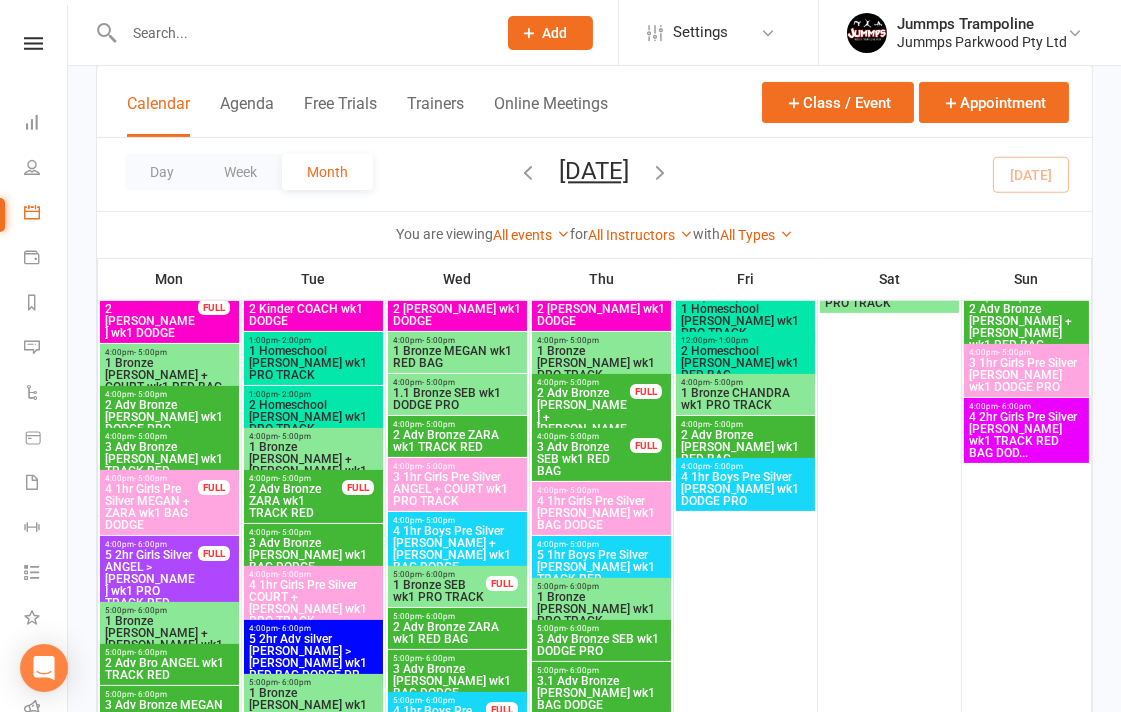 scroll, scrollTop: 666, scrollLeft: 0, axis: vertical 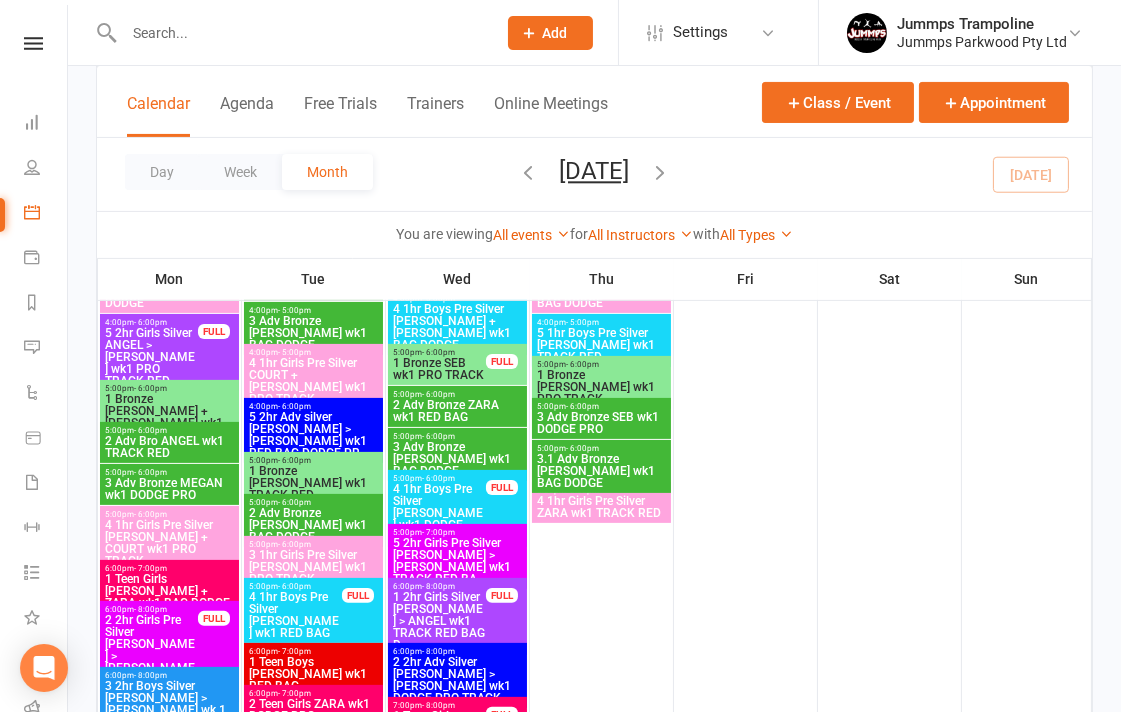 click on "2 Adv Bro ANGEL wk1 TRACK RED" at bounding box center (169, 447) 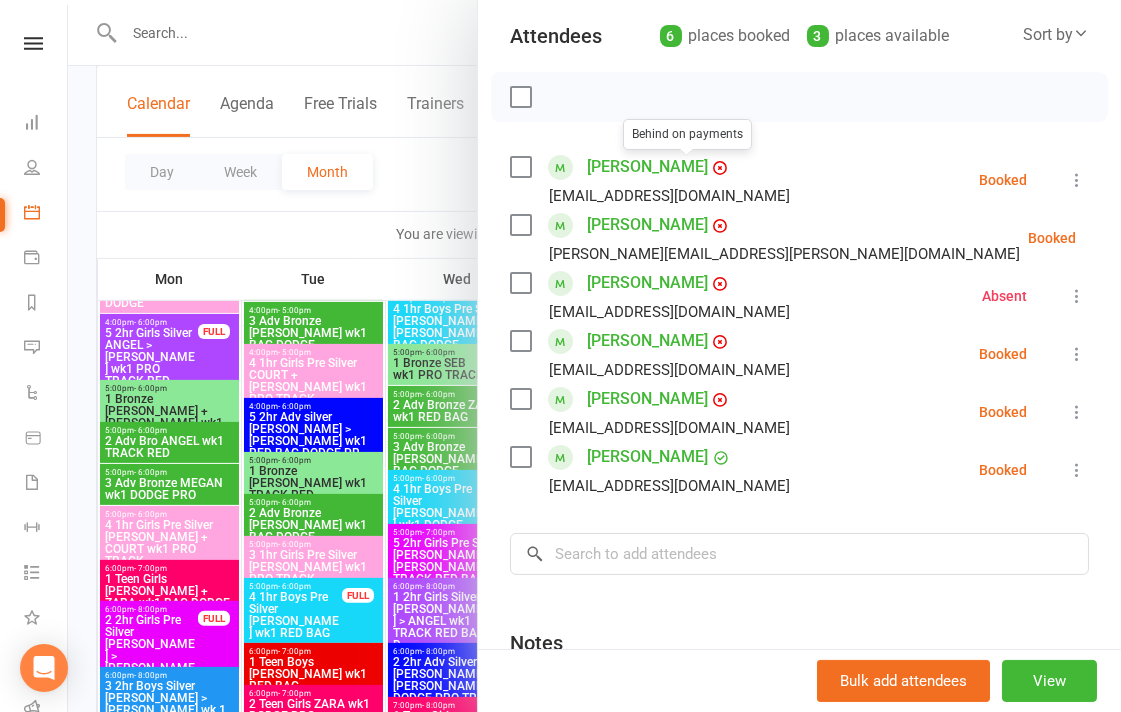 scroll, scrollTop: 222, scrollLeft: 0, axis: vertical 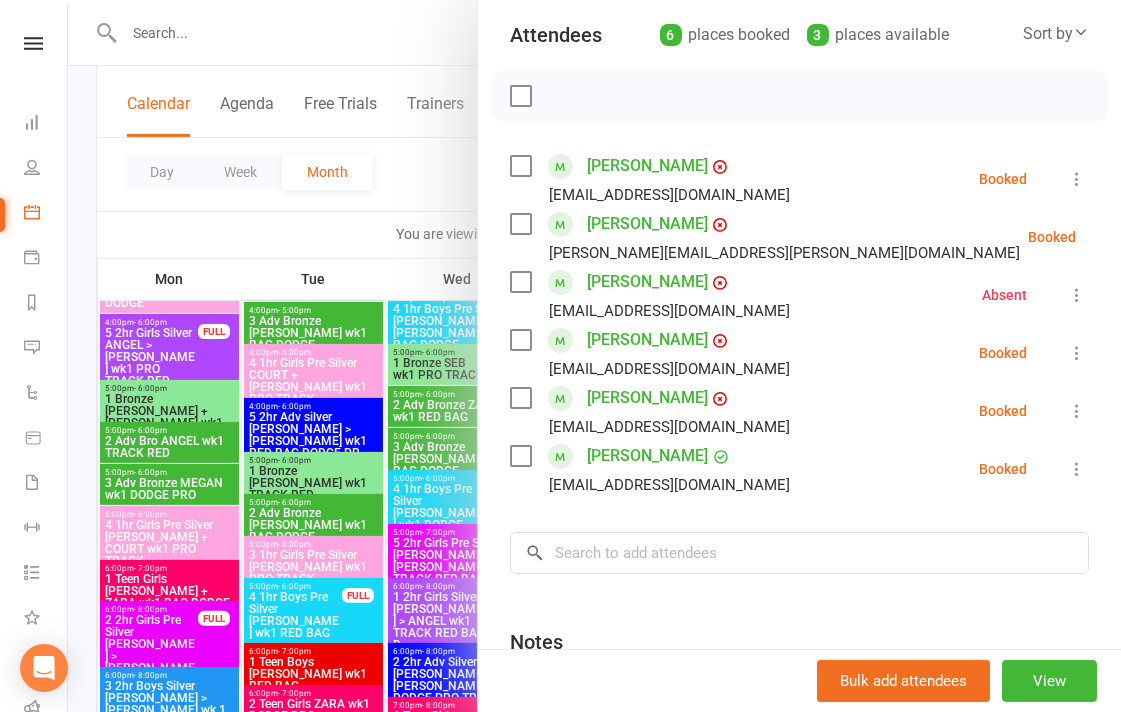 click at bounding box center (594, 356) 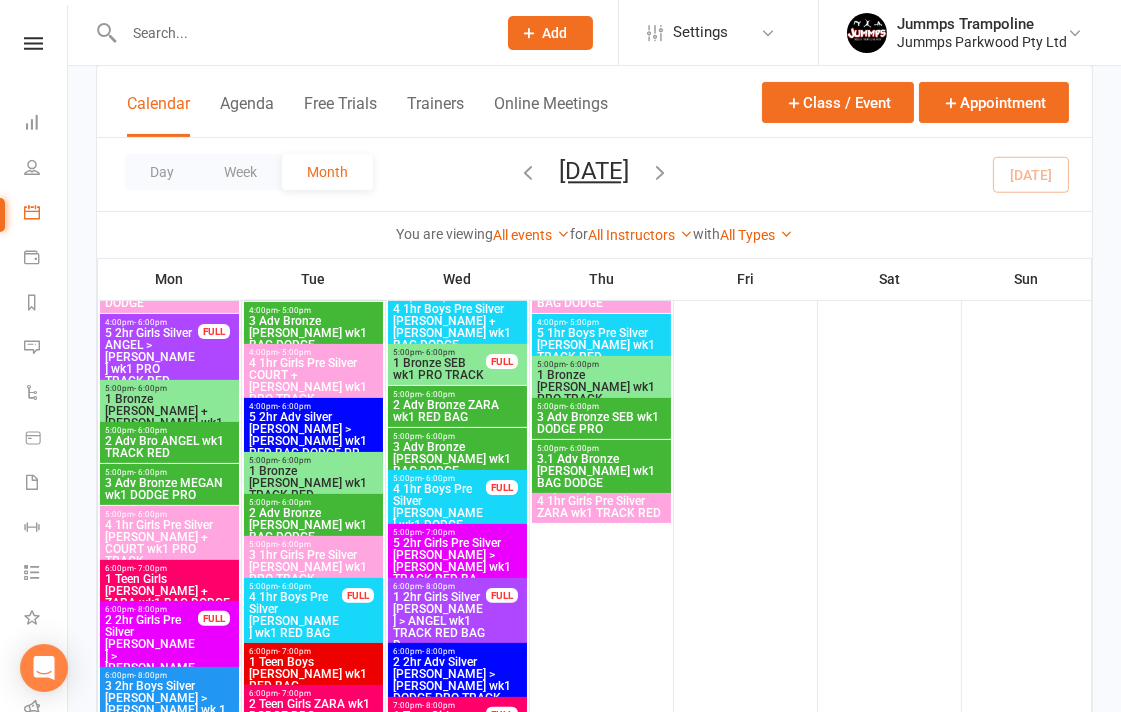 click on "5:00pm  - 6:00pm" at bounding box center (169, 388) 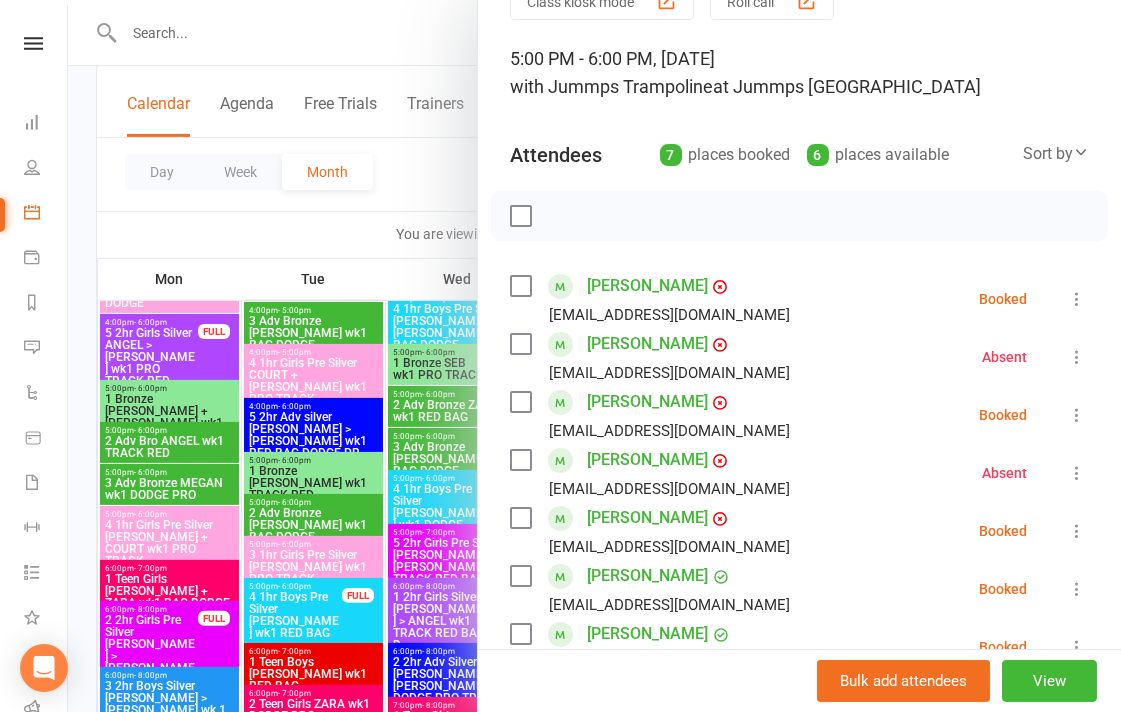 scroll, scrollTop: 222, scrollLeft: 0, axis: vertical 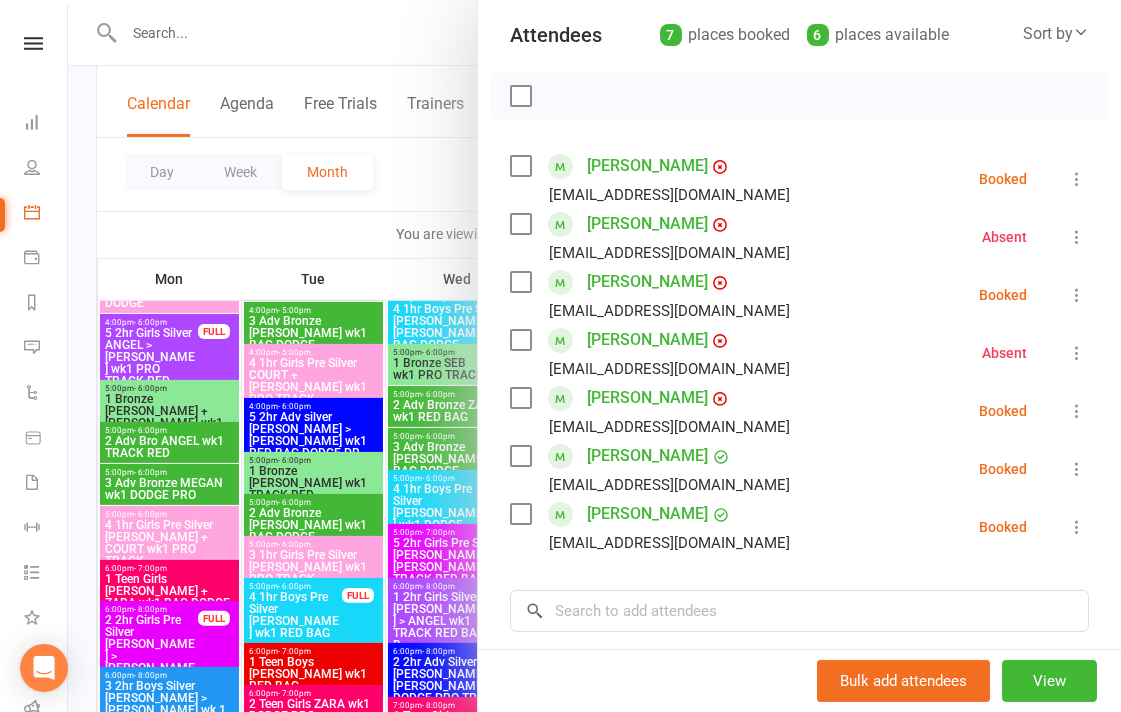 click at bounding box center [1077, 411] 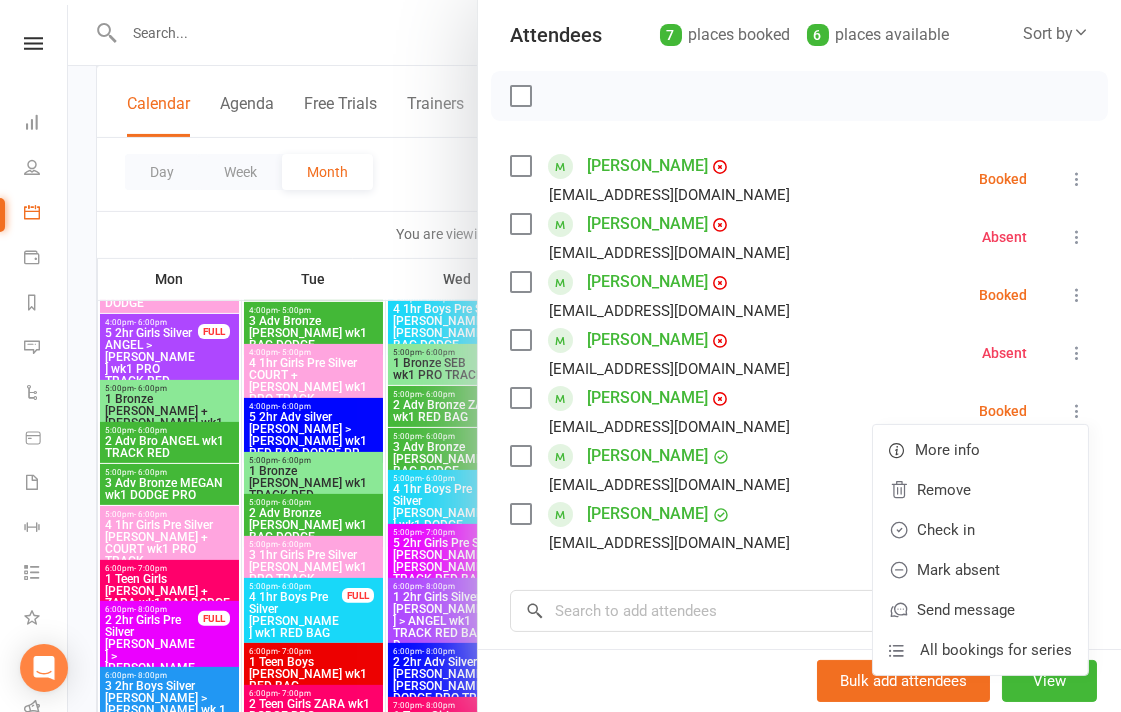 click at bounding box center (594, 356) 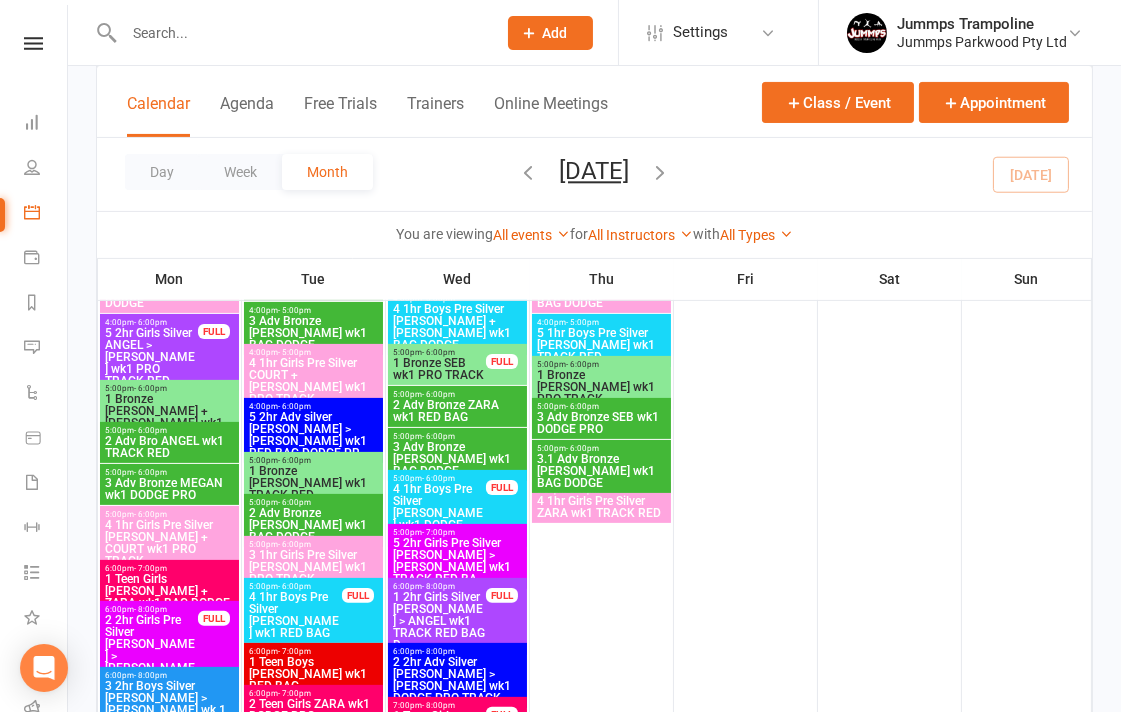 click on "5:00pm  - 6:00pm" at bounding box center (169, 430) 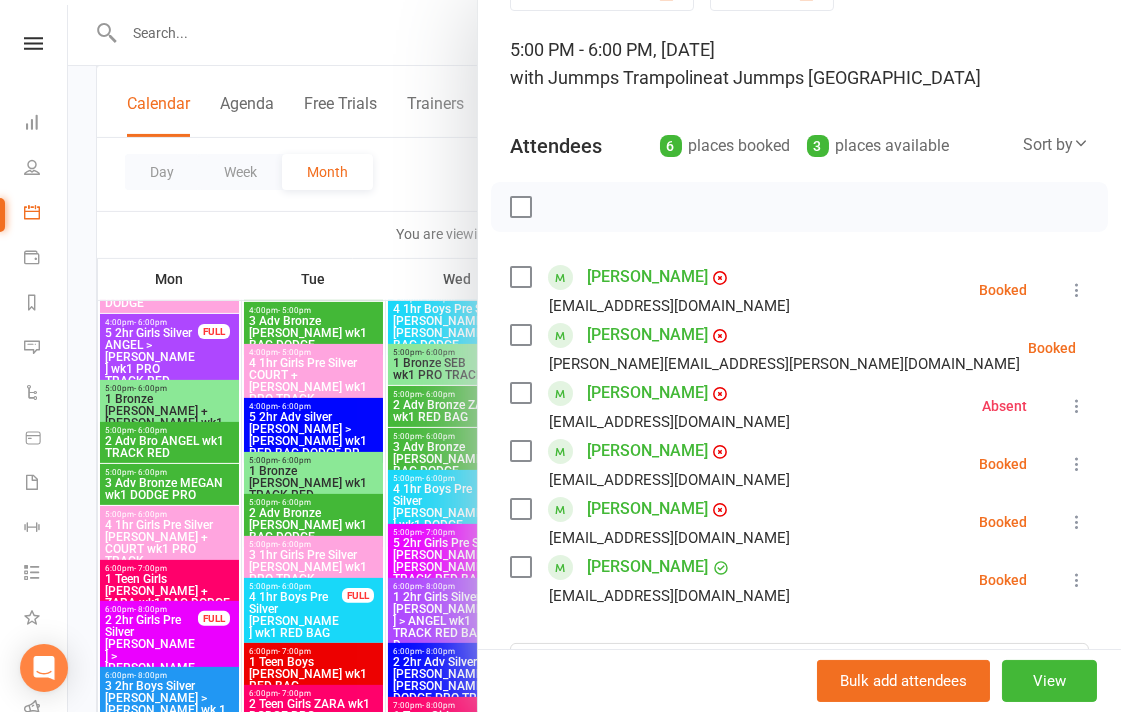 scroll, scrollTop: 222, scrollLeft: 0, axis: vertical 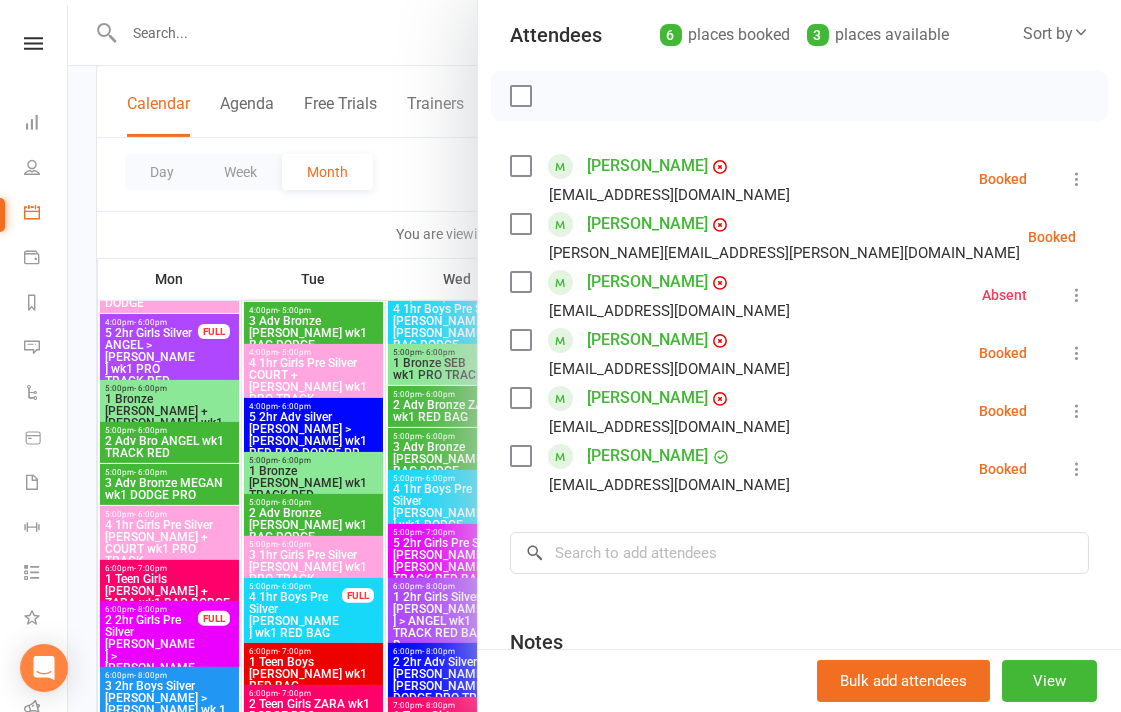 click on "[PERSON_NAME]" at bounding box center (647, 398) 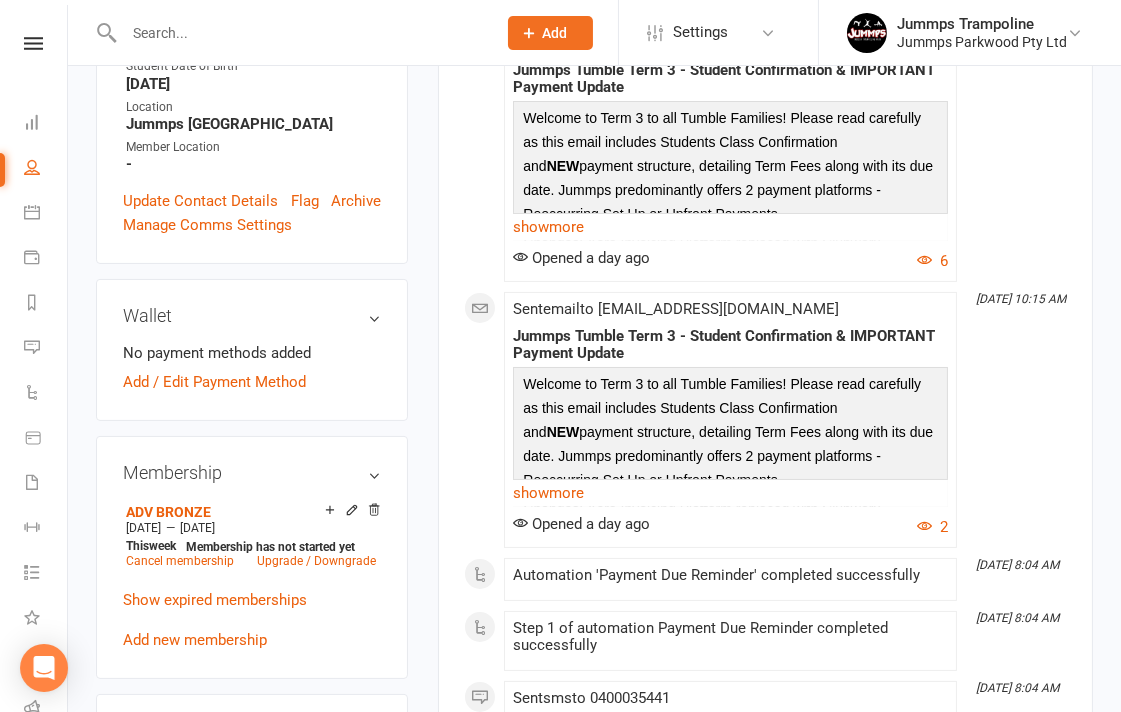 scroll, scrollTop: 444, scrollLeft: 0, axis: vertical 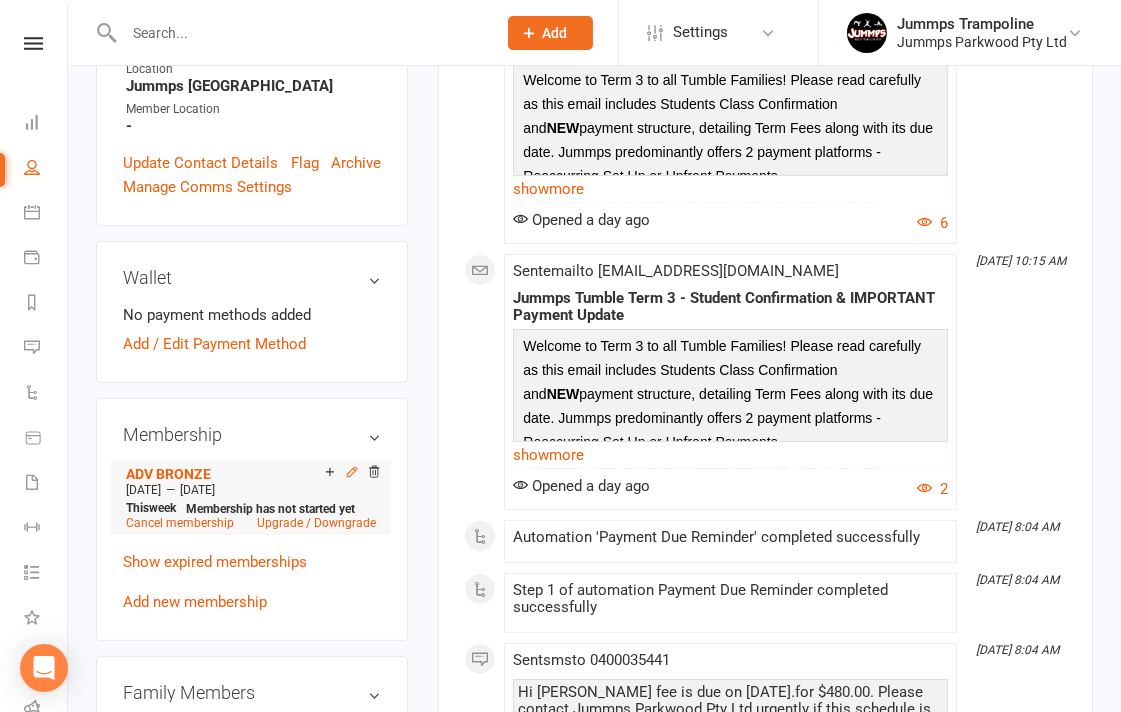 click 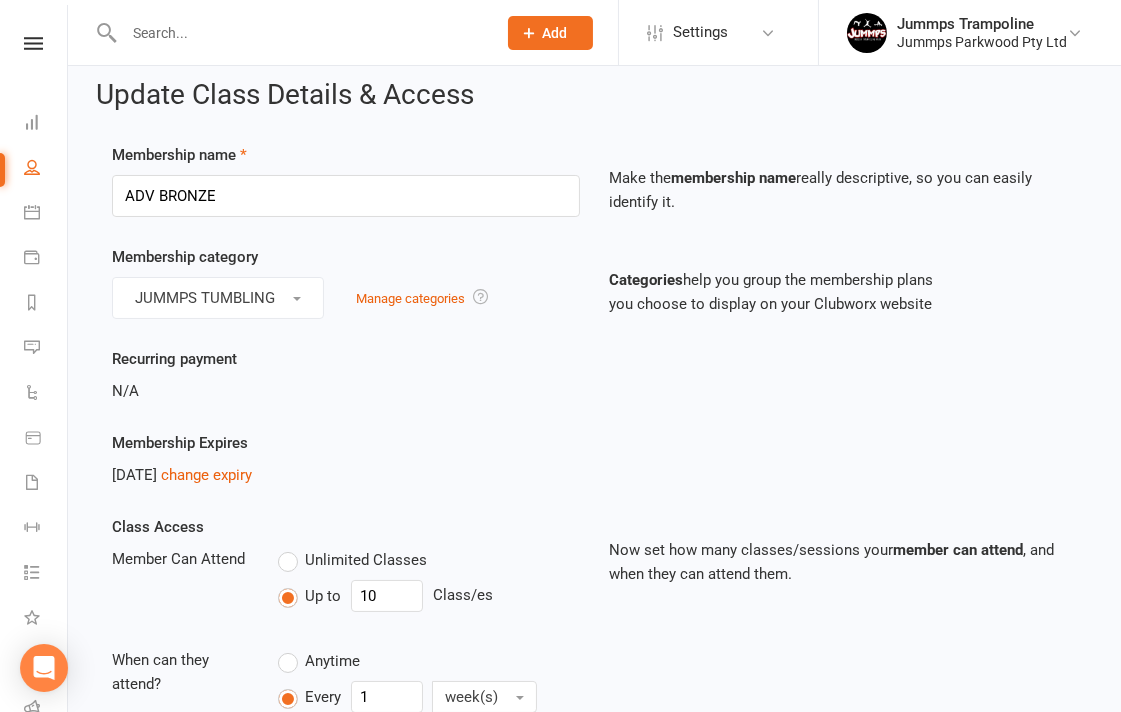 scroll, scrollTop: 0, scrollLeft: 0, axis: both 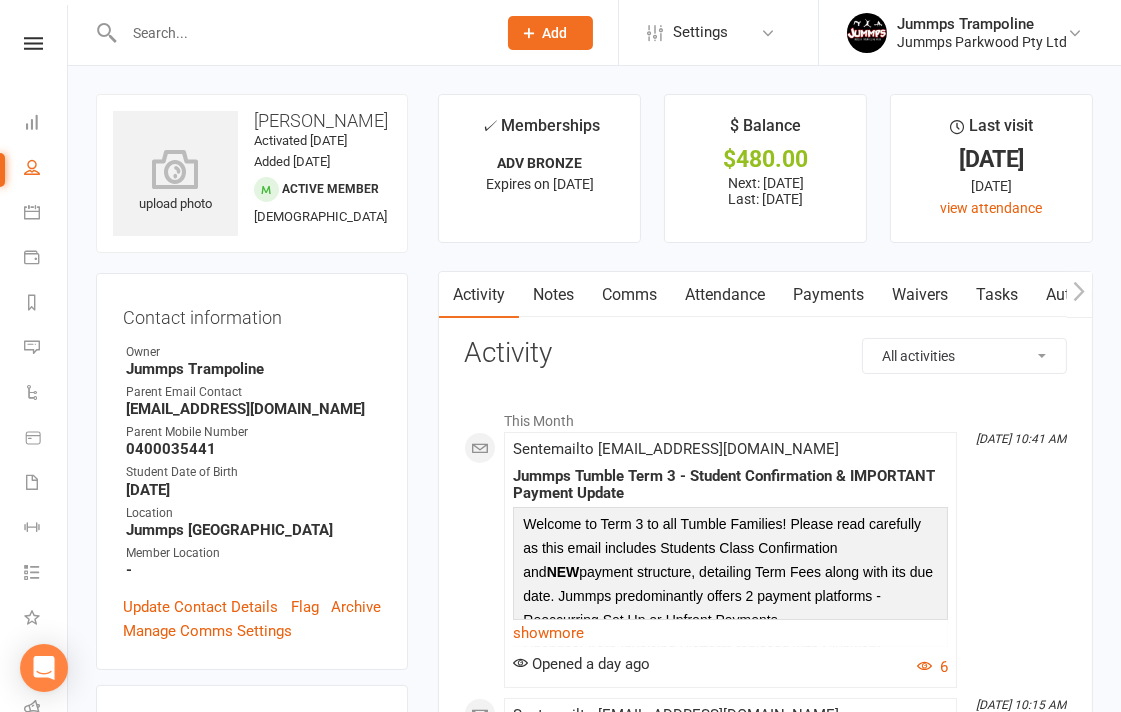 click on "Payments" at bounding box center [828, 295] 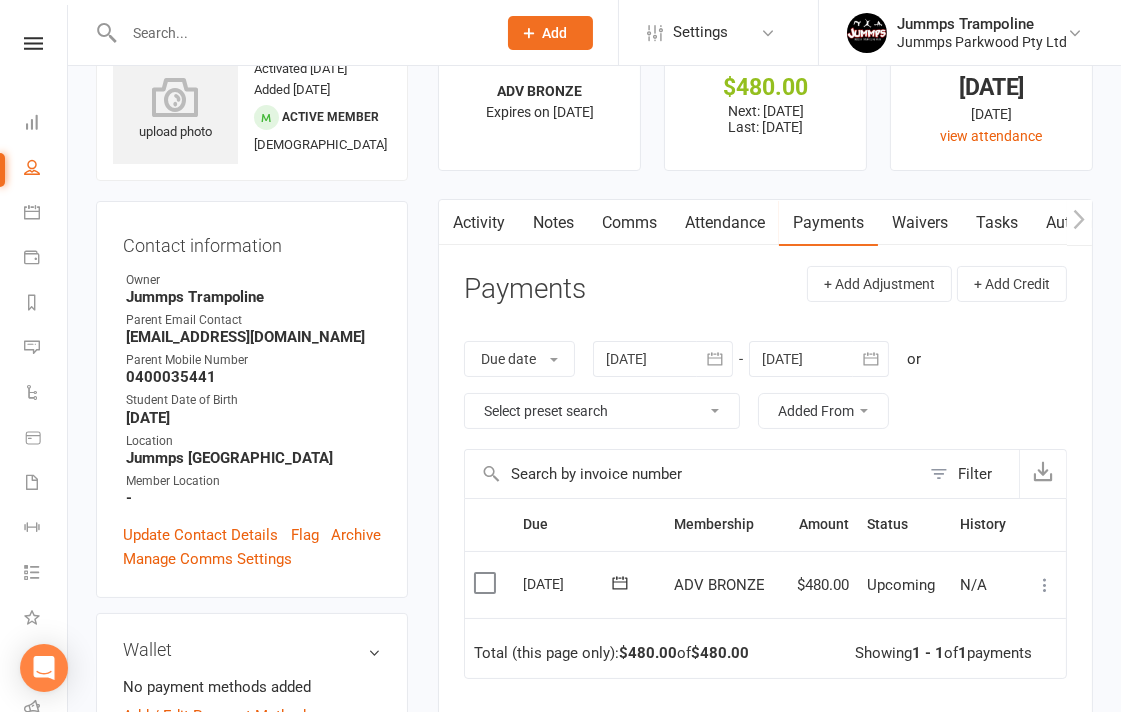scroll, scrollTop: 111, scrollLeft: 0, axis: vertical 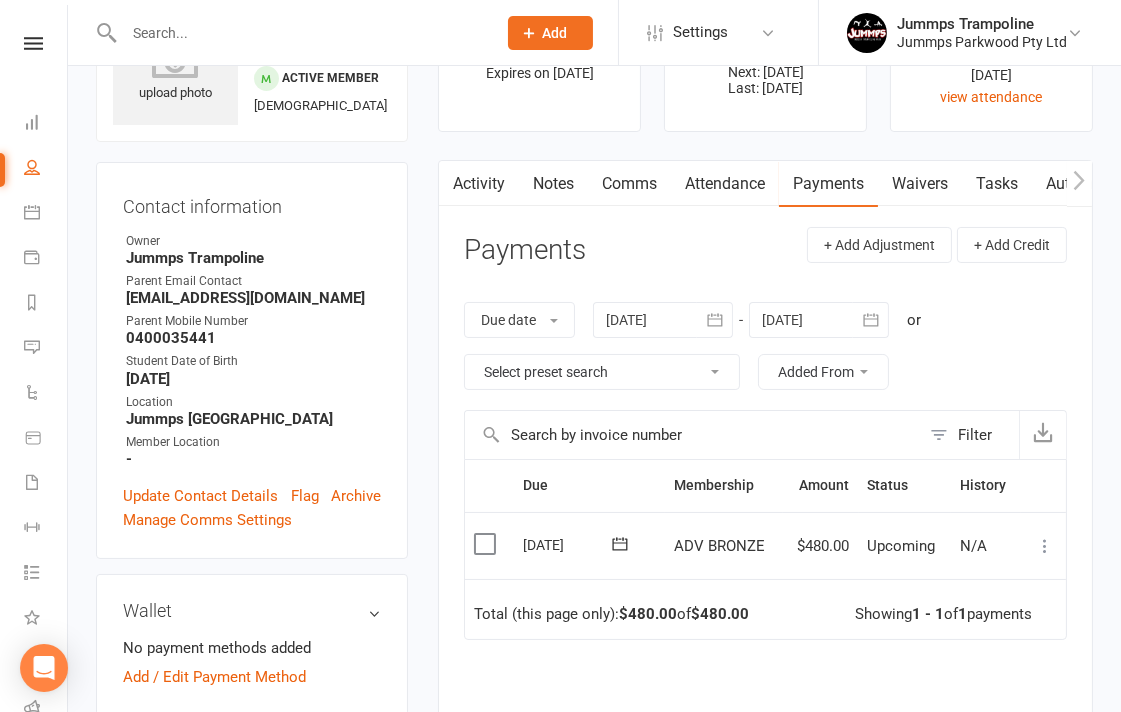 click at bounding box center (300, 33) 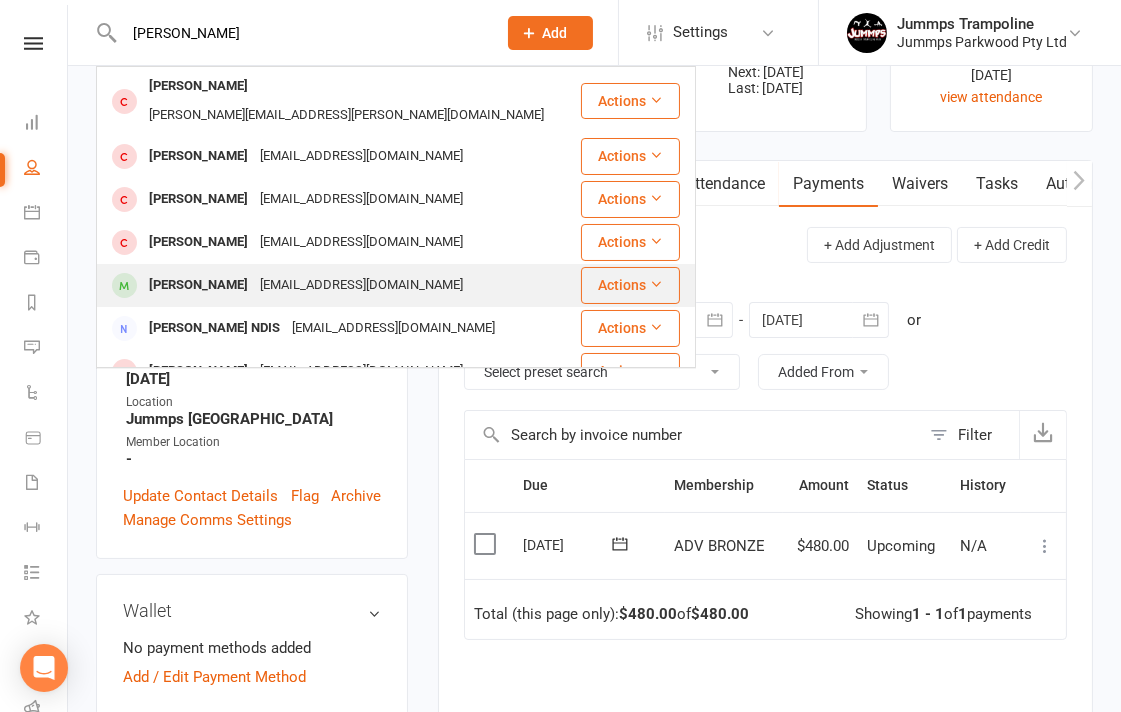 type on "[PERSON_NAME]" 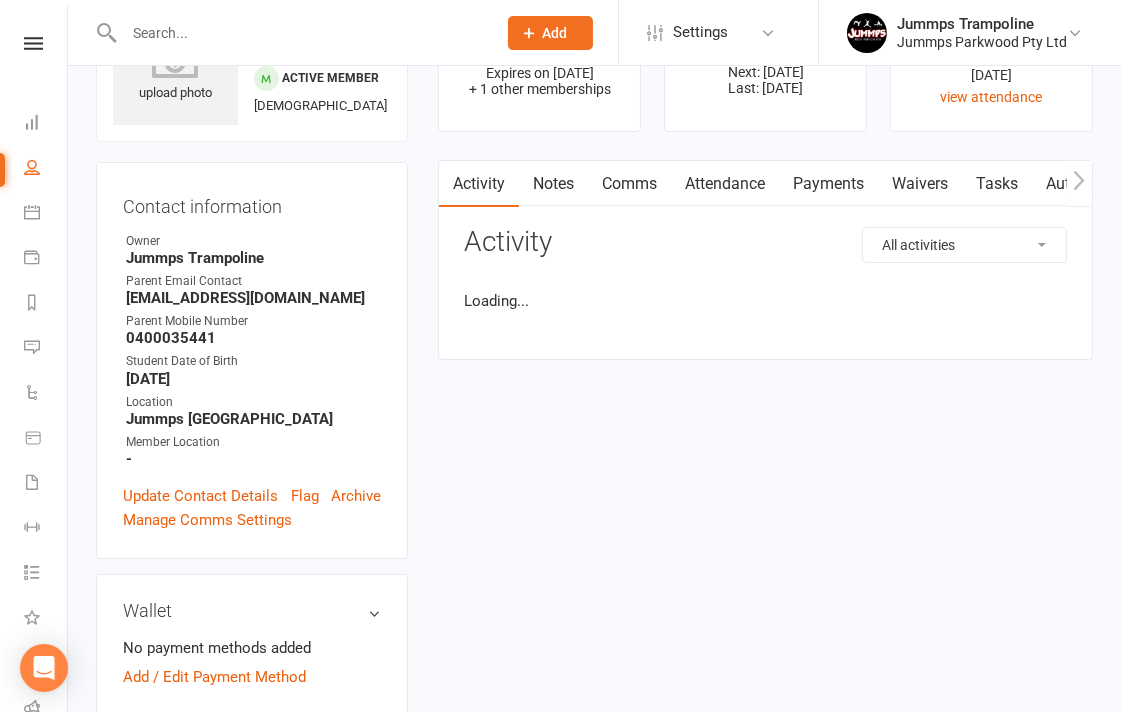 scroll, scrollTop: 0, scrollLeft: 0, axis: both 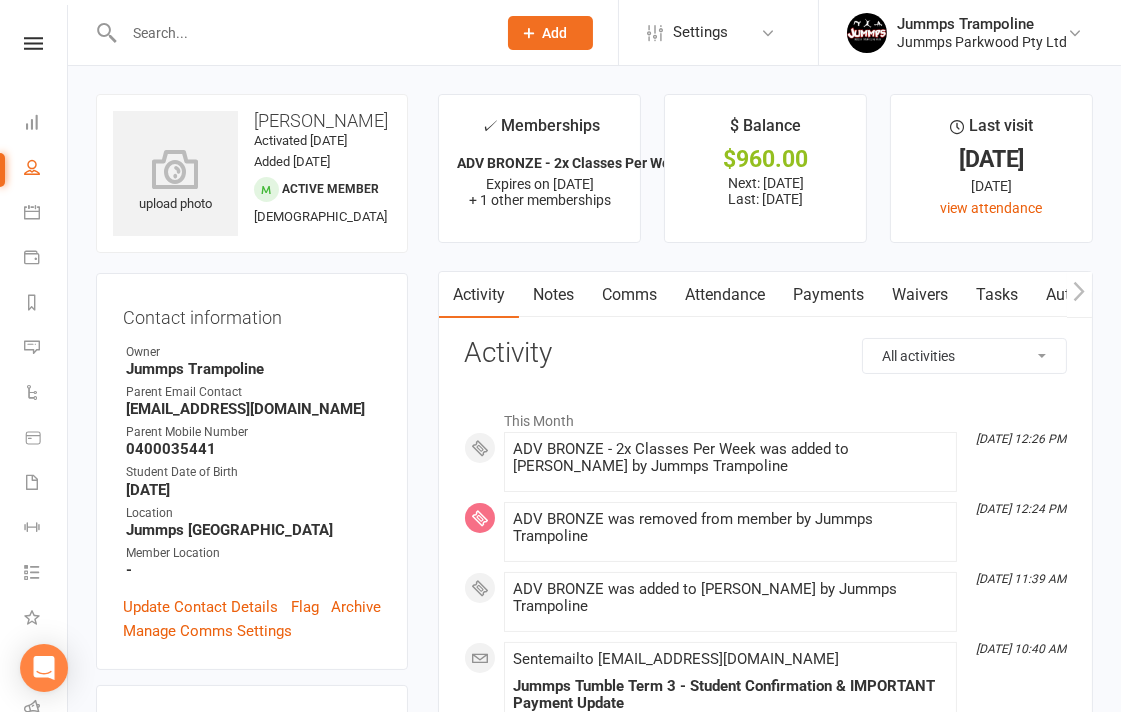 click on "Payments" at bounding box center (828, 295) 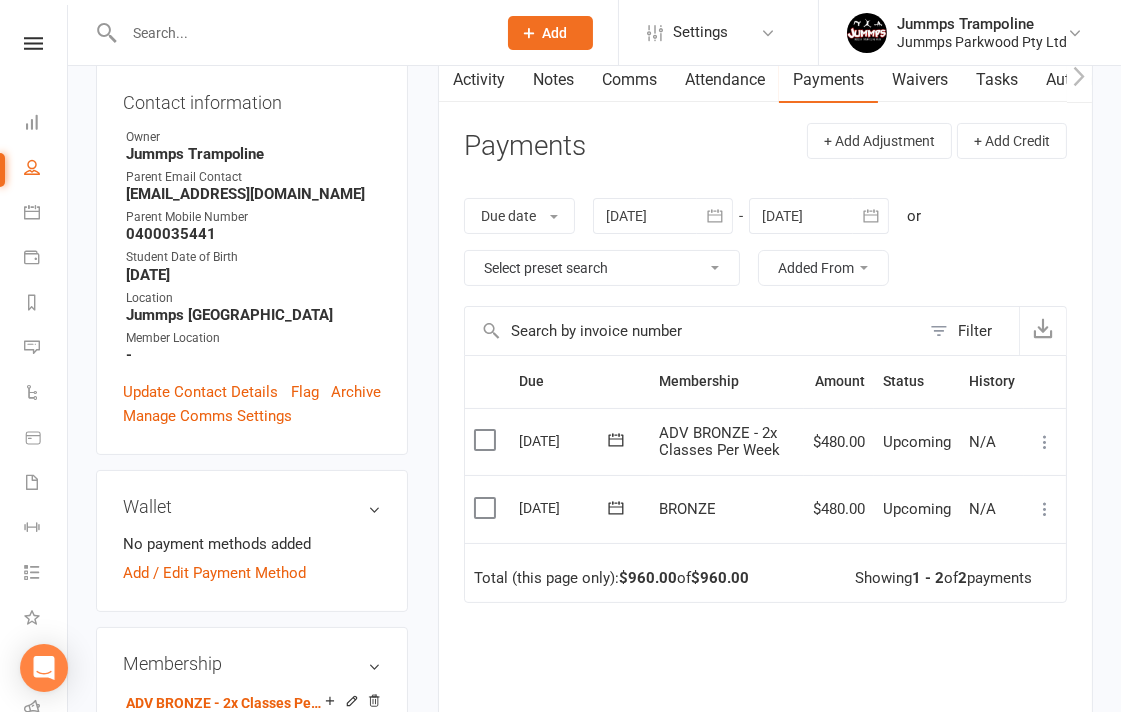 scroll, scrollTop: 111, scrollLeft: 0, axis: vertical 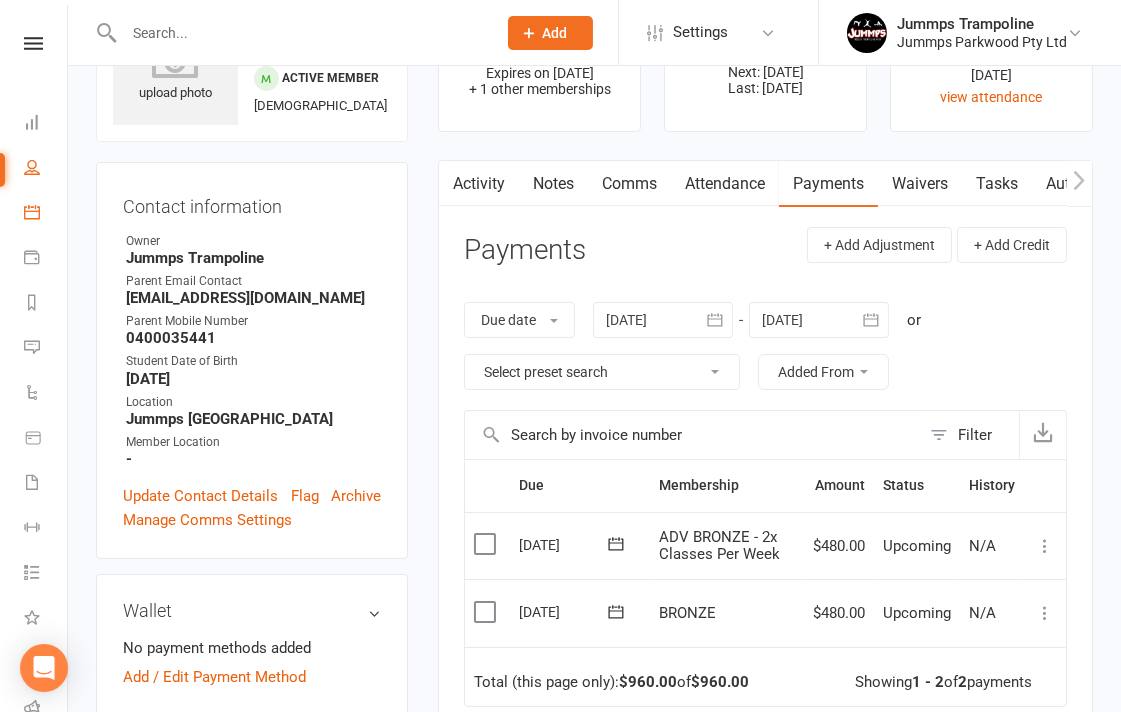 click on "Calendar" at bounding box center (46, 214) 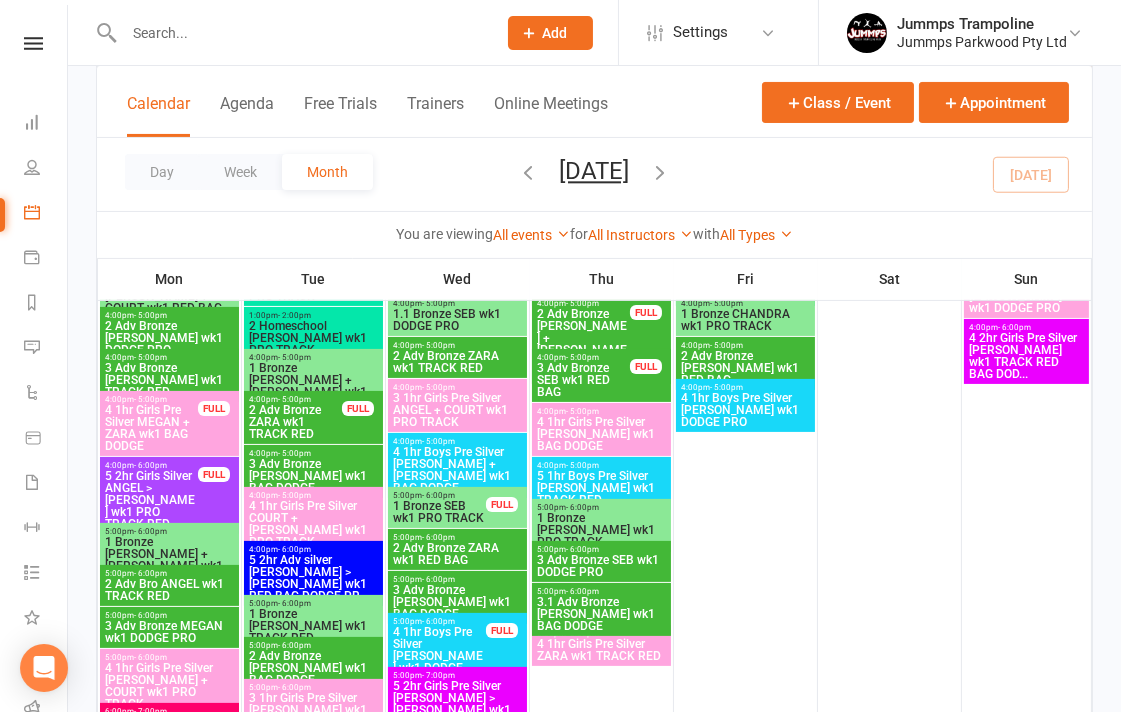 scroll, scrollTop: 555, scrollLeft: 0, axis: vertical 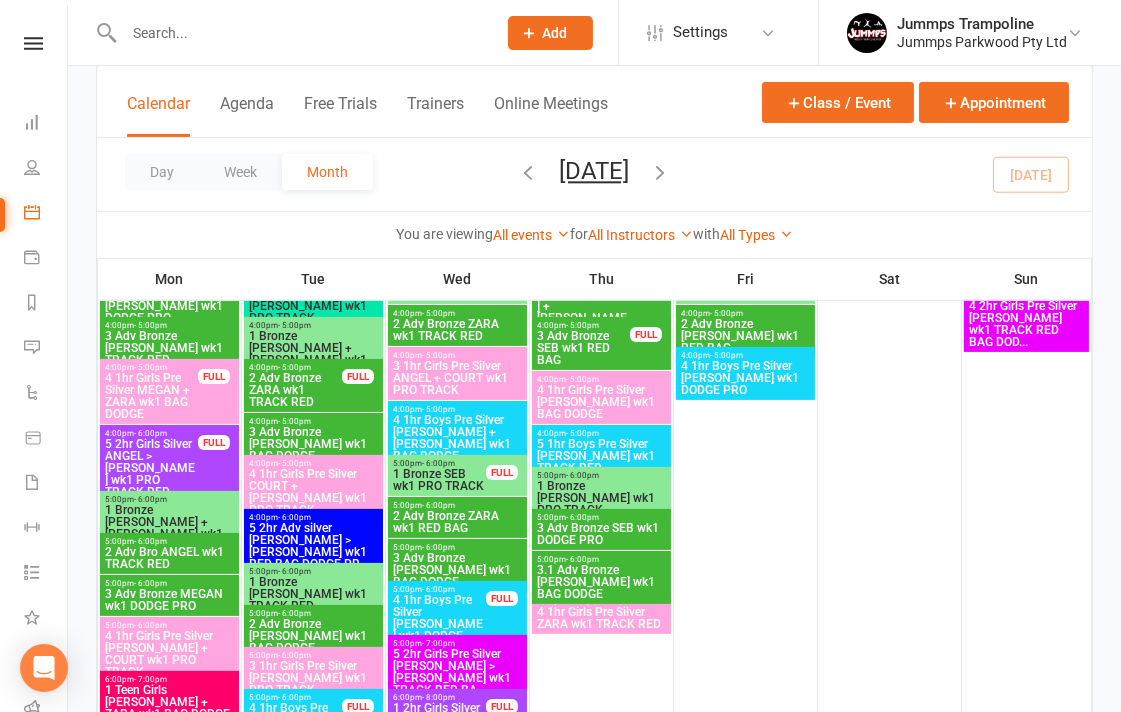 click on "1 Bronze [PERSON_NAME] + [PERSON_NAME] wk1 BAG DODGE" at bounding box center (169, 528) 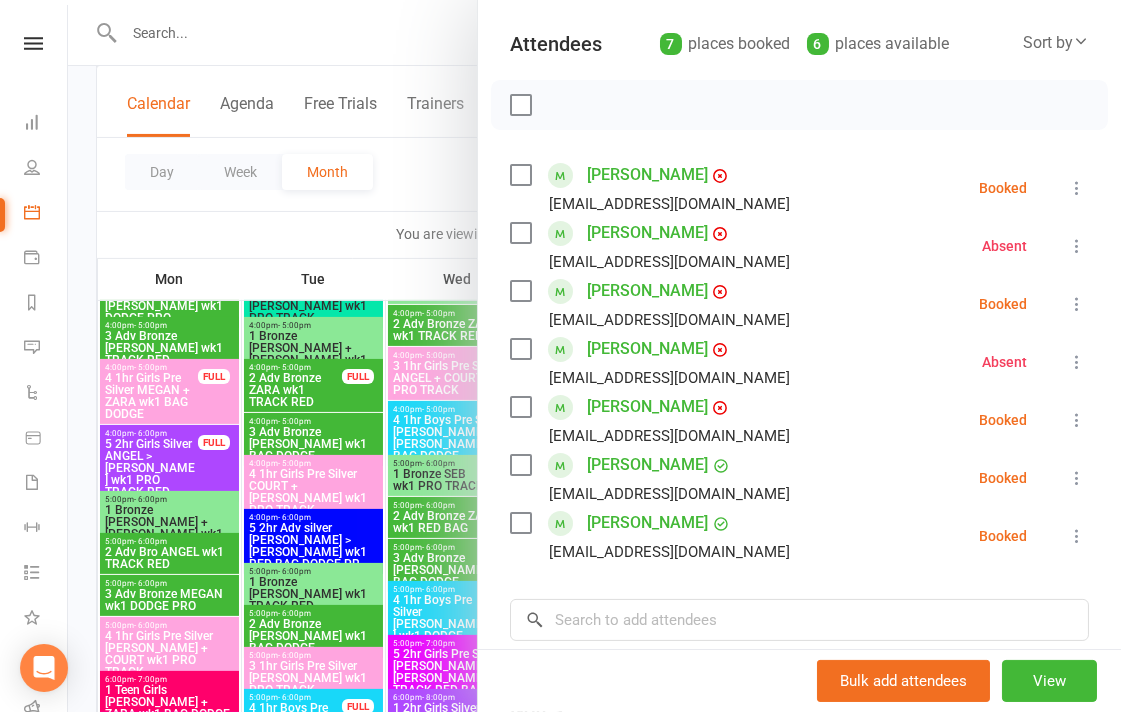 scroll, scrollTop: 222, scrollLeft: 0, axis: vertical 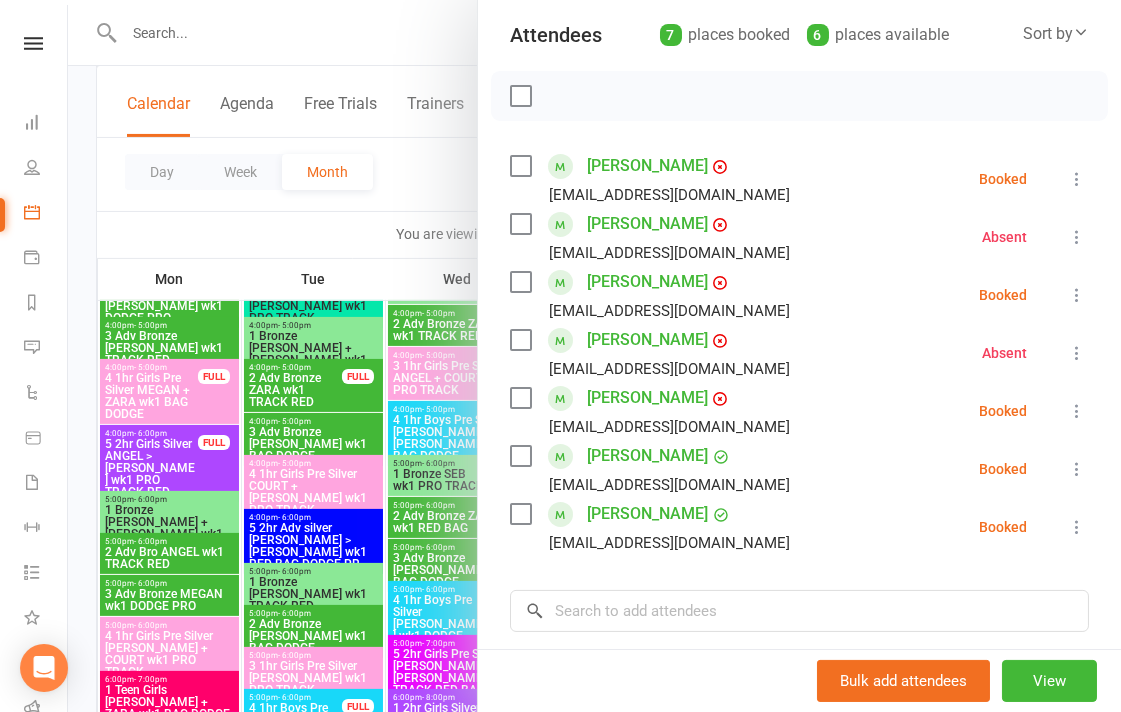 click at bounding box center (1077, 411) 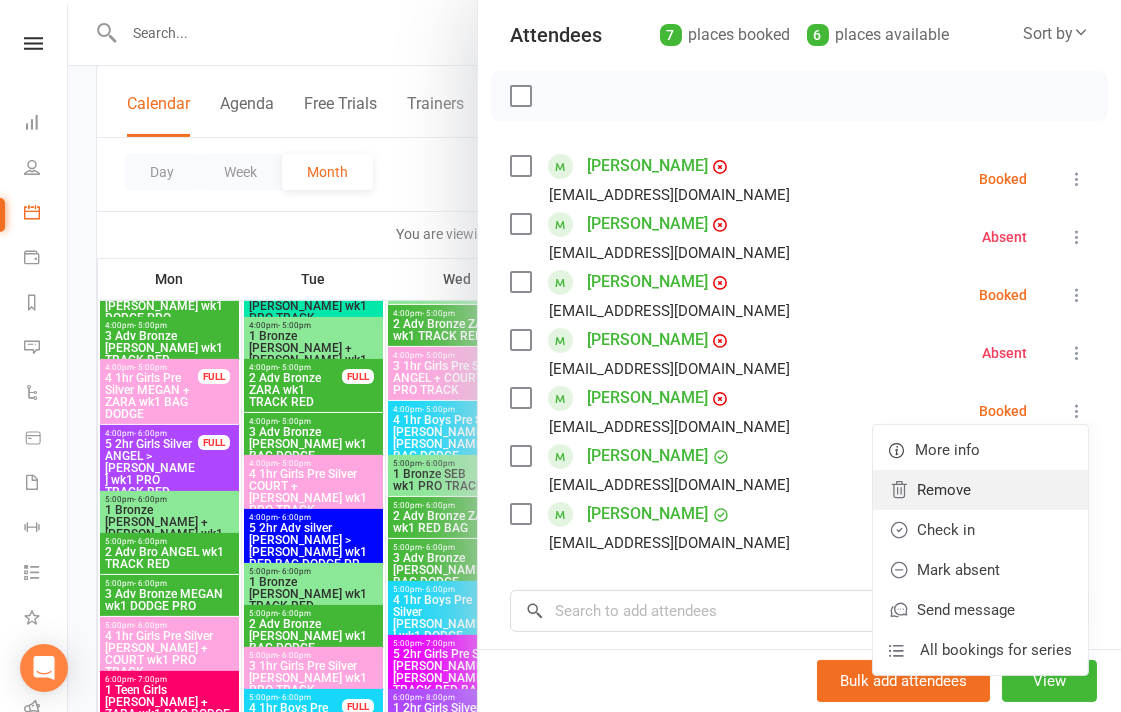 click on "Remove" at bounding box center (980, 490) 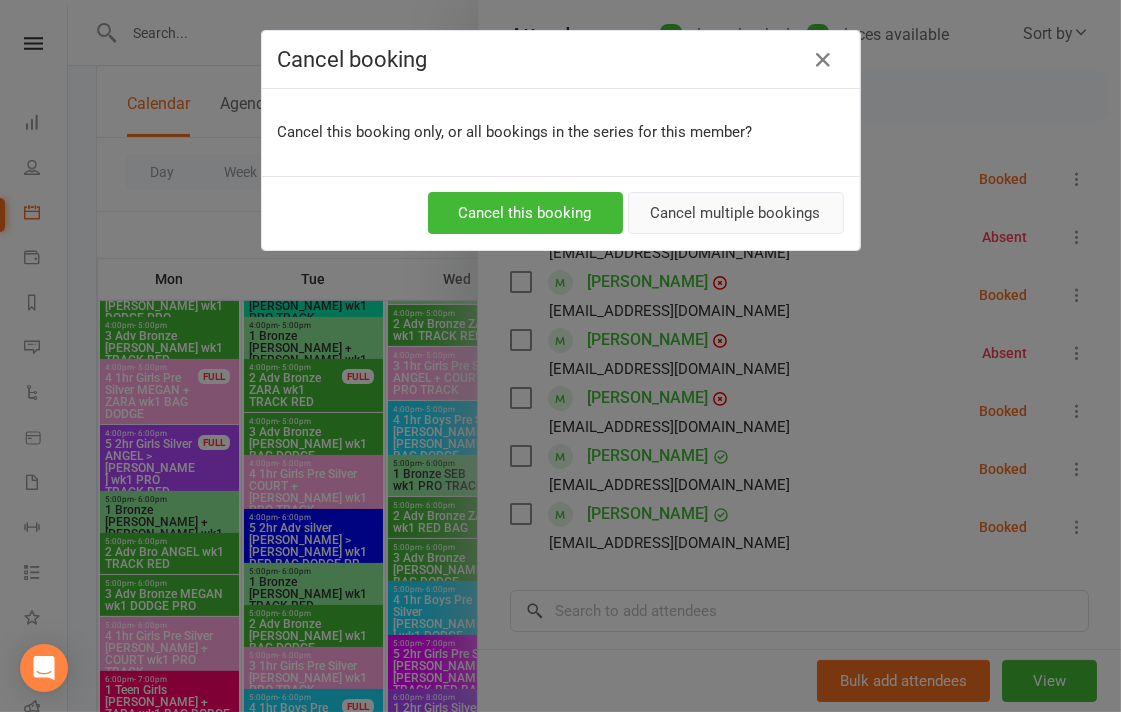 click on "Cancel multiple bookings" at bounding box center (736, 213) 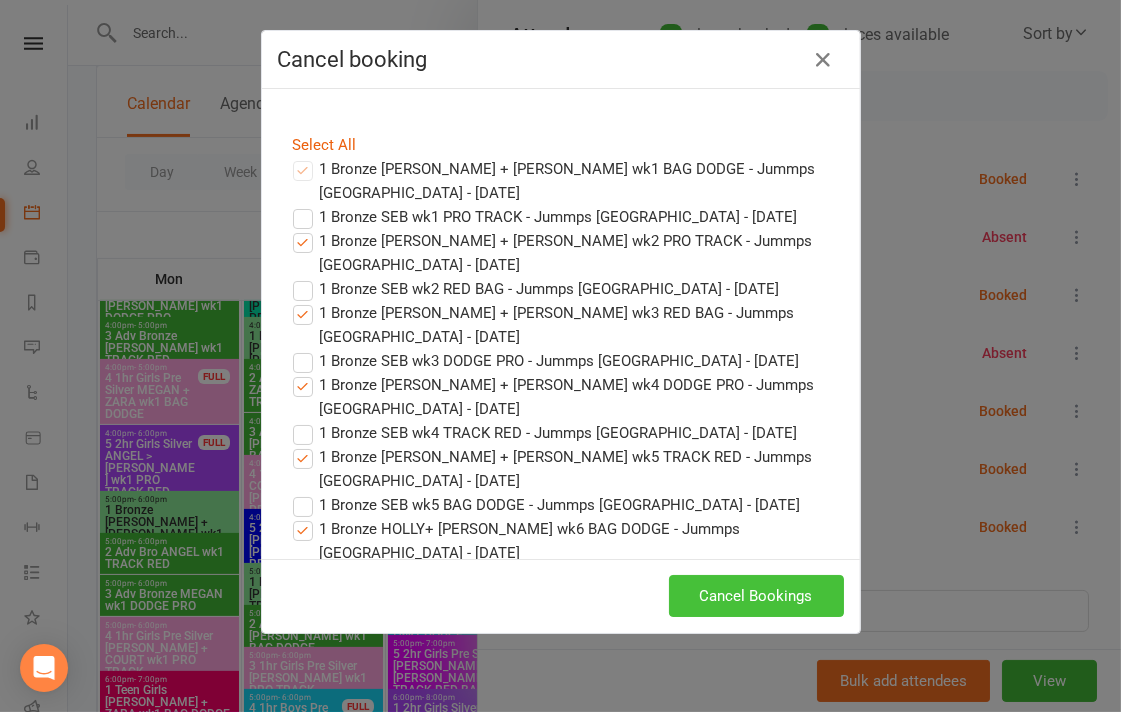 click on "Cancel Bookings" at bounding box center (756, 596) 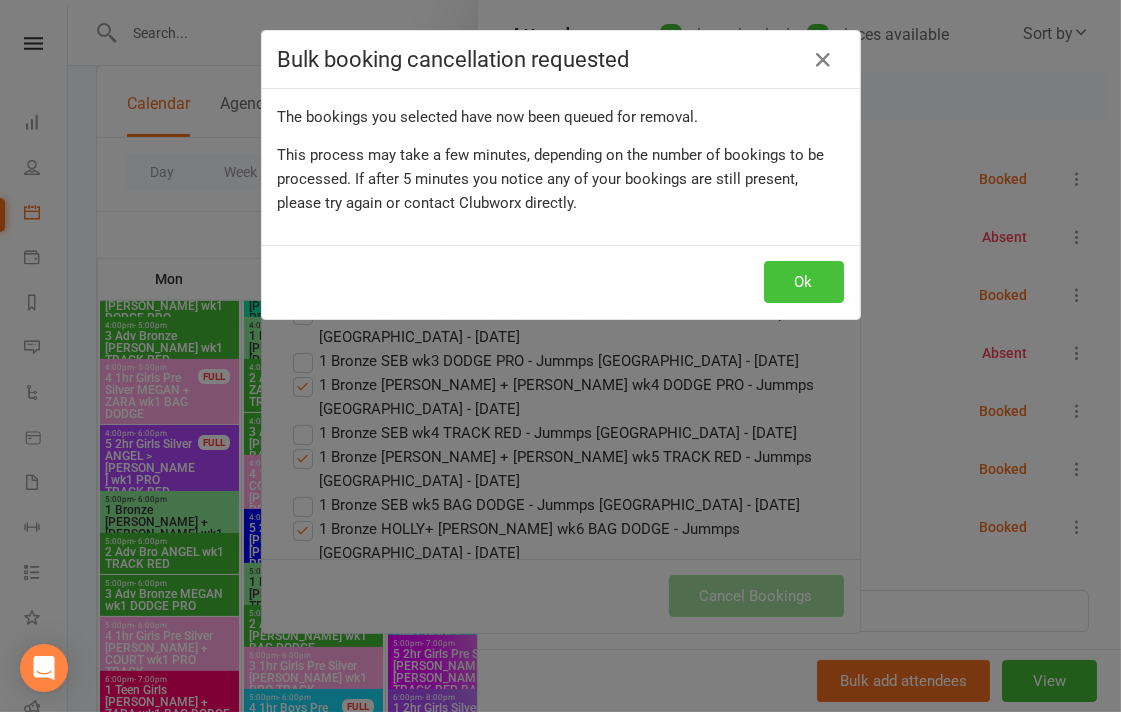 click on "Ok" at bounding box center (804, 282) 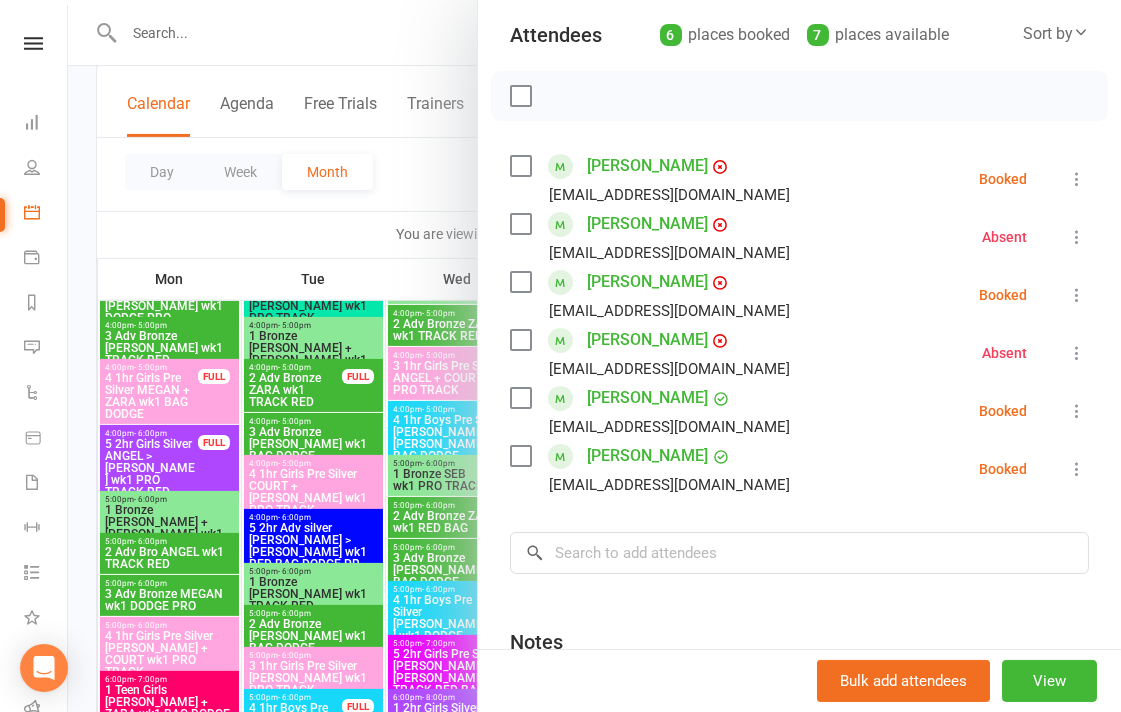 click at bounding box center [594, 356] 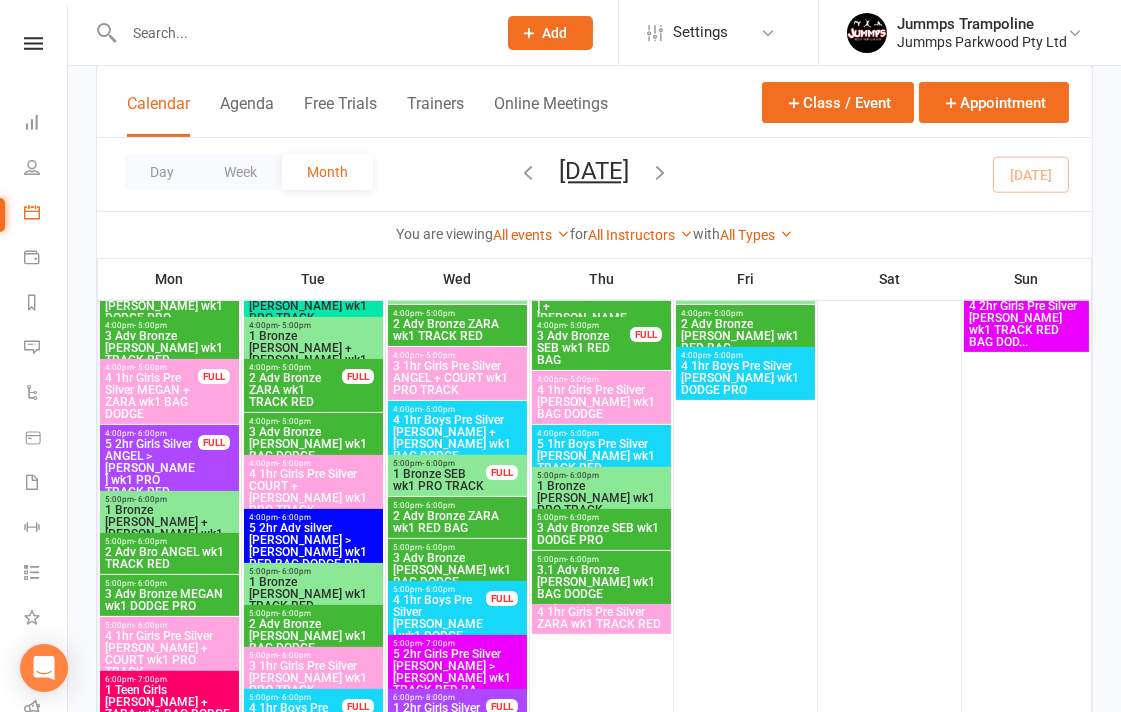 click on "5:00pm  - 6:00pm" at bounding box center (169, 541) 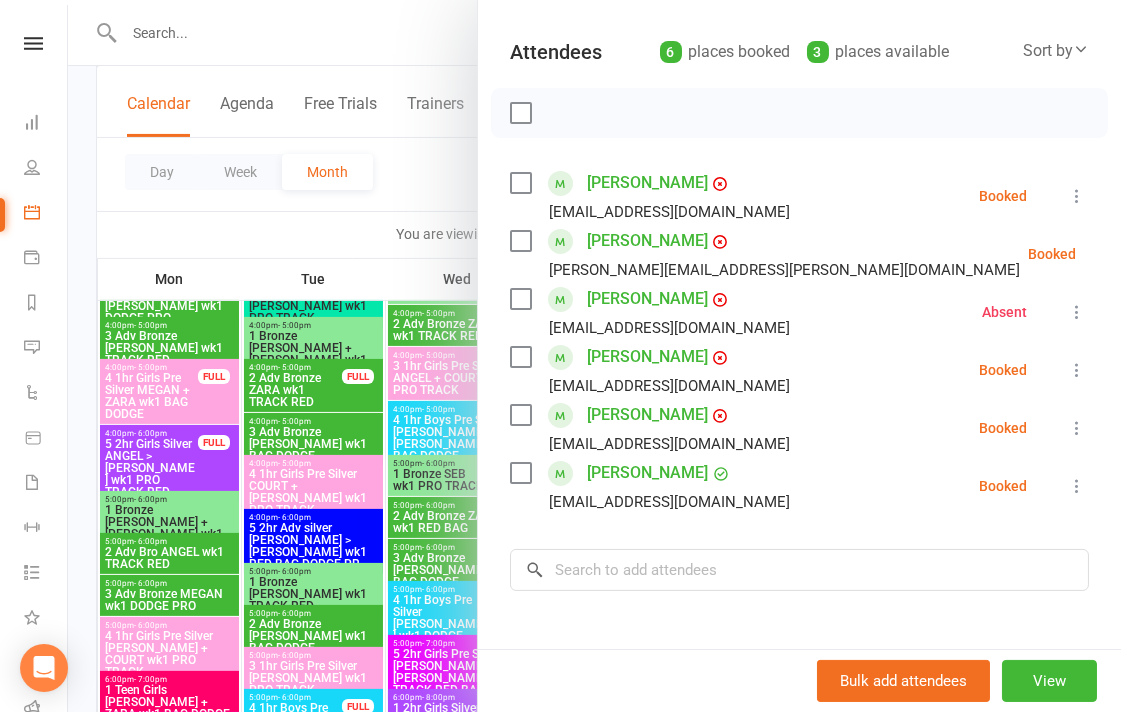 scroll, scrollTop: 222, scrollLeft: 0, axis: vertical 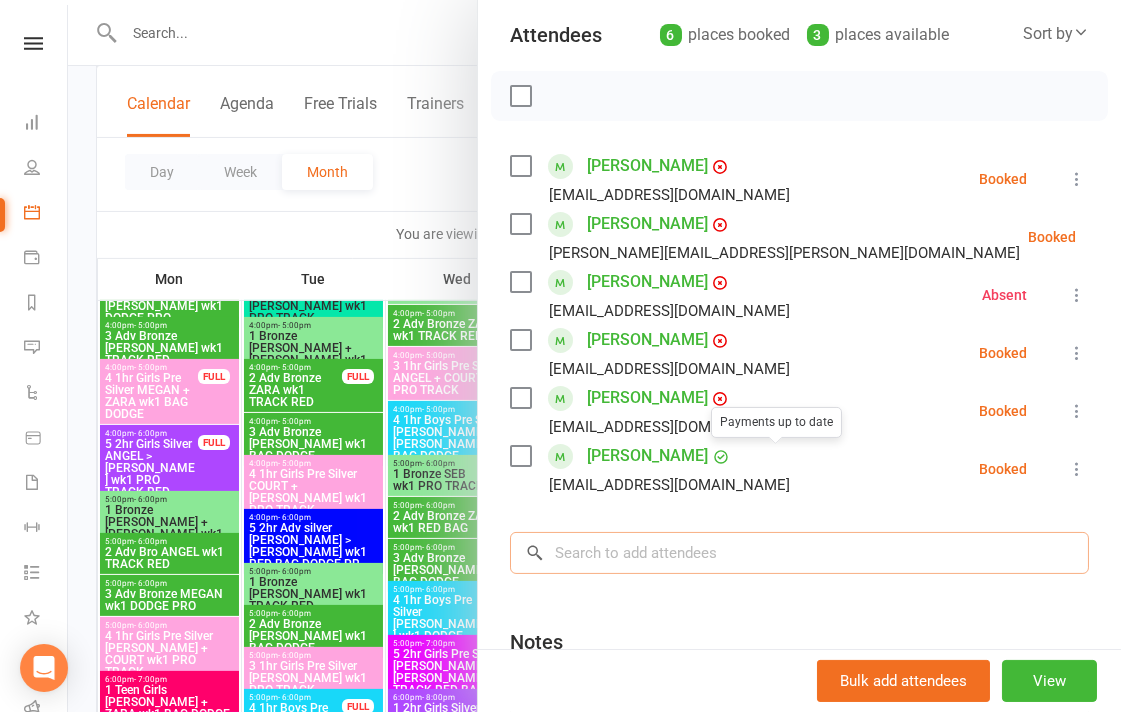 click at bounding box center (799, 553) 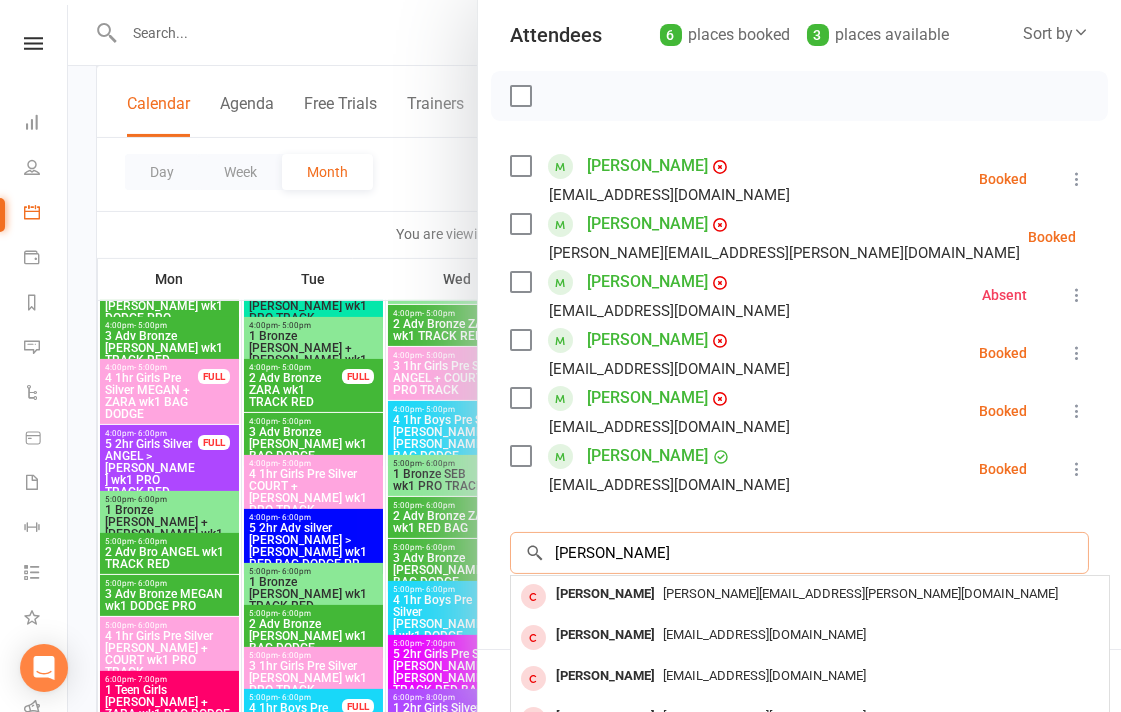 scroll, scrollTop: 333, scrollLeft: 0, axis: vertical 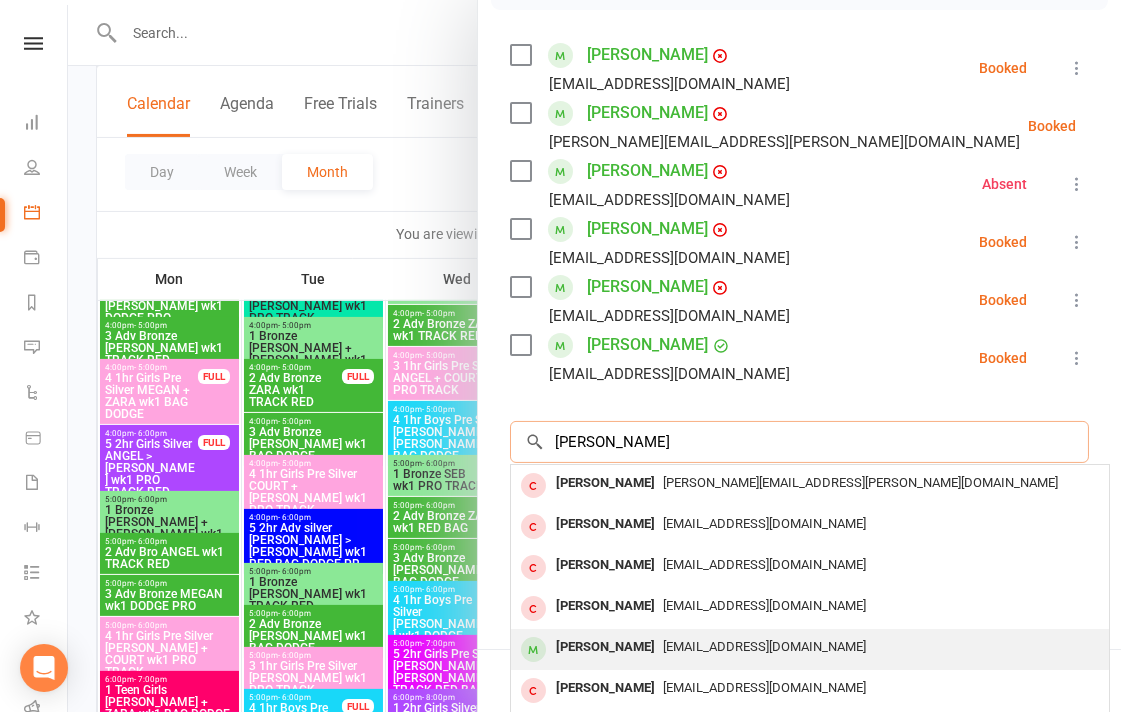 type on "[PERSON_NAME]" 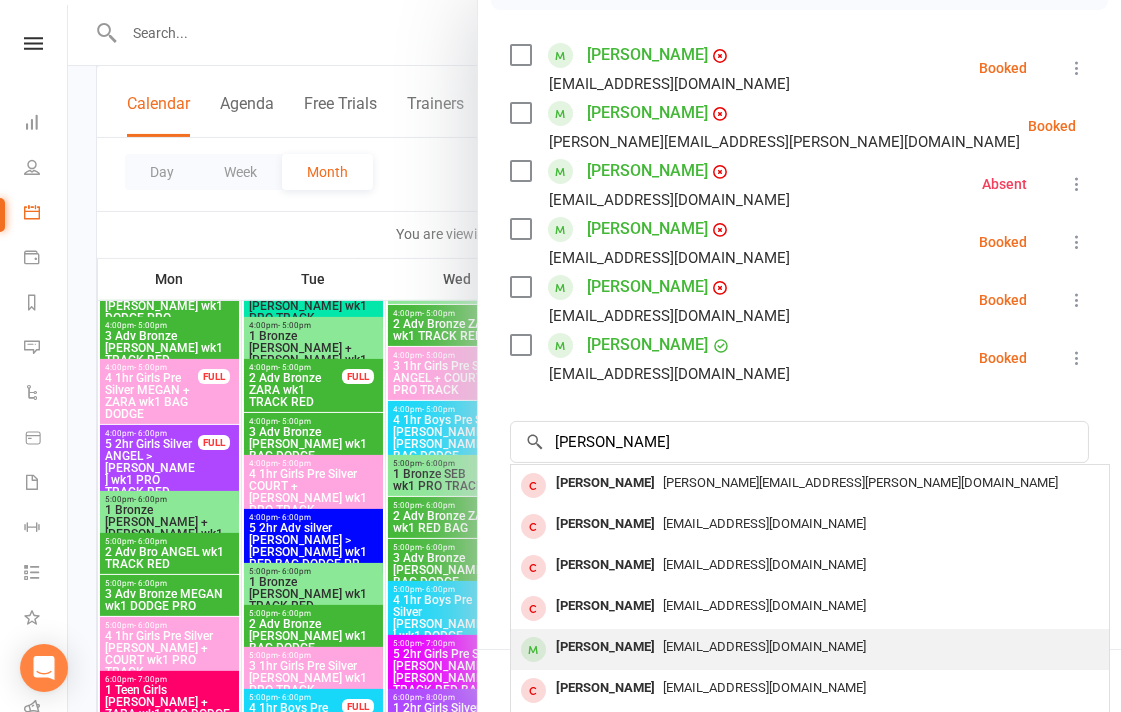 click on "[PERSON_NAME]" at bounding box center (605, 647) 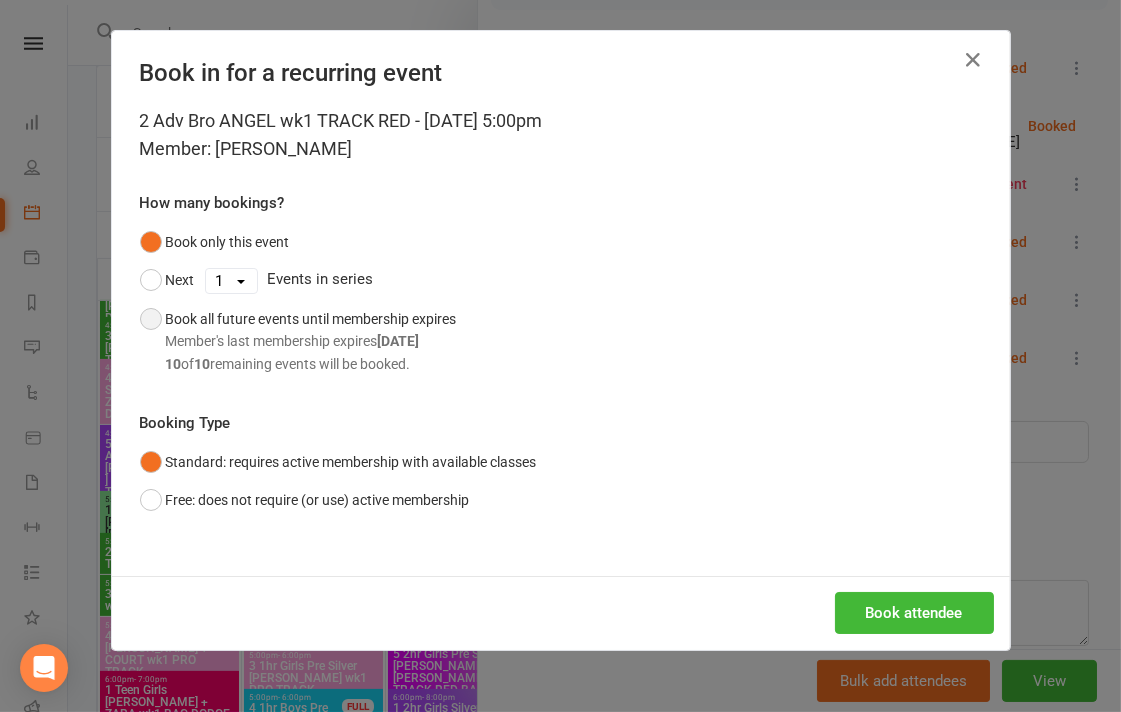 click on "10  of  10  remaining events will be booked." at bounding box center (311, 364) 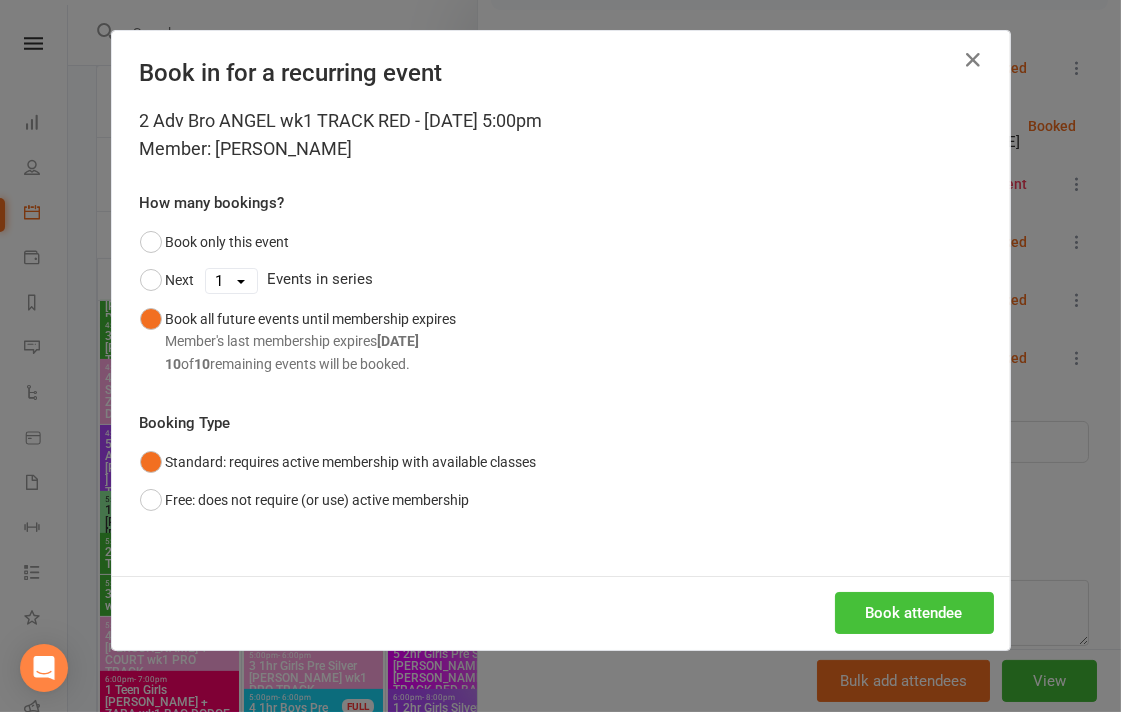 click on "Book attendee" at bounding box center (914, 613) 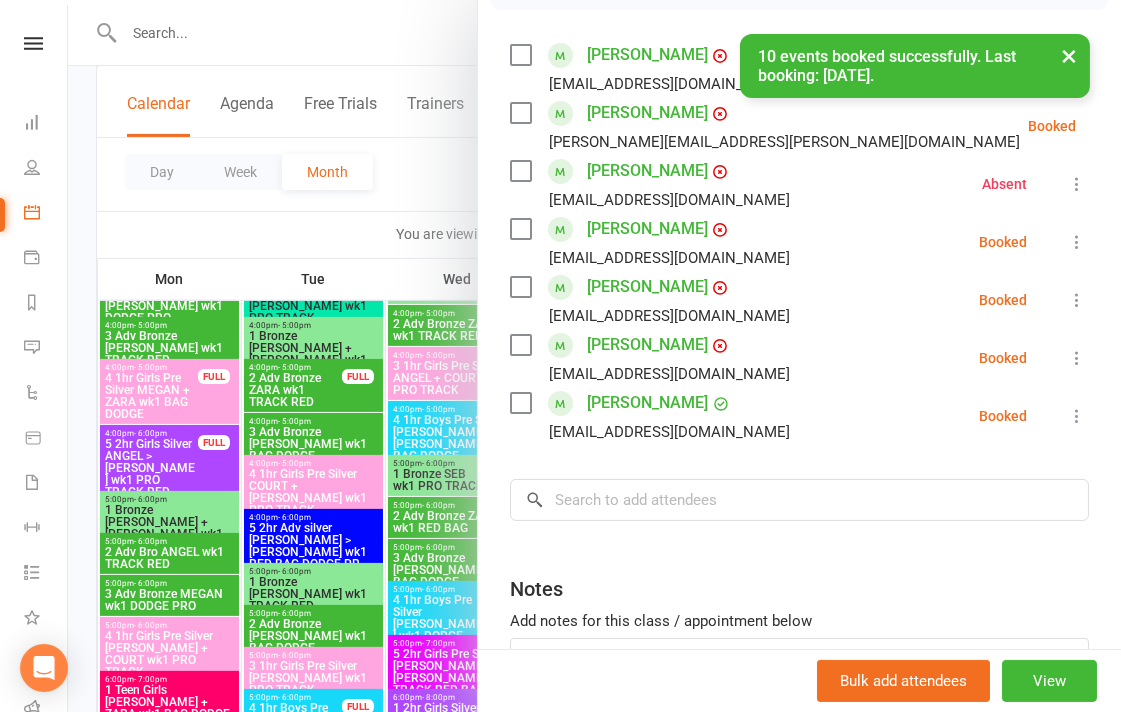 click at bounding box center [594, 356] 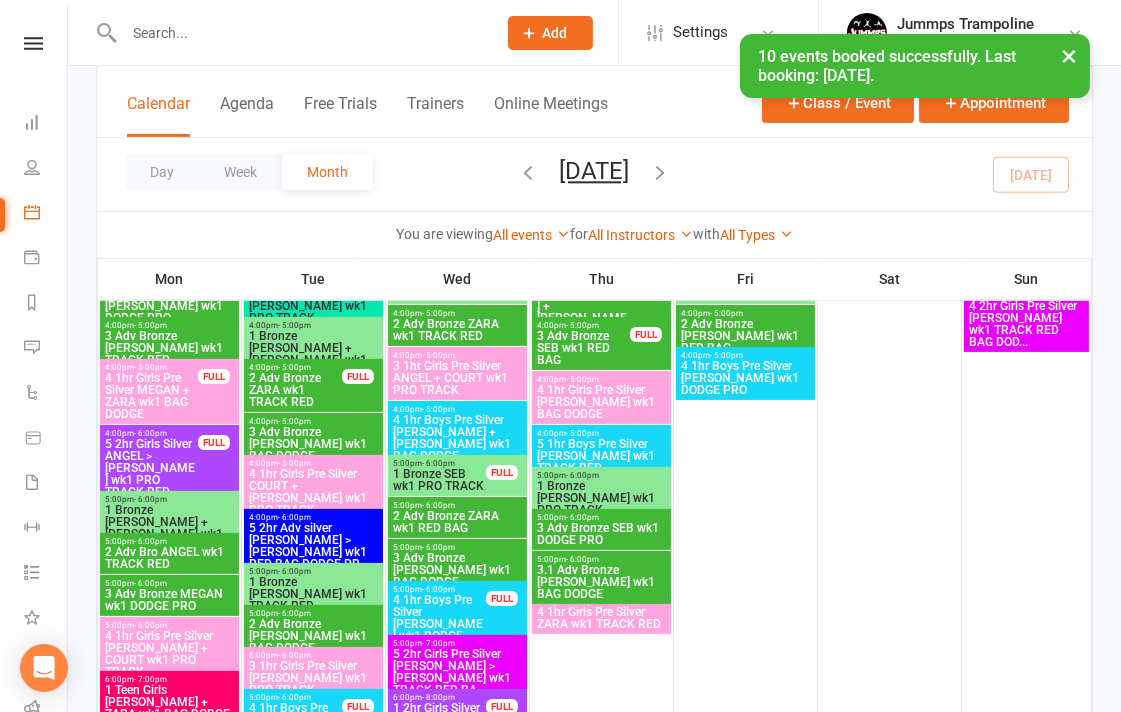 click on "1 Bronze SEB wk1 PRO TRACK" at bounding box center (439, 480) 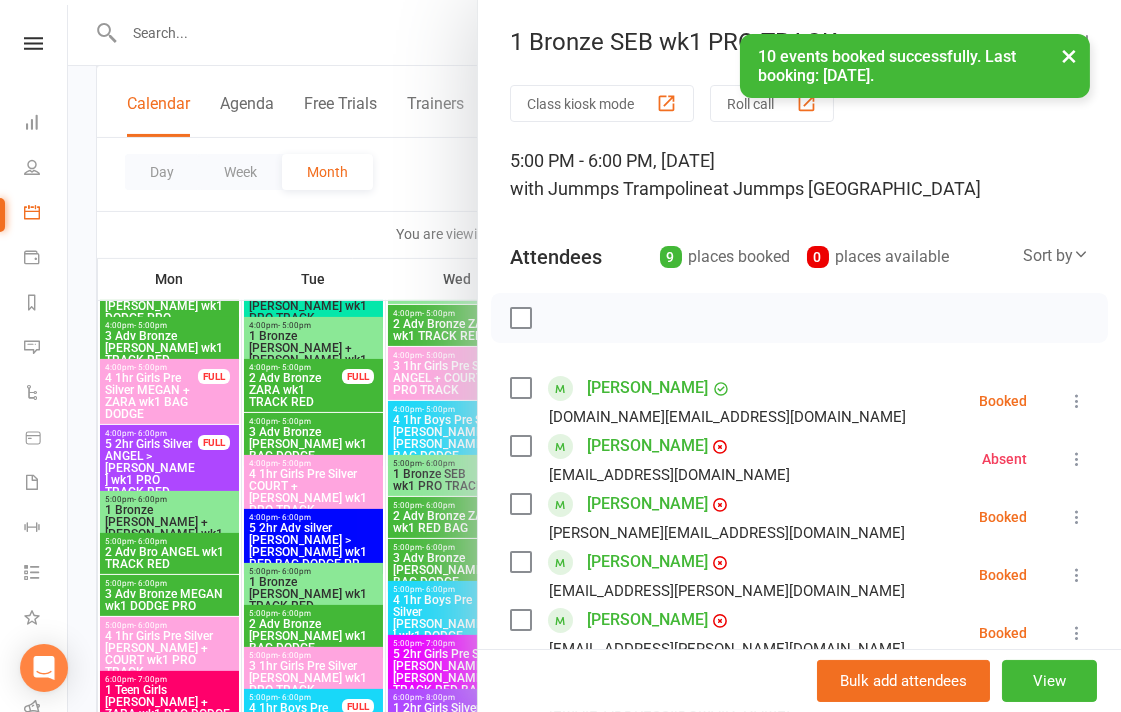 scroll, scrollTop: 222, scrollLeft: 0, axis: vertical 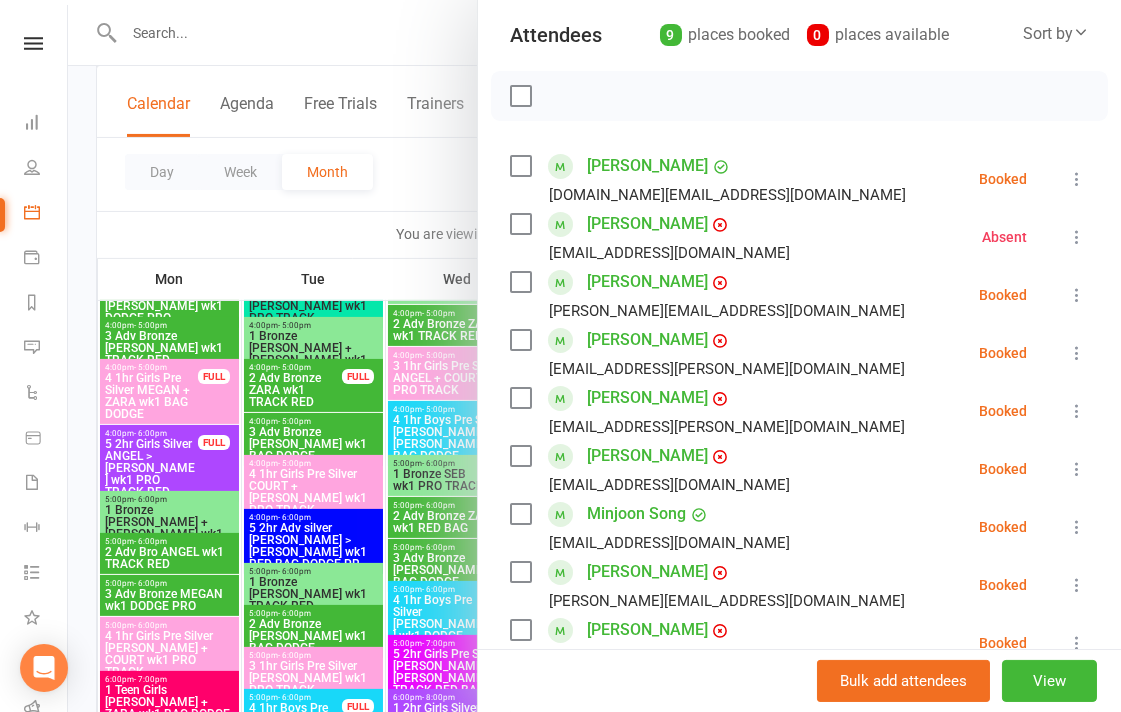 click at bounding box center (1077, 469) 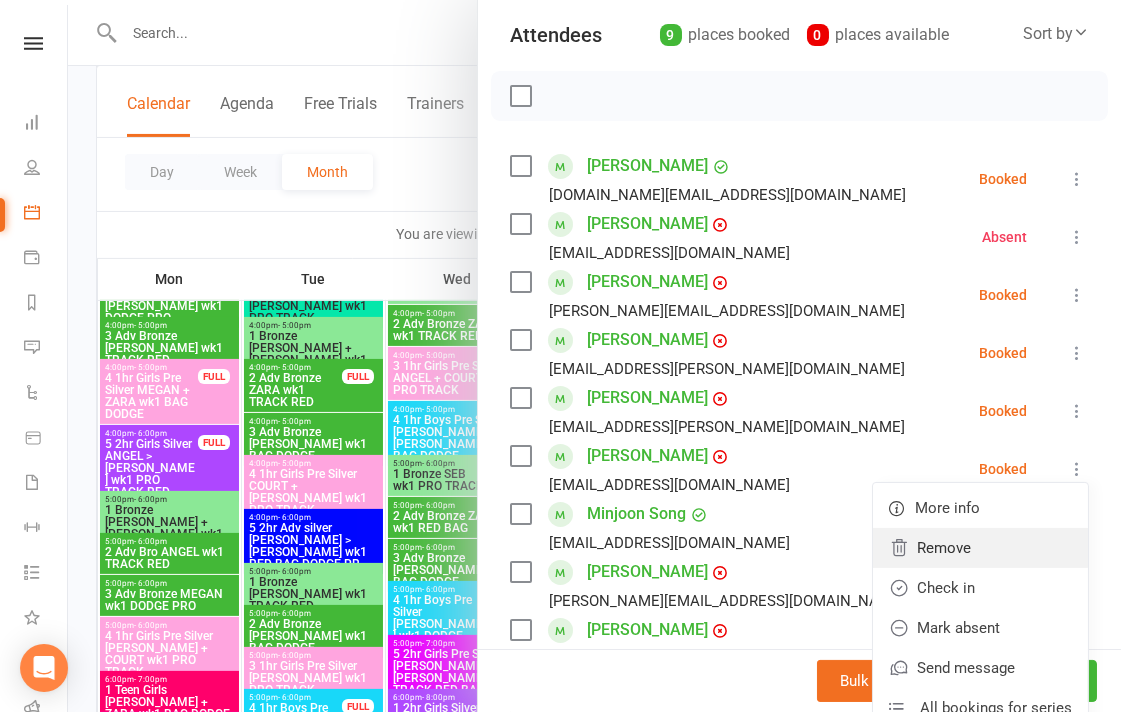 click on "Remove" at bounding box center [980, 548] 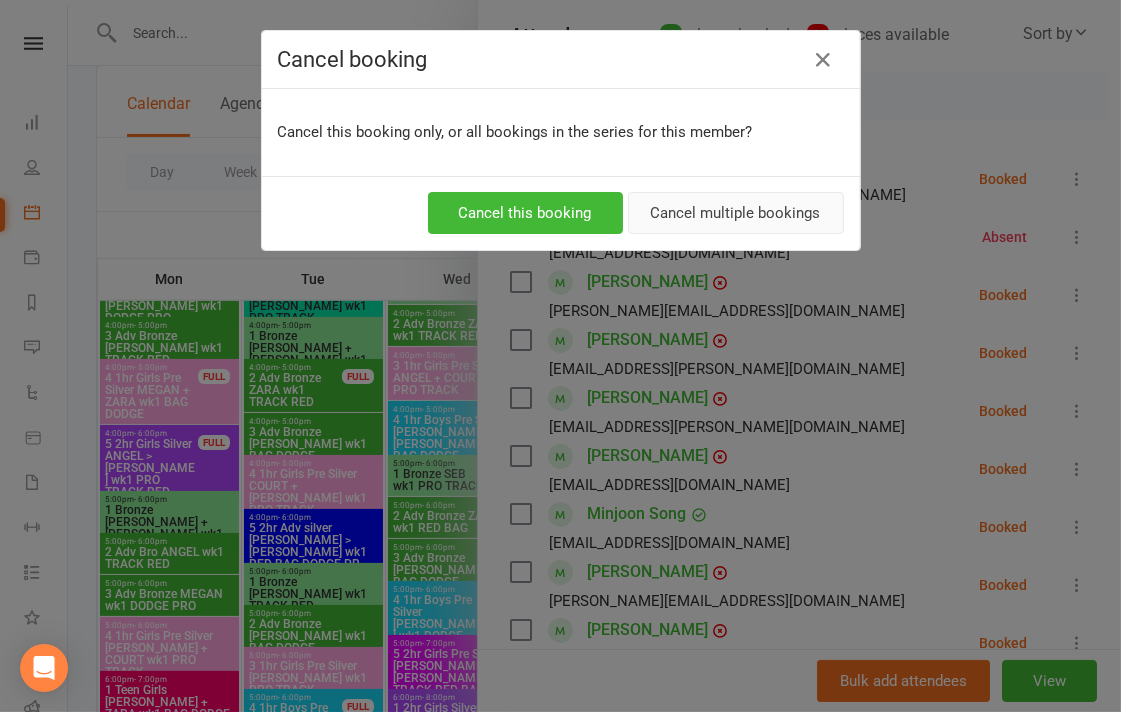 click on "Cancel multiple bookings" at bounding box center [736, 213] 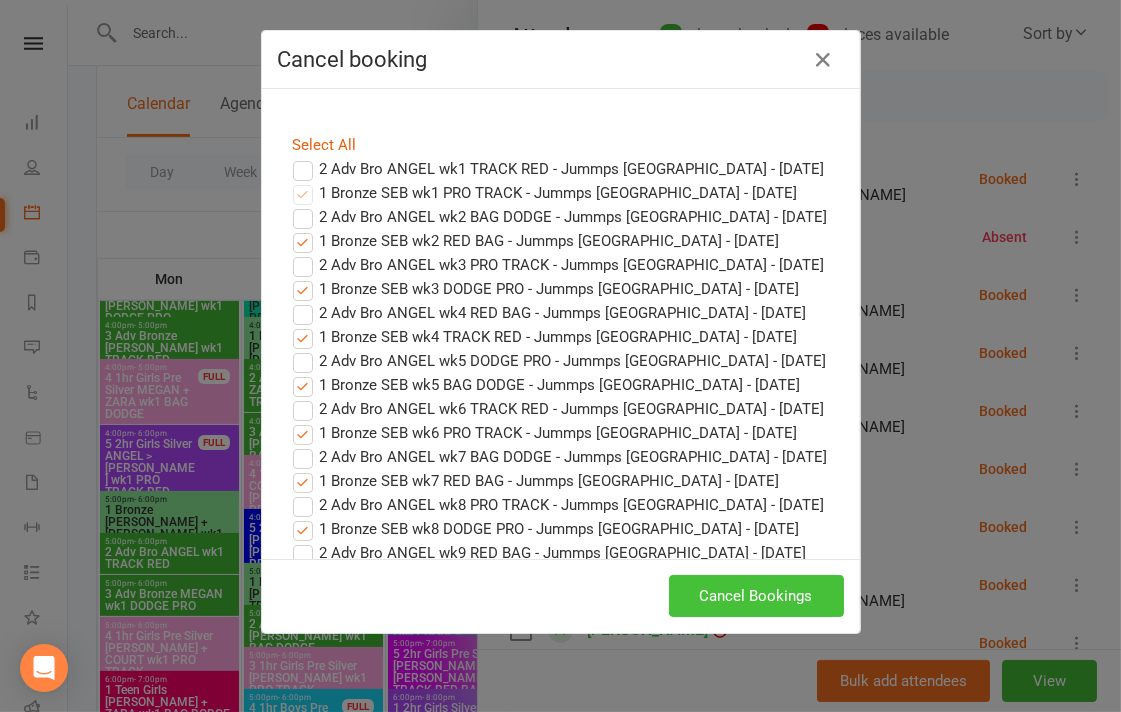 click on "Cancel Bookings" at bounding box center [756, 596] 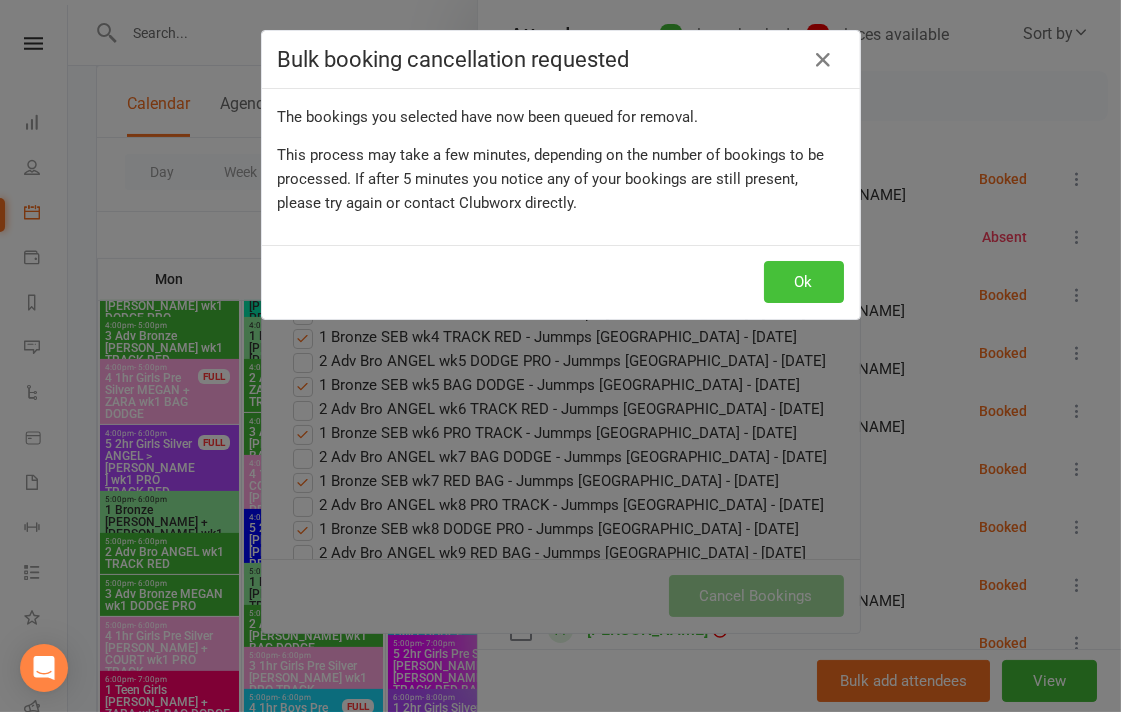 click on "Ok" at bounding box center (804, 282) 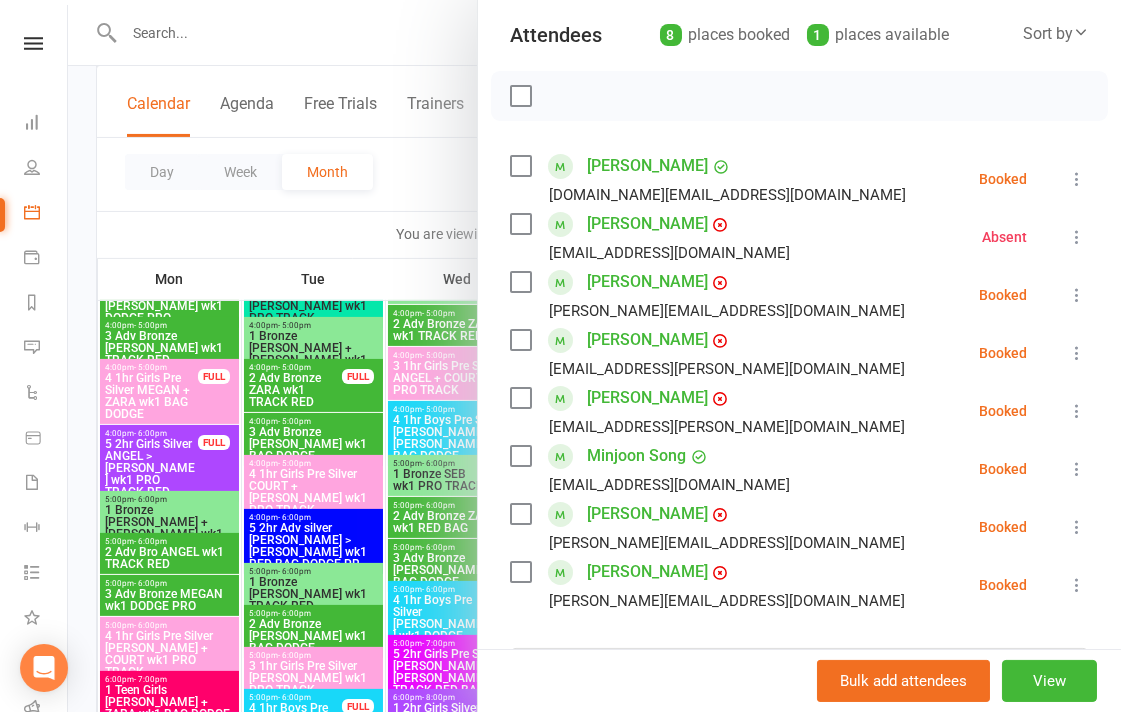 click at bounding box center [594, 356] 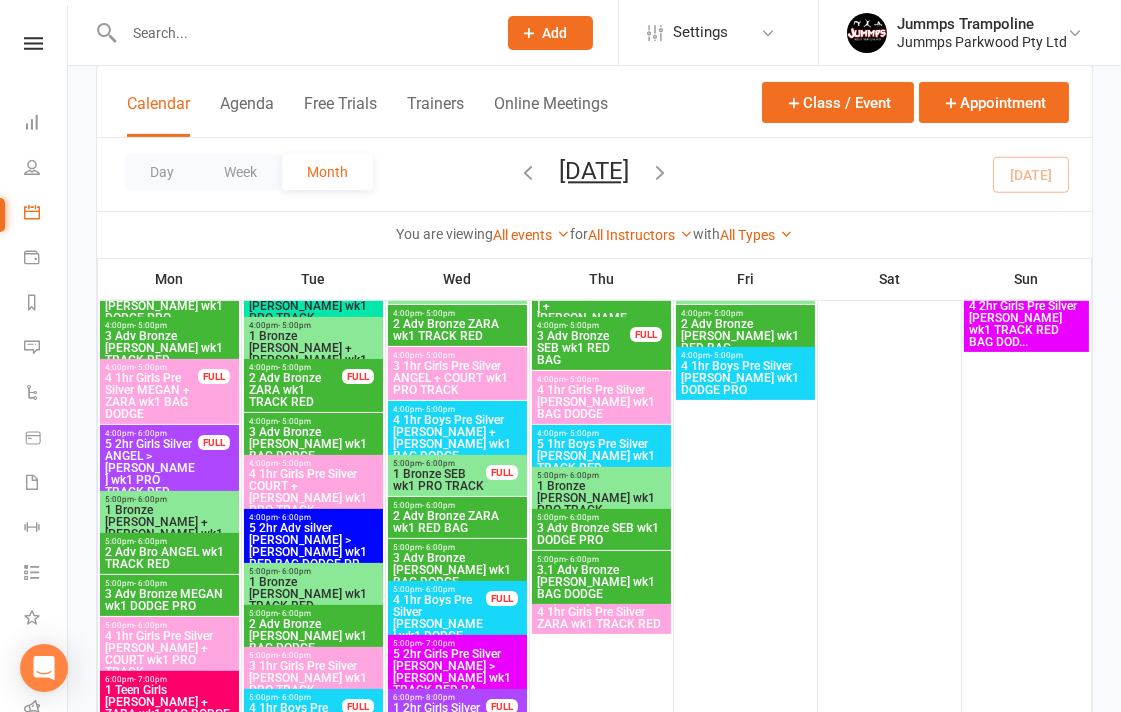 click on "2 Adv Bronze ZARA wk1 RED BAG" at bounding box center (457, 522) 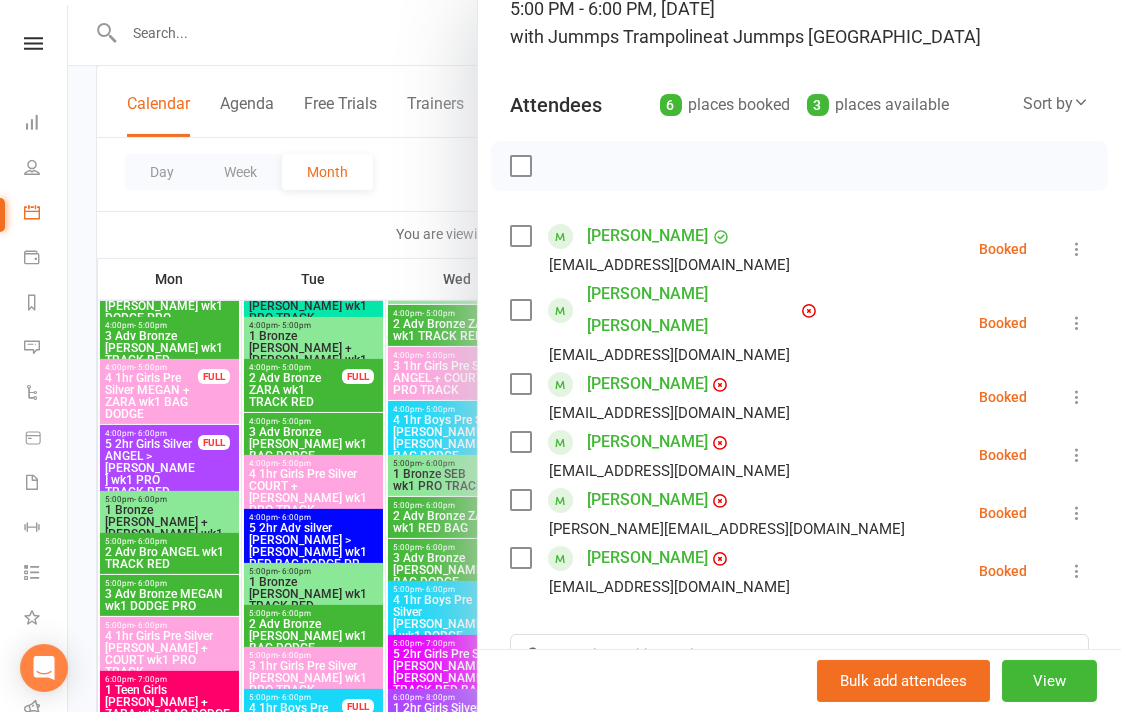 scroll, scrollTop: 222, scrollLeft: 0, axis: vertical 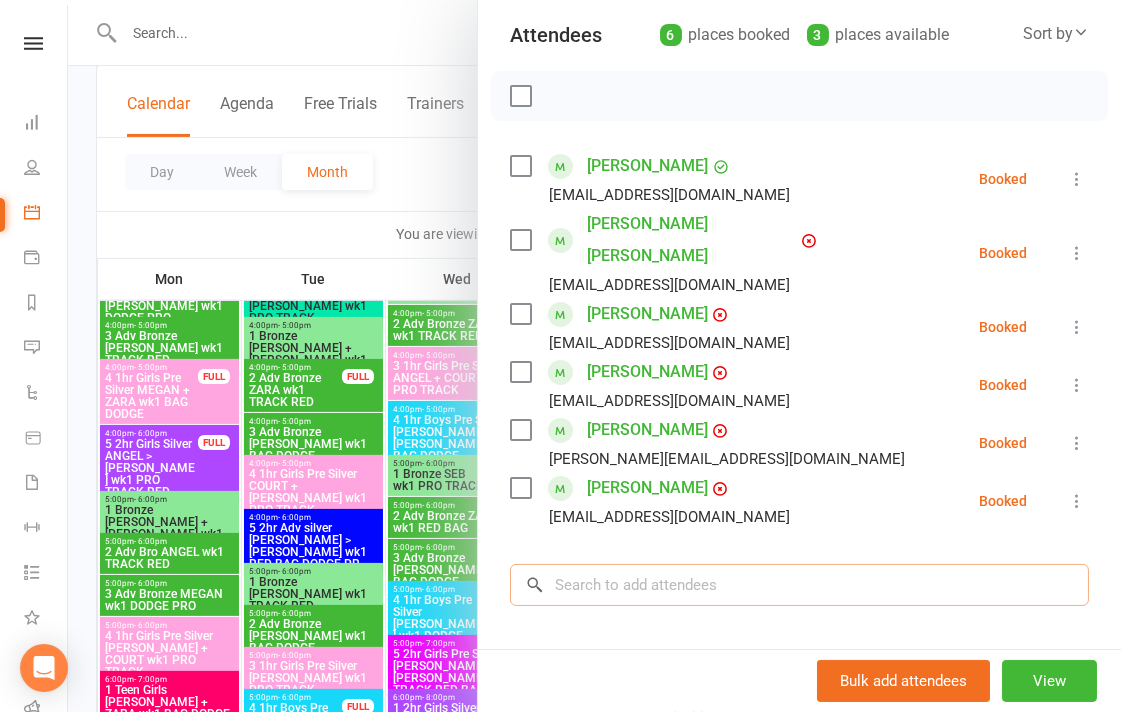 click at bounding box center (799, 585) 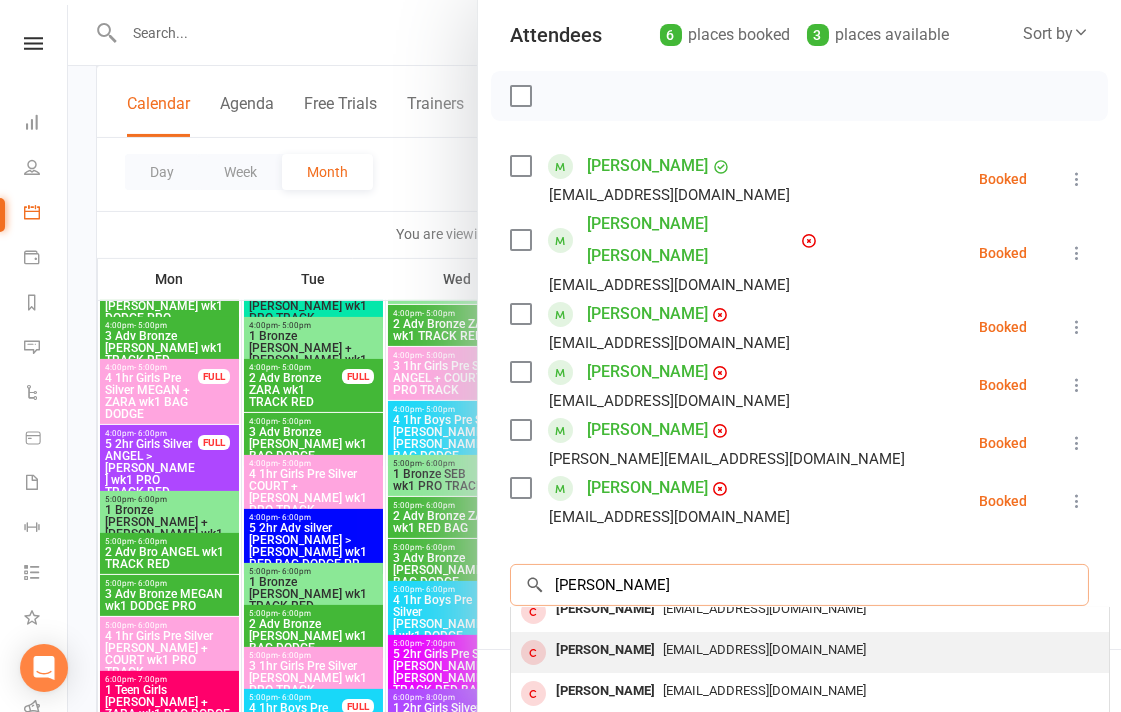 scroll, scrollTop: 110, scrollLeft: 0, axis: vertical 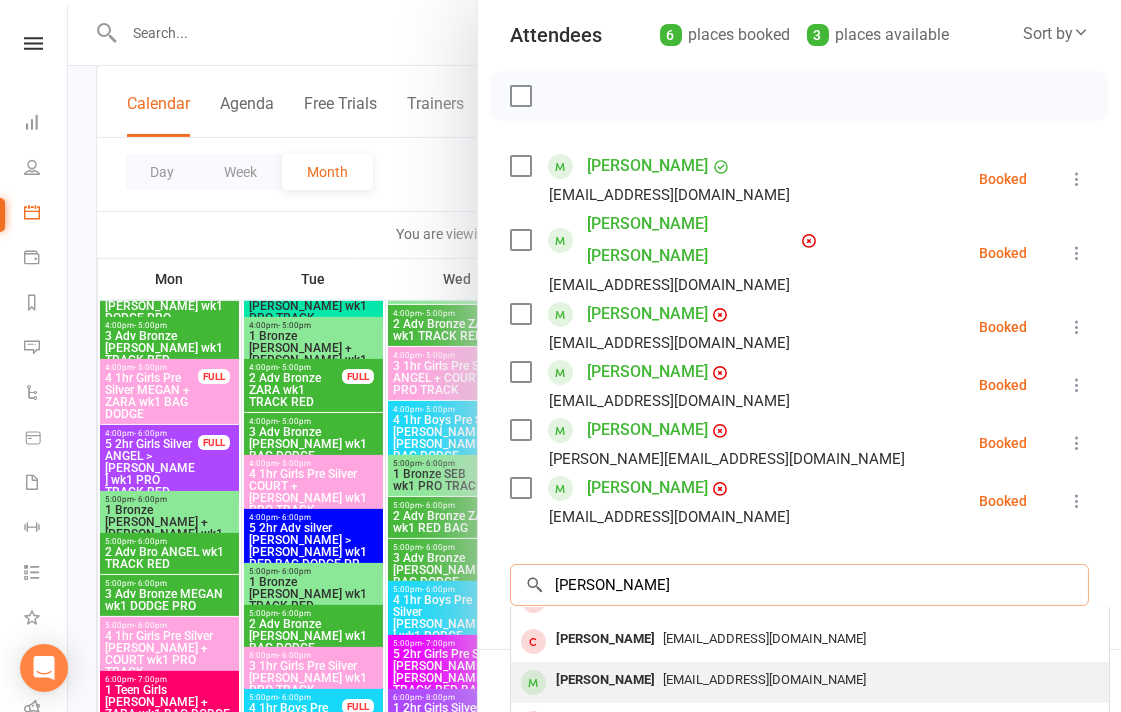 type on "[PERSON_NAME]" 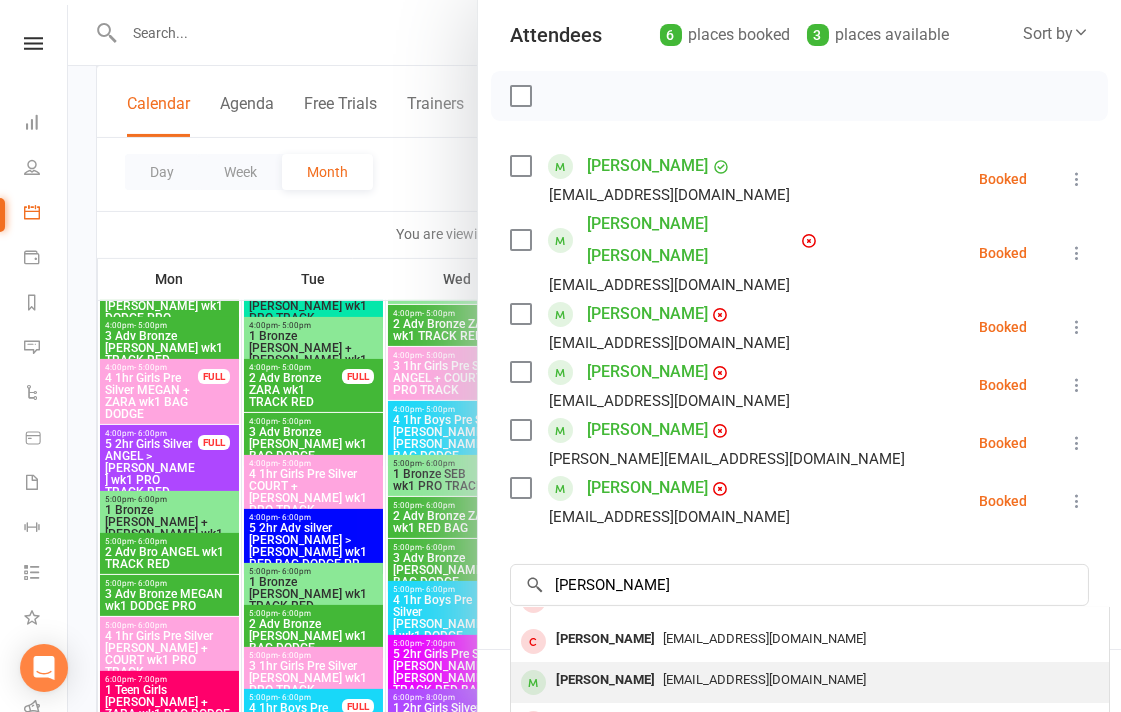 click on "[PERSON_NAME]" at bounding box center [605, 680] 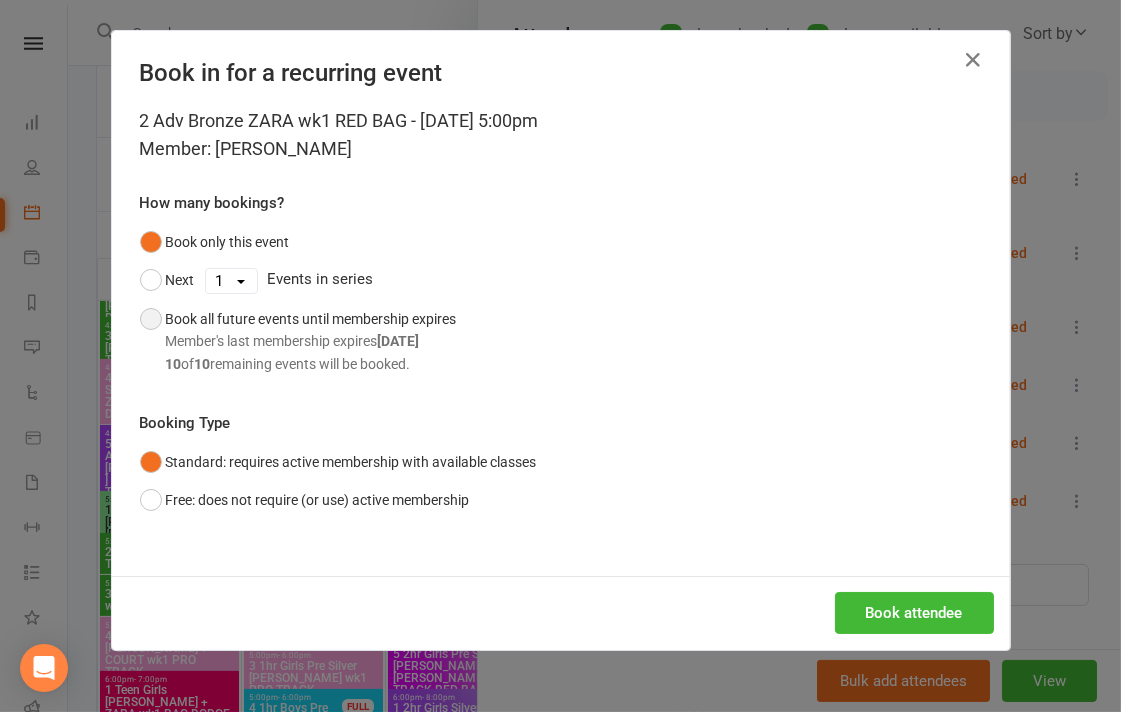 click on "10  of  10  remaining events will be booked." at bounding box center [311, 364] 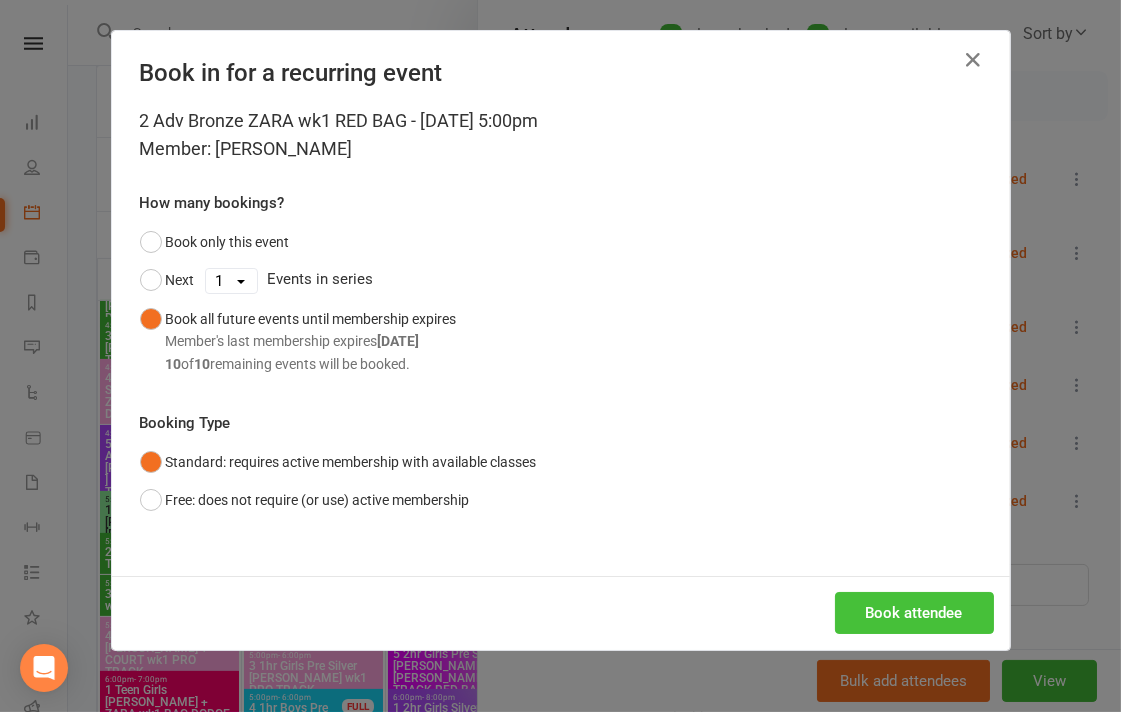 click on "Book attendee" at bounding box center (914, 613) 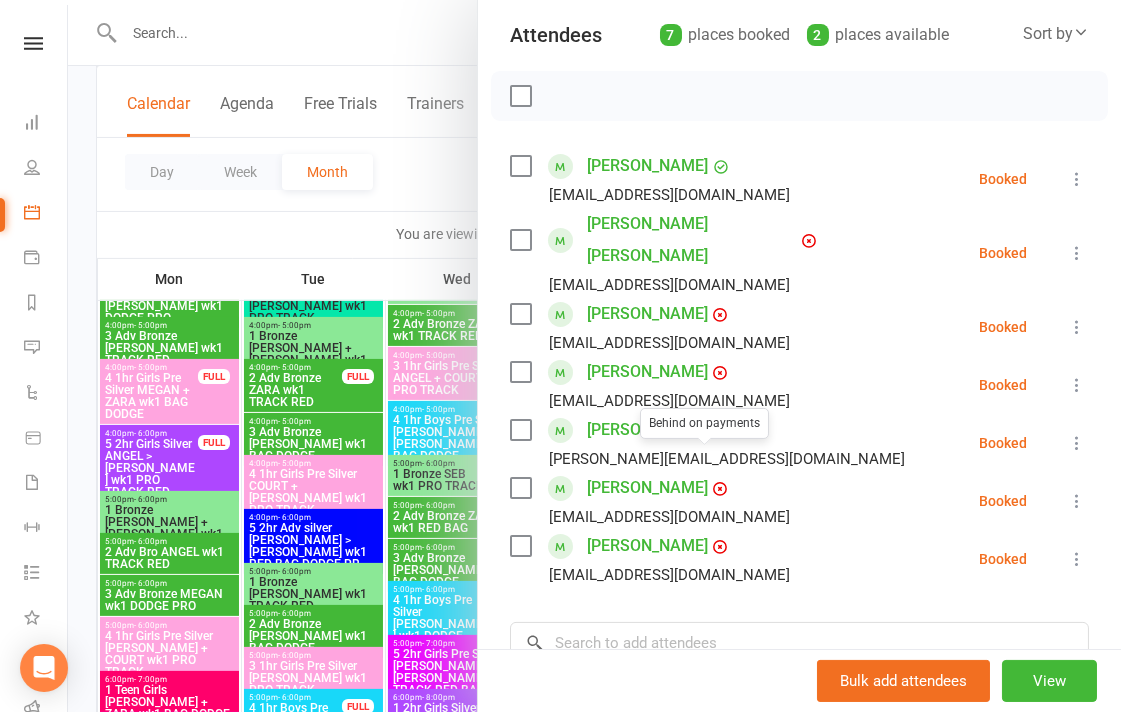 click at bounding box center (594, 356) 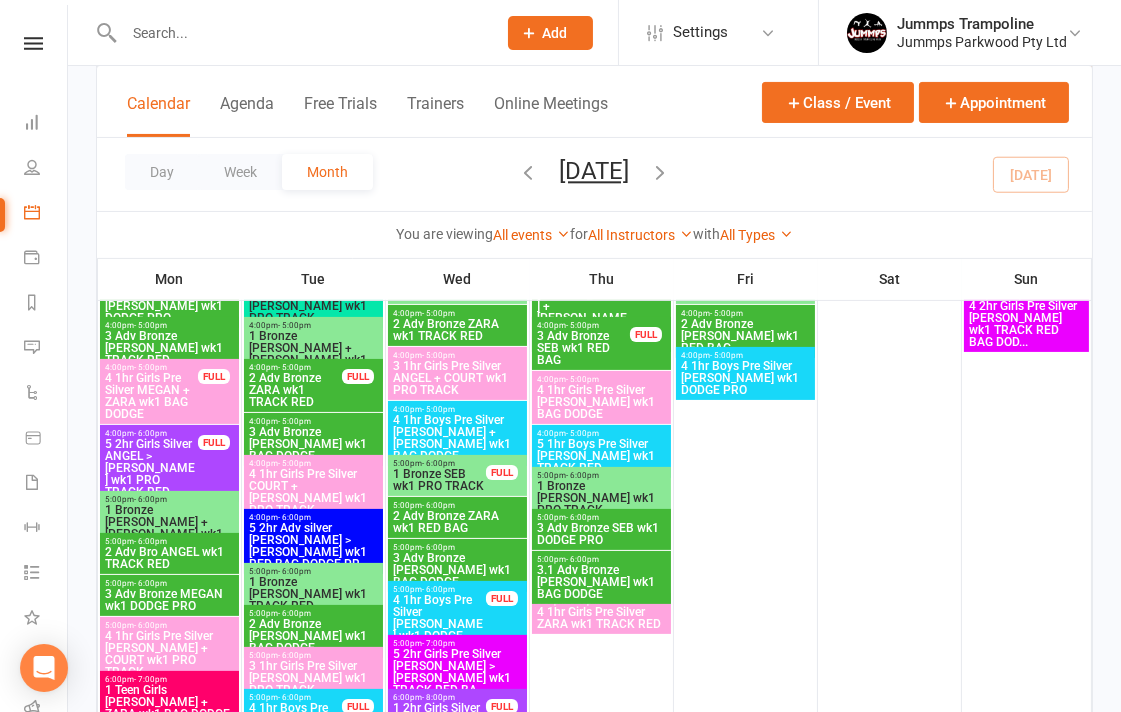 click on "2 Adv Bronze ZARA wk1 RED BAG" at bounding box center [457, 522] 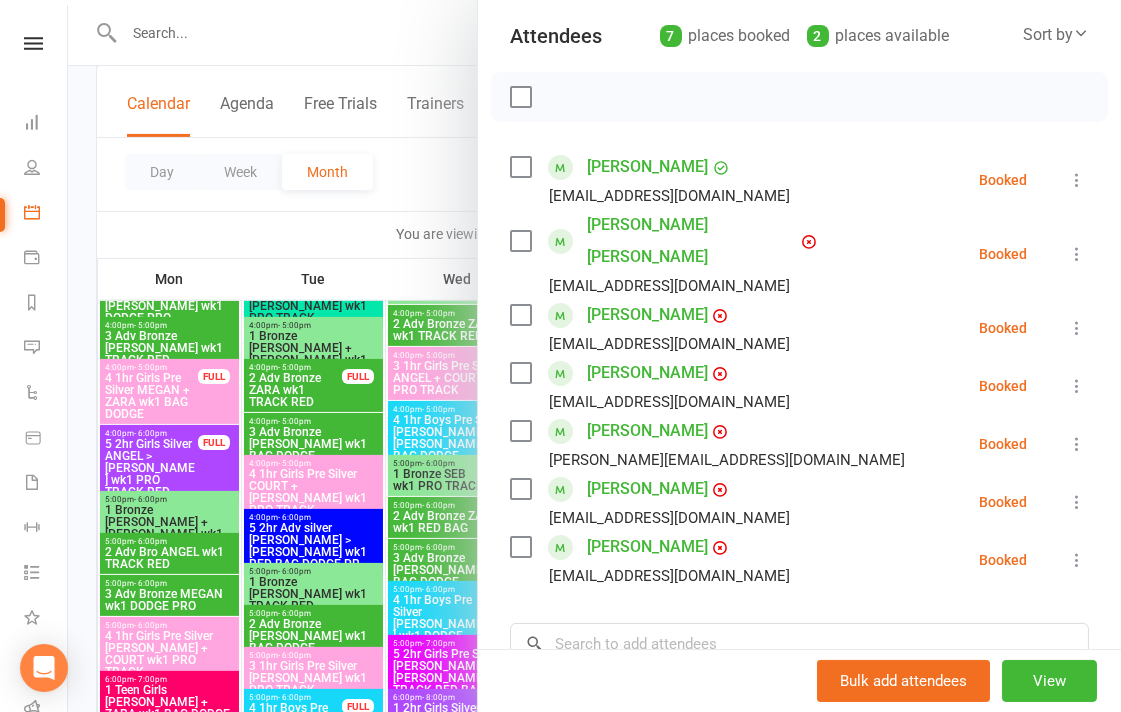 scroll, scrollTop: 222, scrollLeft: 0, axis: vertical 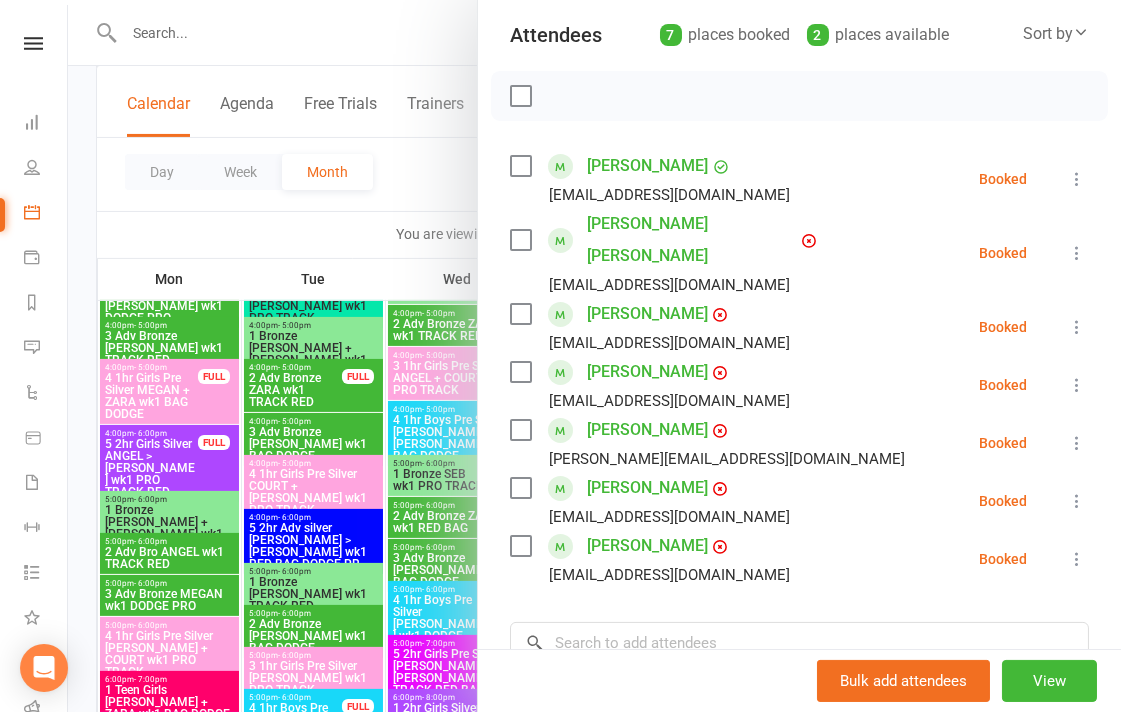 click at bounding box center [594, 356] 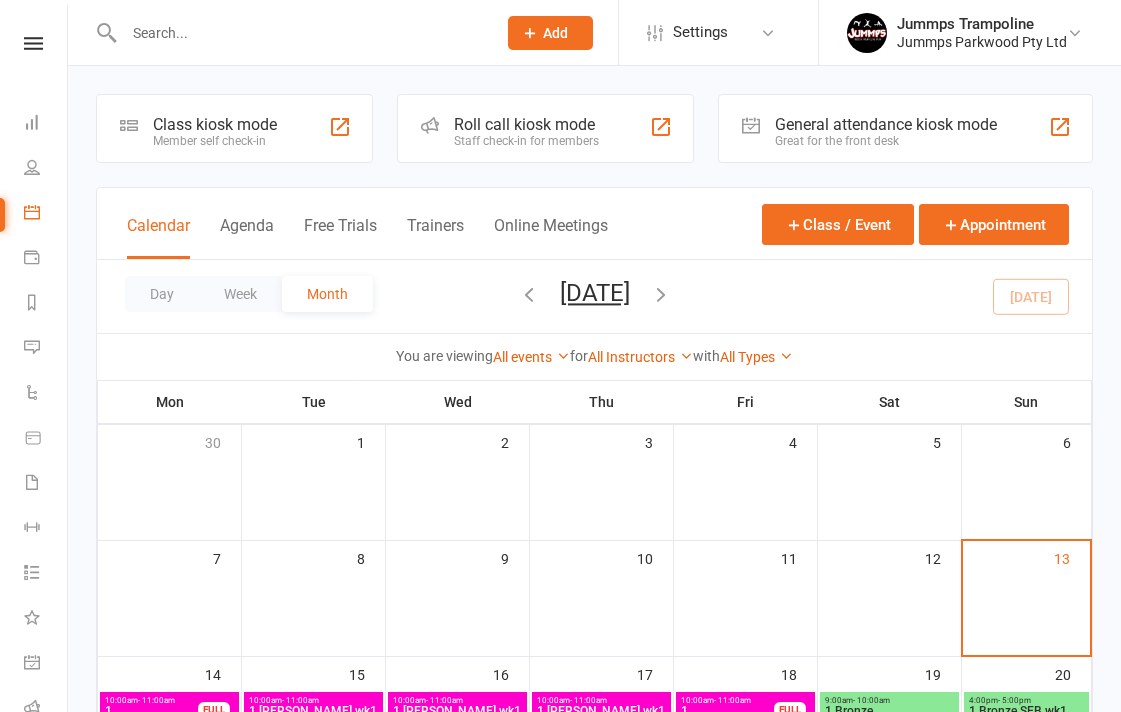 scroll, scrollTop: 900, scrollLeft: 0, axis: vertical 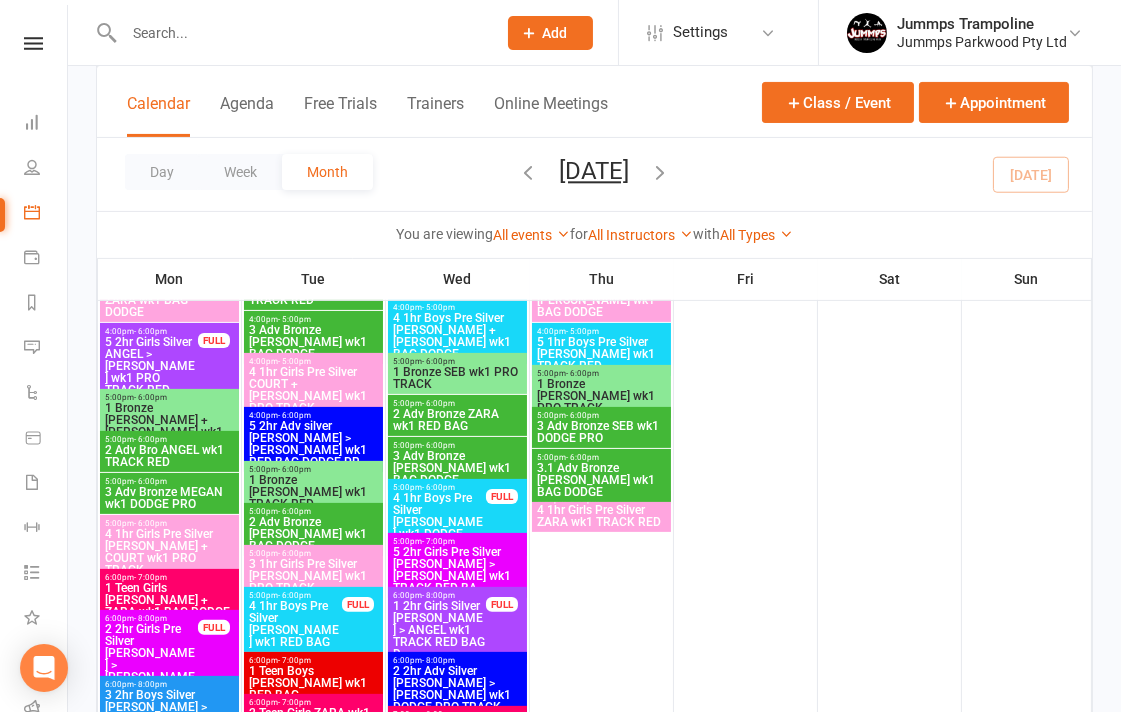 click on "2 Adv Bronze ZARA wk1 RED BAG" at bounding box center (457, 420) 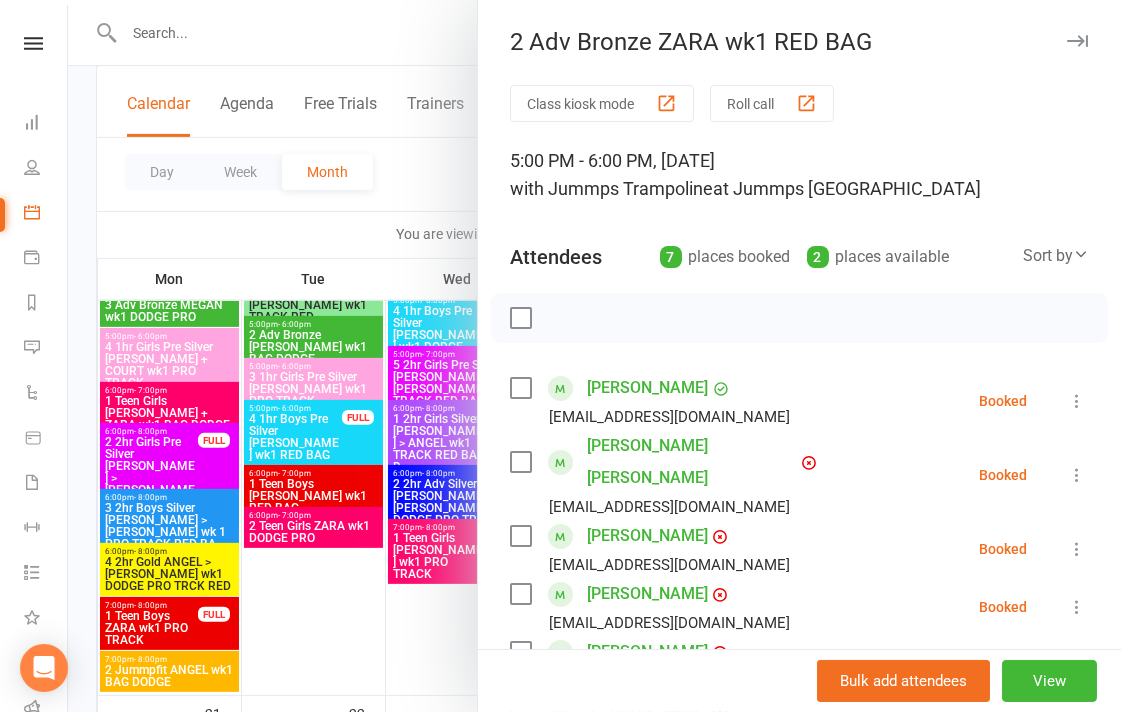 scroll, scrollTop: 880, scrollLeft: 0, axis: vertical 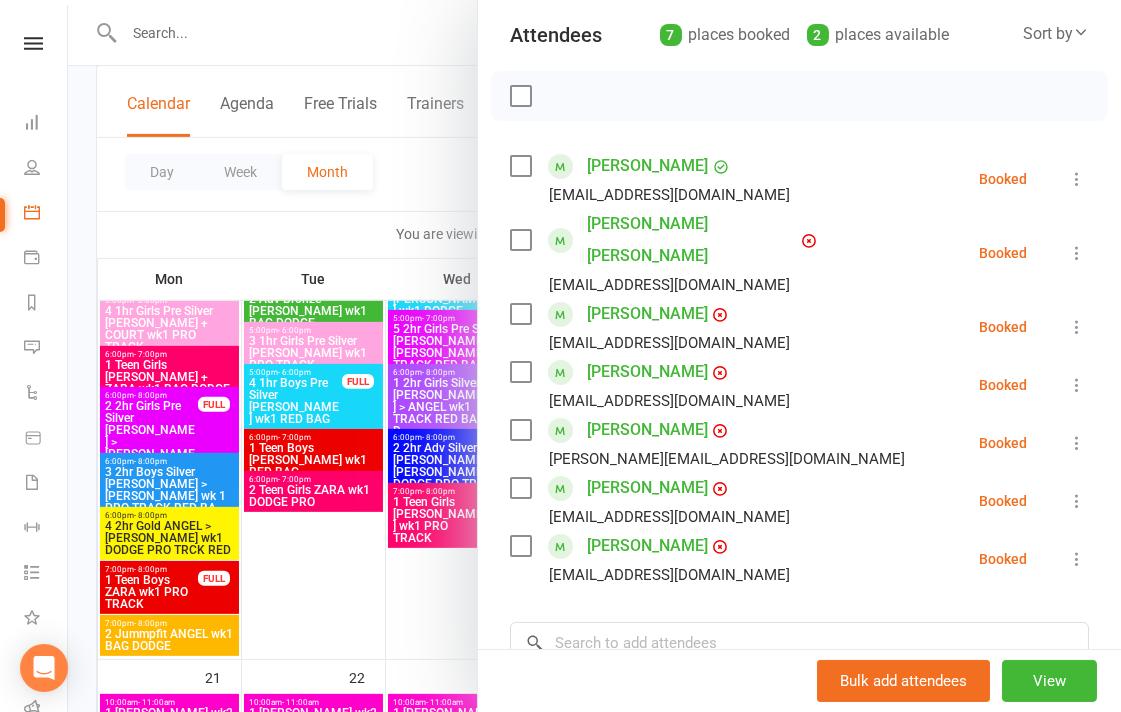 click on "[PERSON_NAME]" at bounding box center [647, 546] 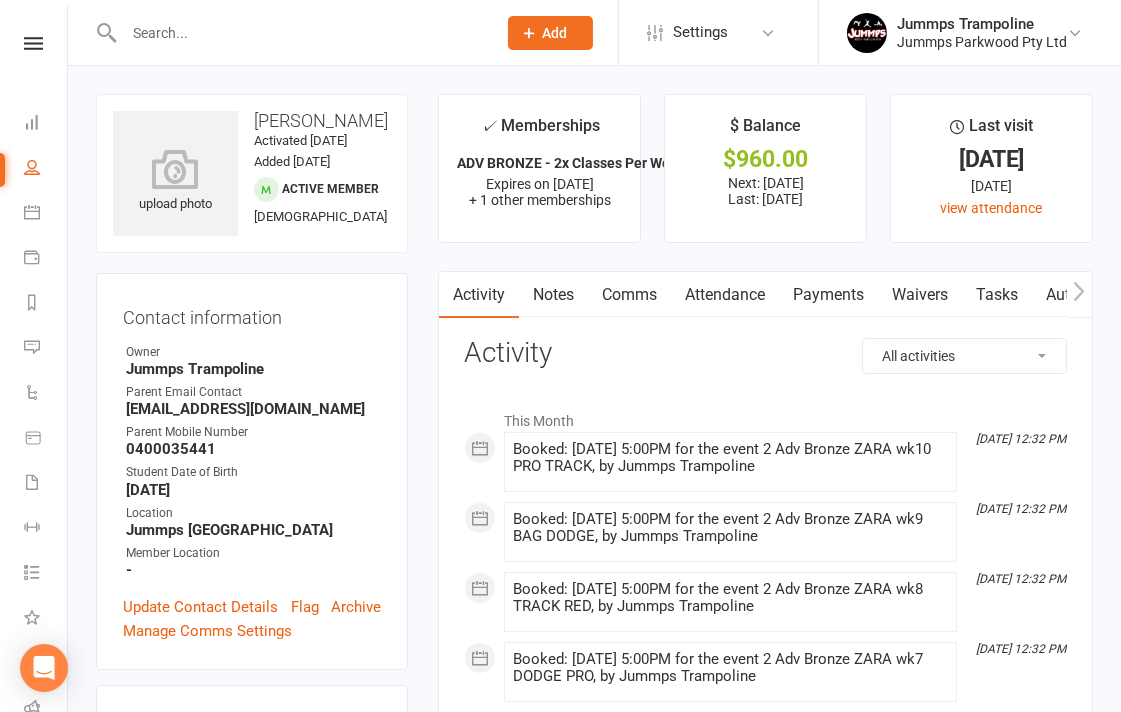 scroll, scrollTop: 444, scrollLeft: 0, axis: vertical 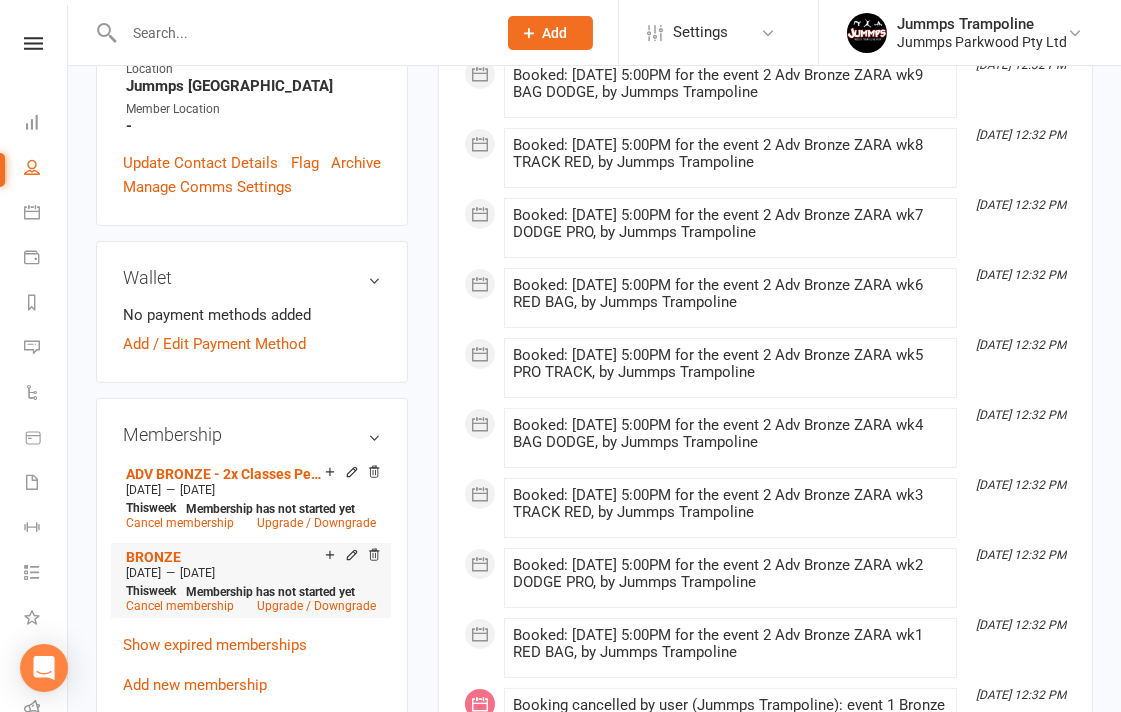 click at bounding box center [374, 557] 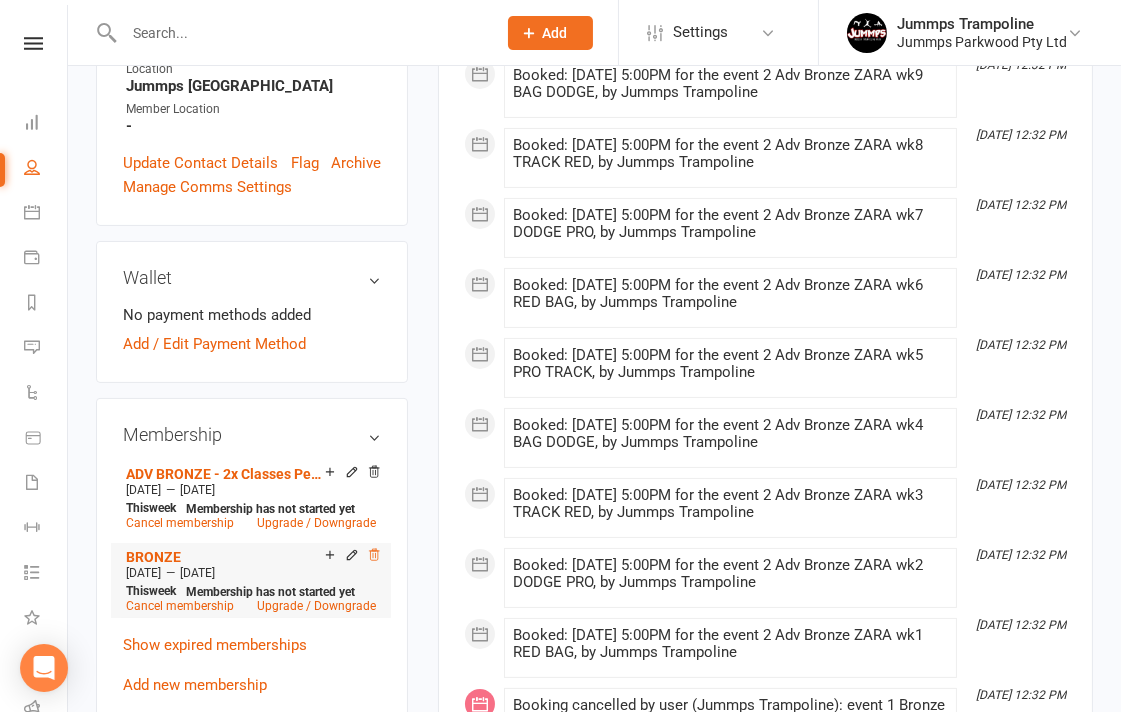 click 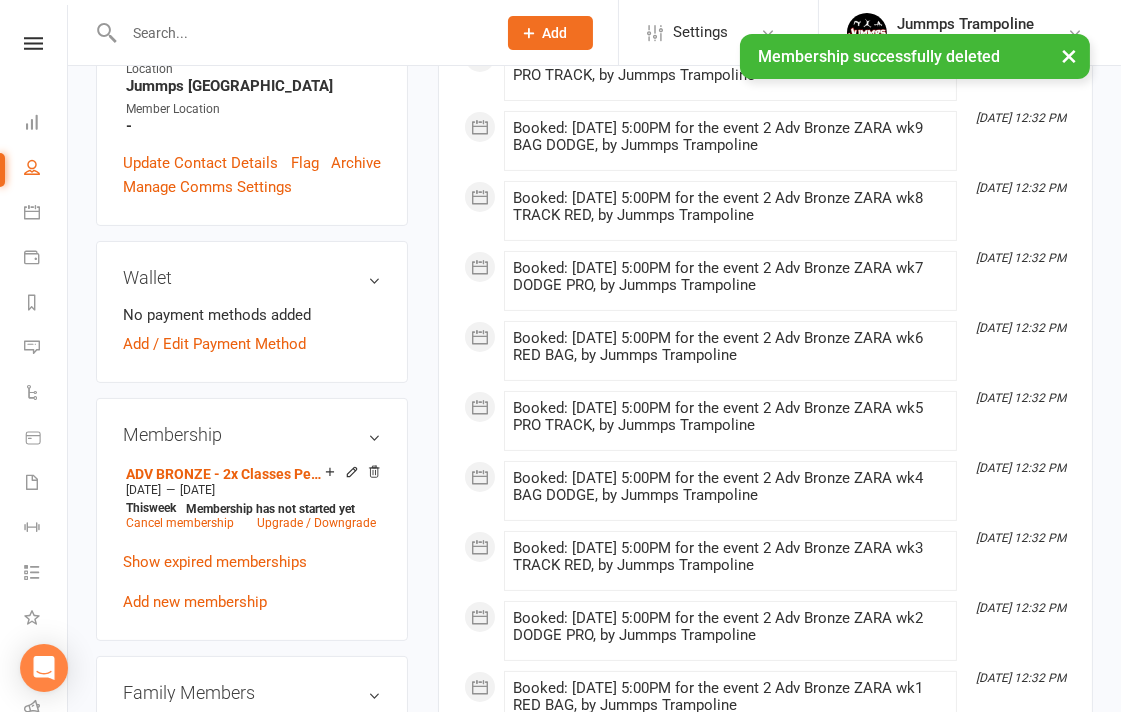 scroll, scrollTop: 0, scrollLeft: 0, axis: both 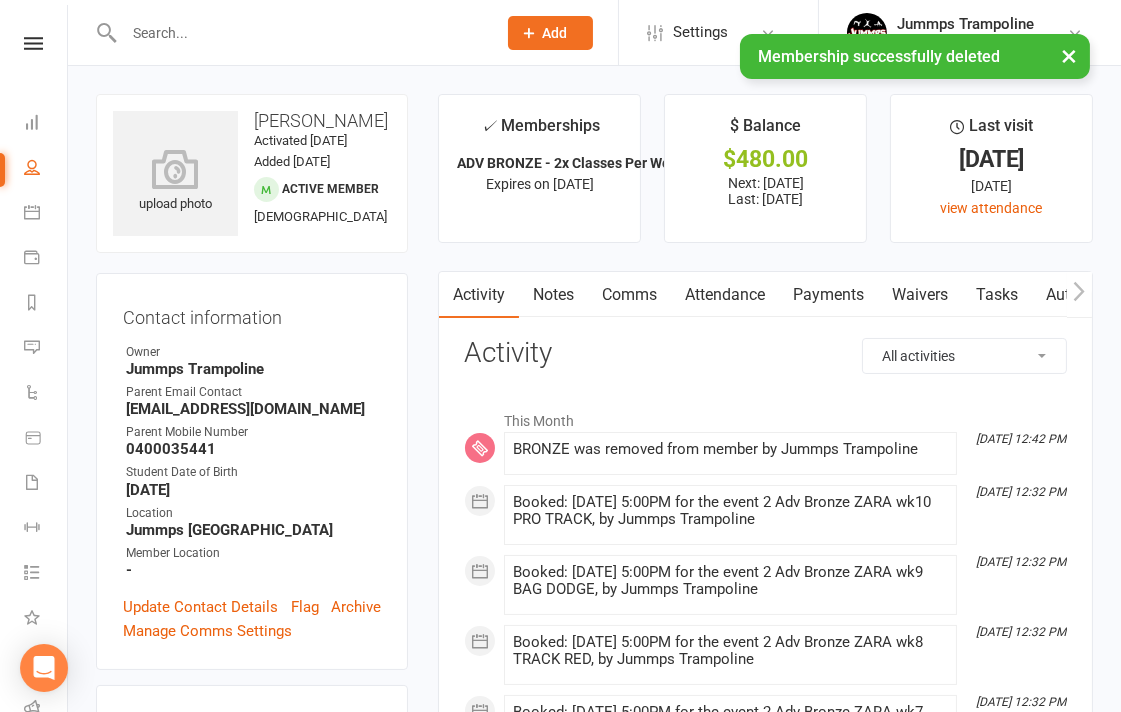 click on "Payments" at bounding box center (828, 295) 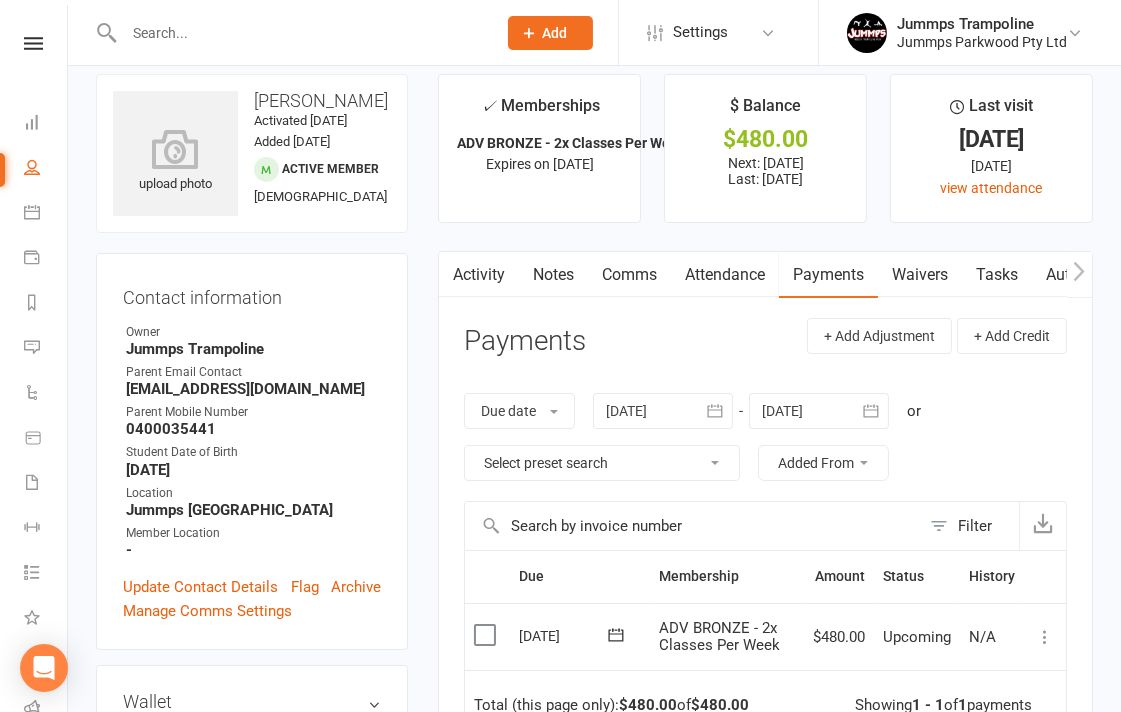 scroll, scrollTop: 0, scrollLeft: 0, axis: both 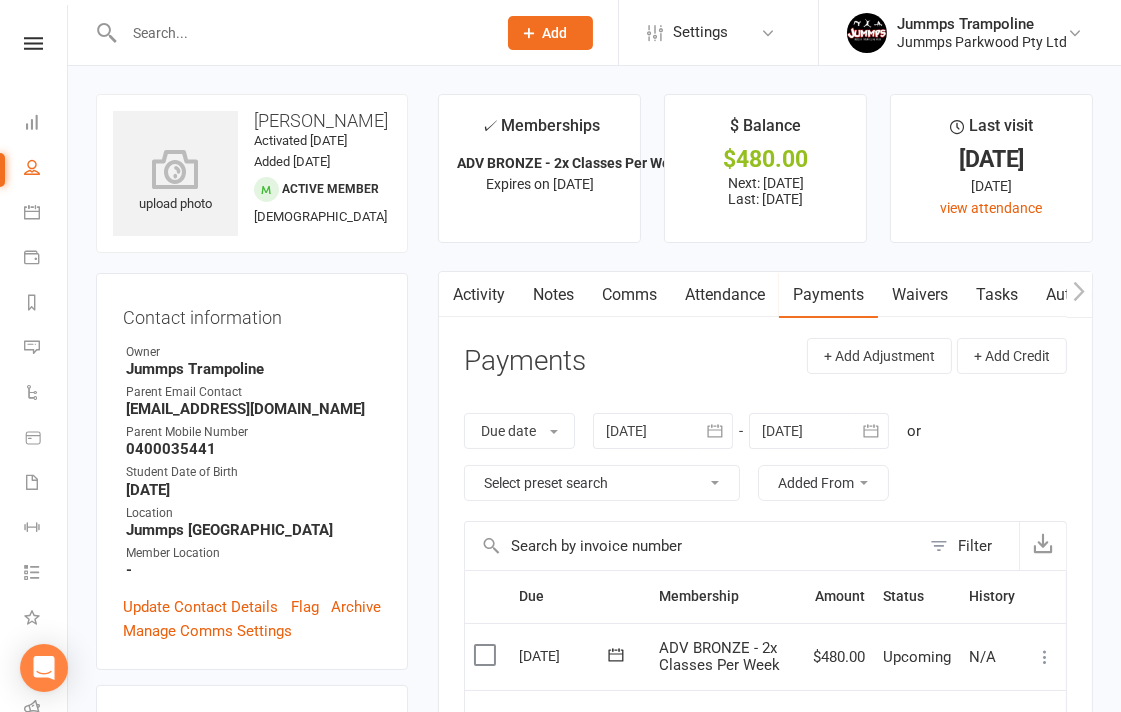 click at bounding box center (300, 33) 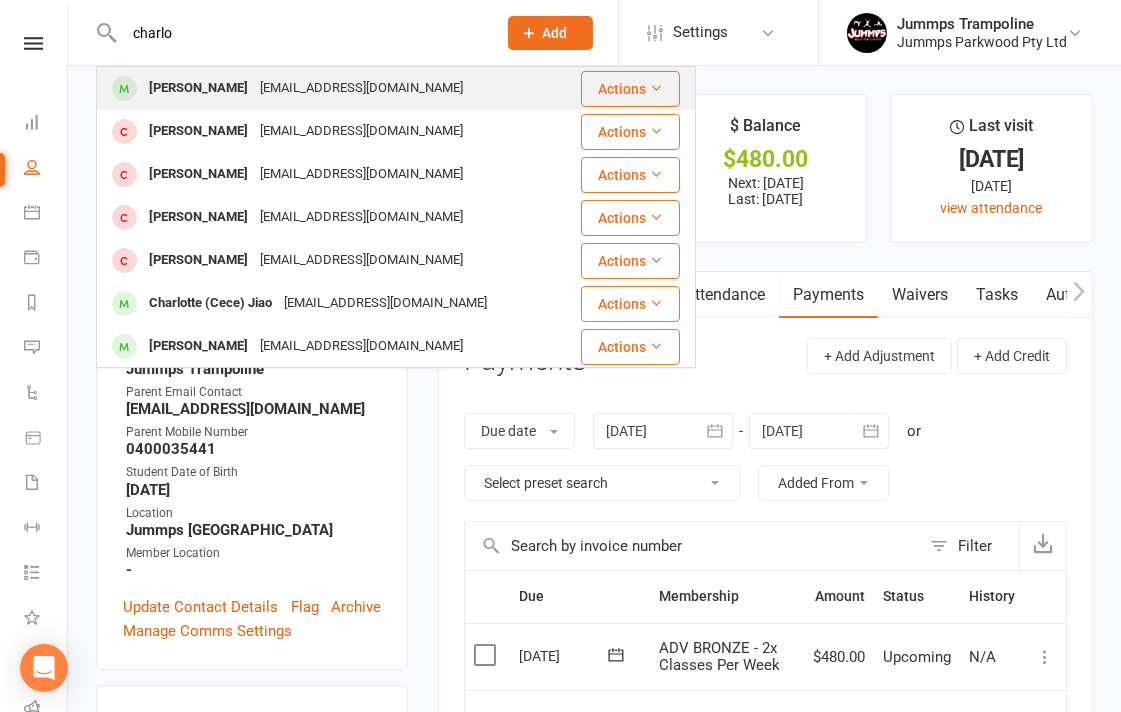 type on "charlo" 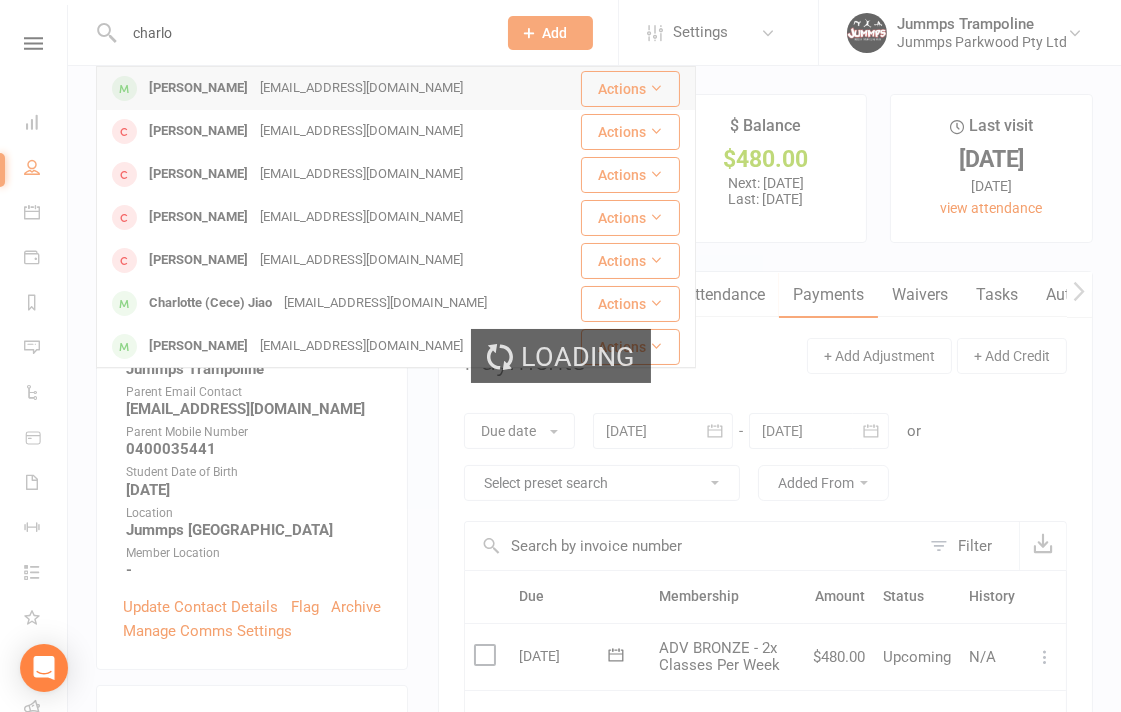 type 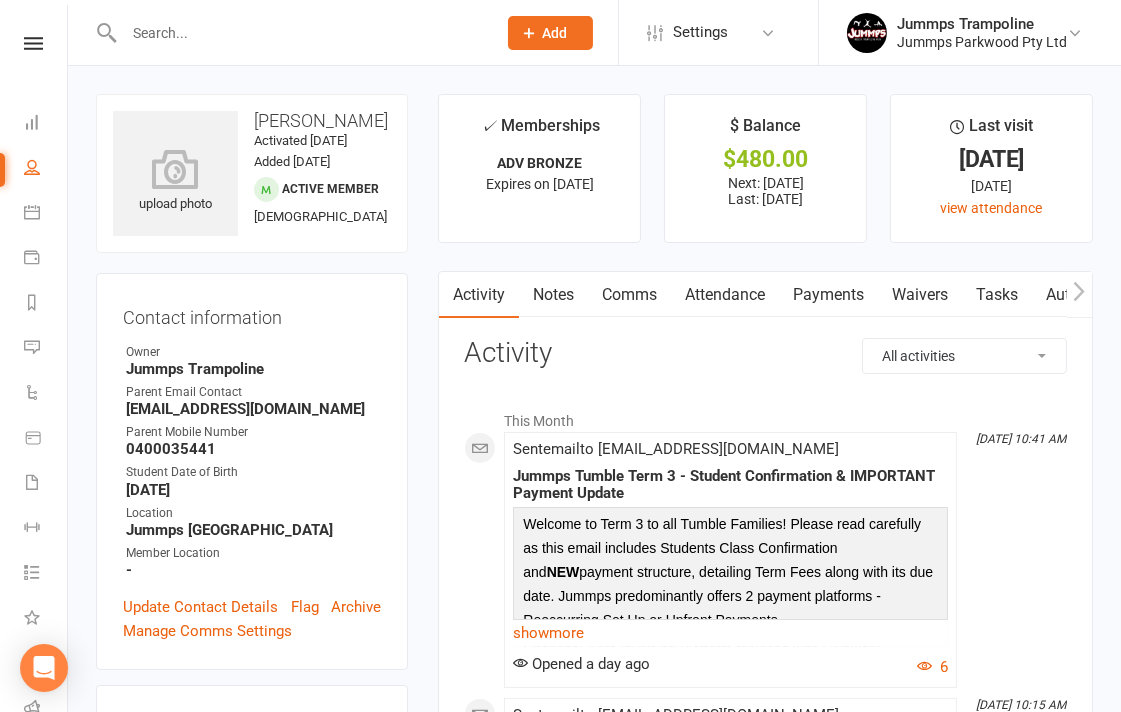 click on "Payments" at bounding box center (828, 295) 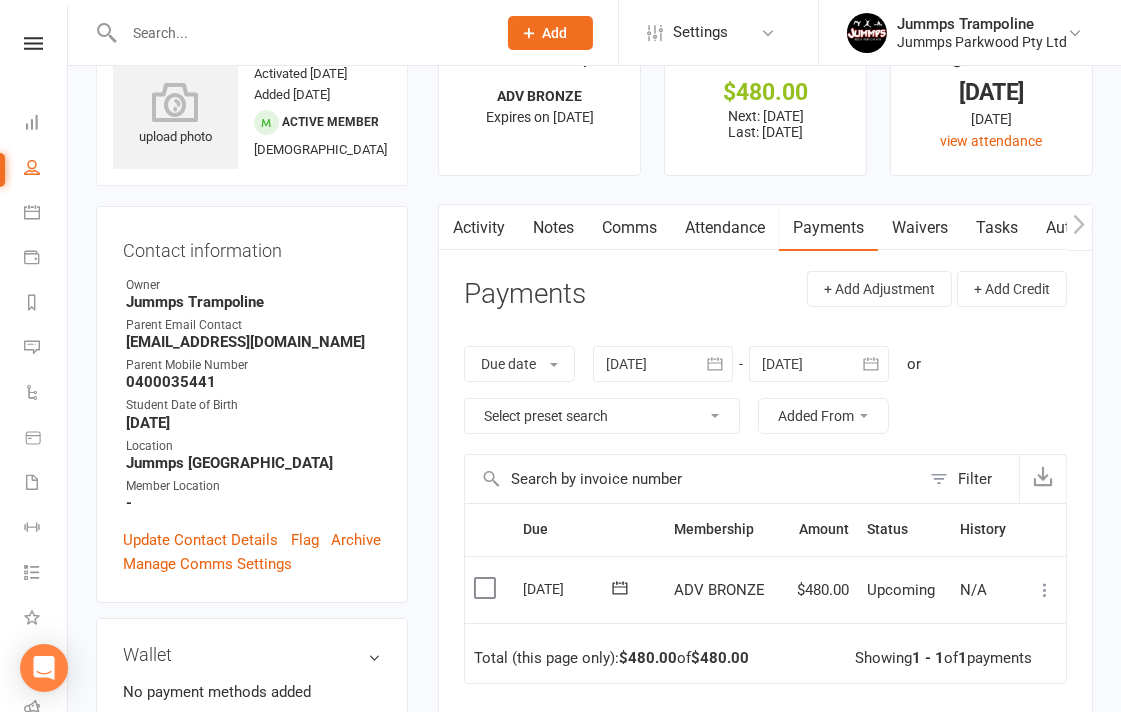 scroll, scrollTop: 0, scrollLeft: 0, axis: both 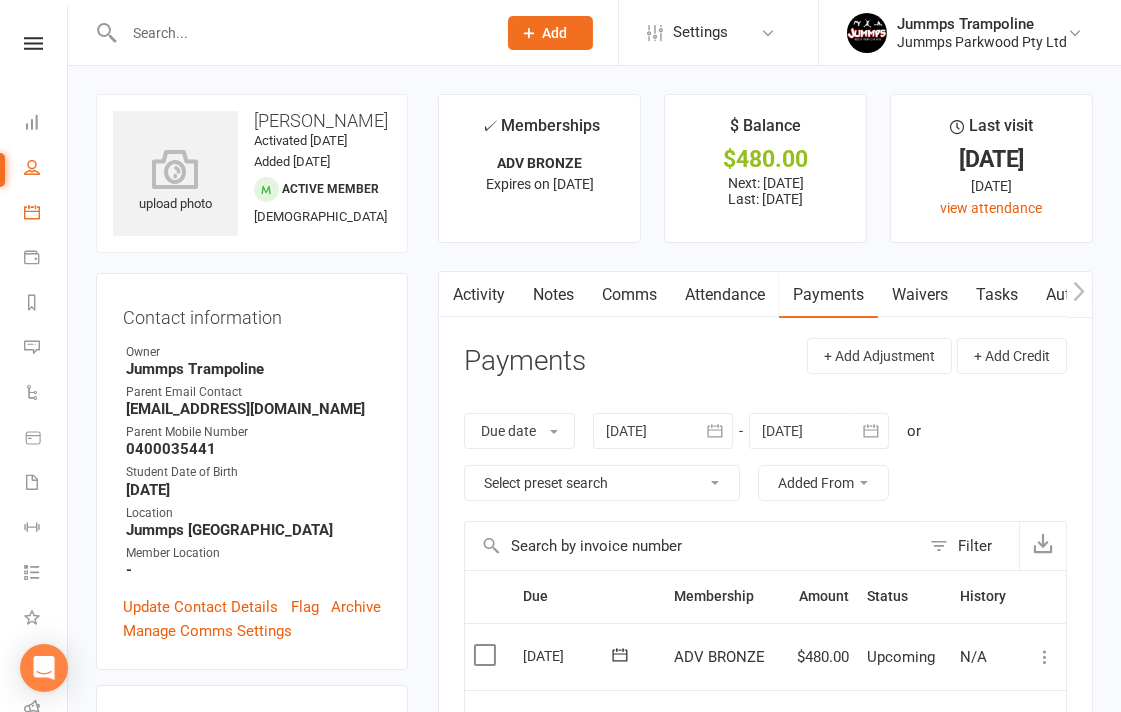 drag, startPoint x: 37, startPoint y: 216, endPoint x: 503, endPoint y: 260, distance: 468.07263 